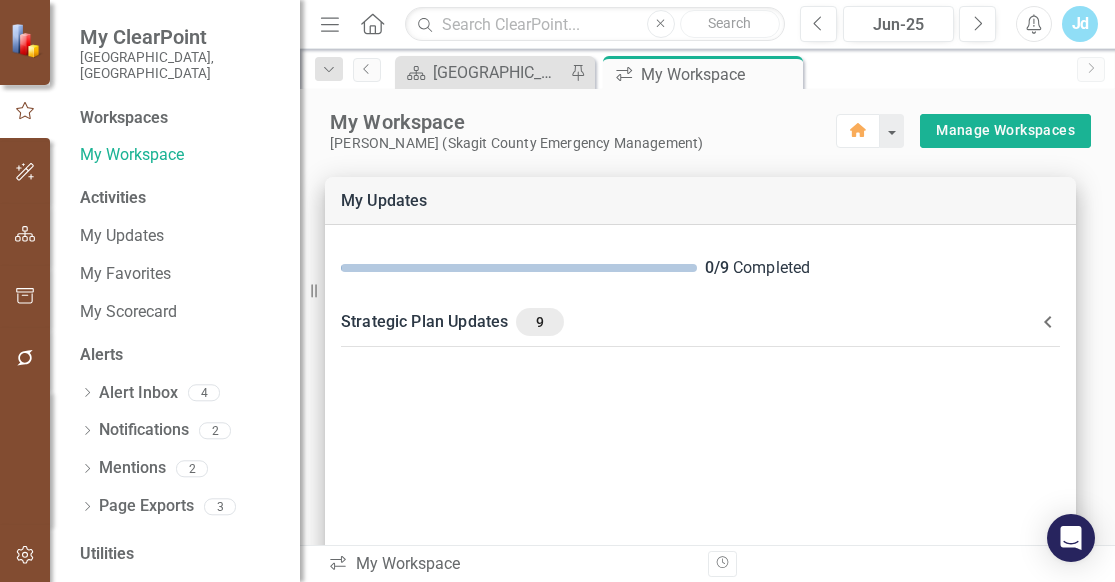 scroll, scrollTop: 0, scrollLeft: 0, axis: both 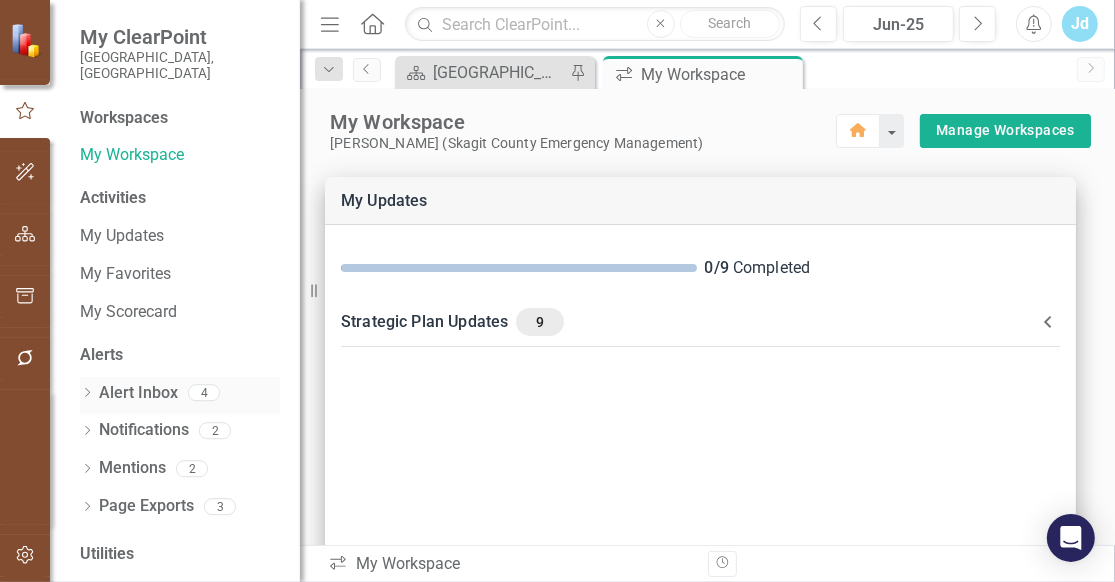 click on "Alert Inbox" at bounding box center [138, 393] 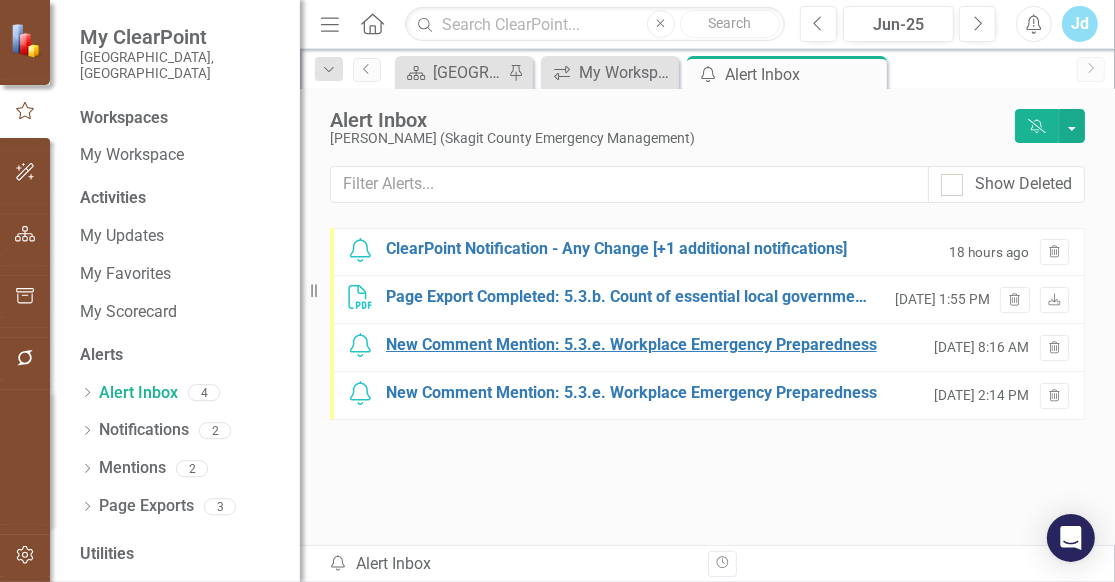 click on "New Comment Mention: 5.3.e. Workplace Emergency Preparedness" at bounding box center (631, 345) 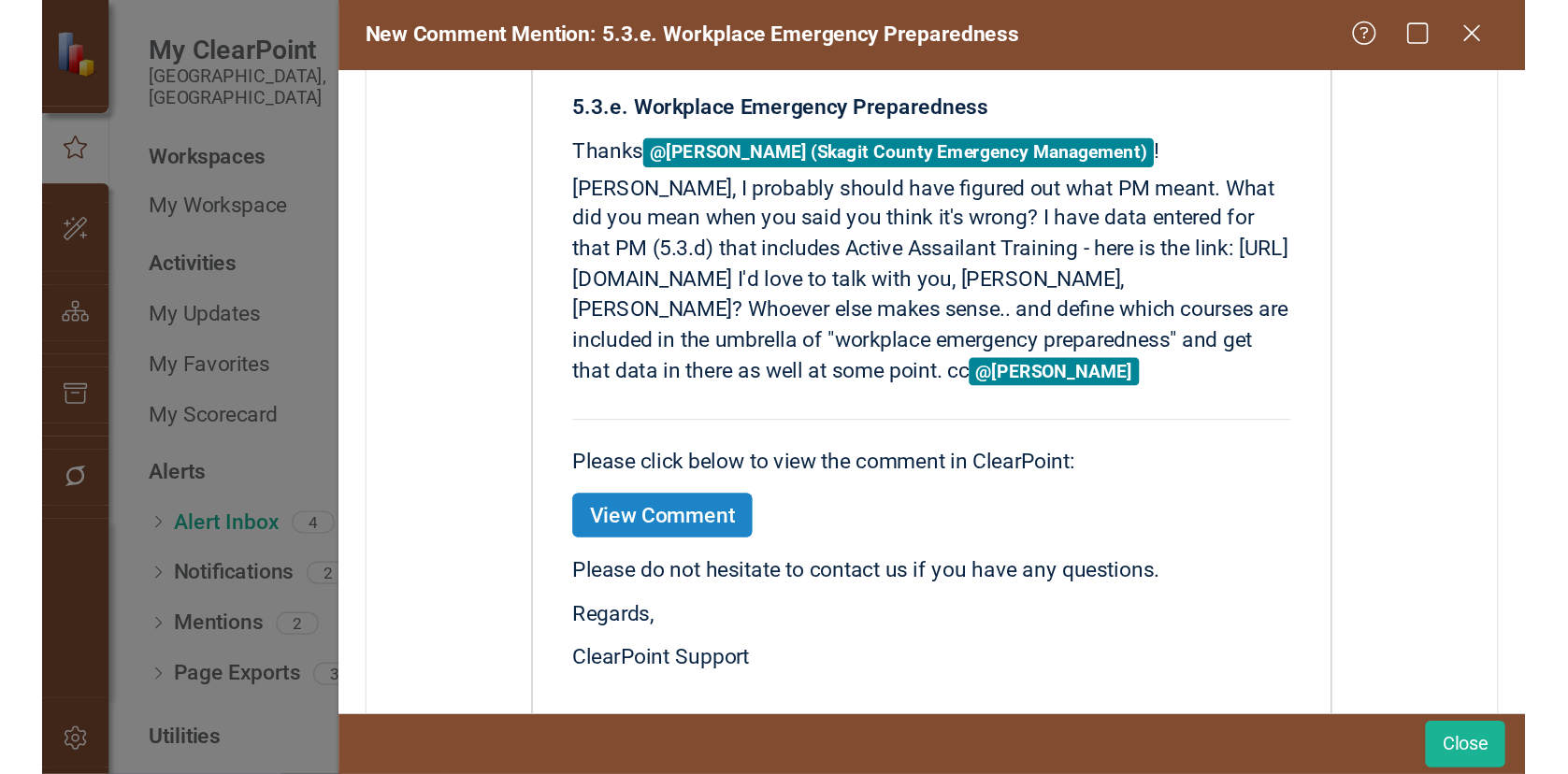 scroll, scrollTop: 482, scrollLeft: 0, axis: vertical 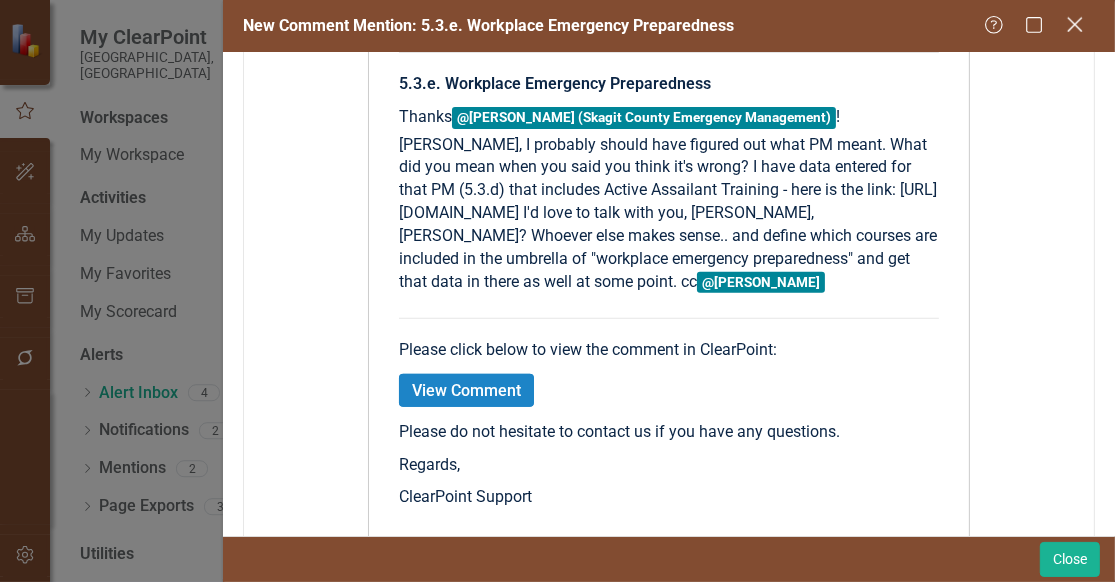 click 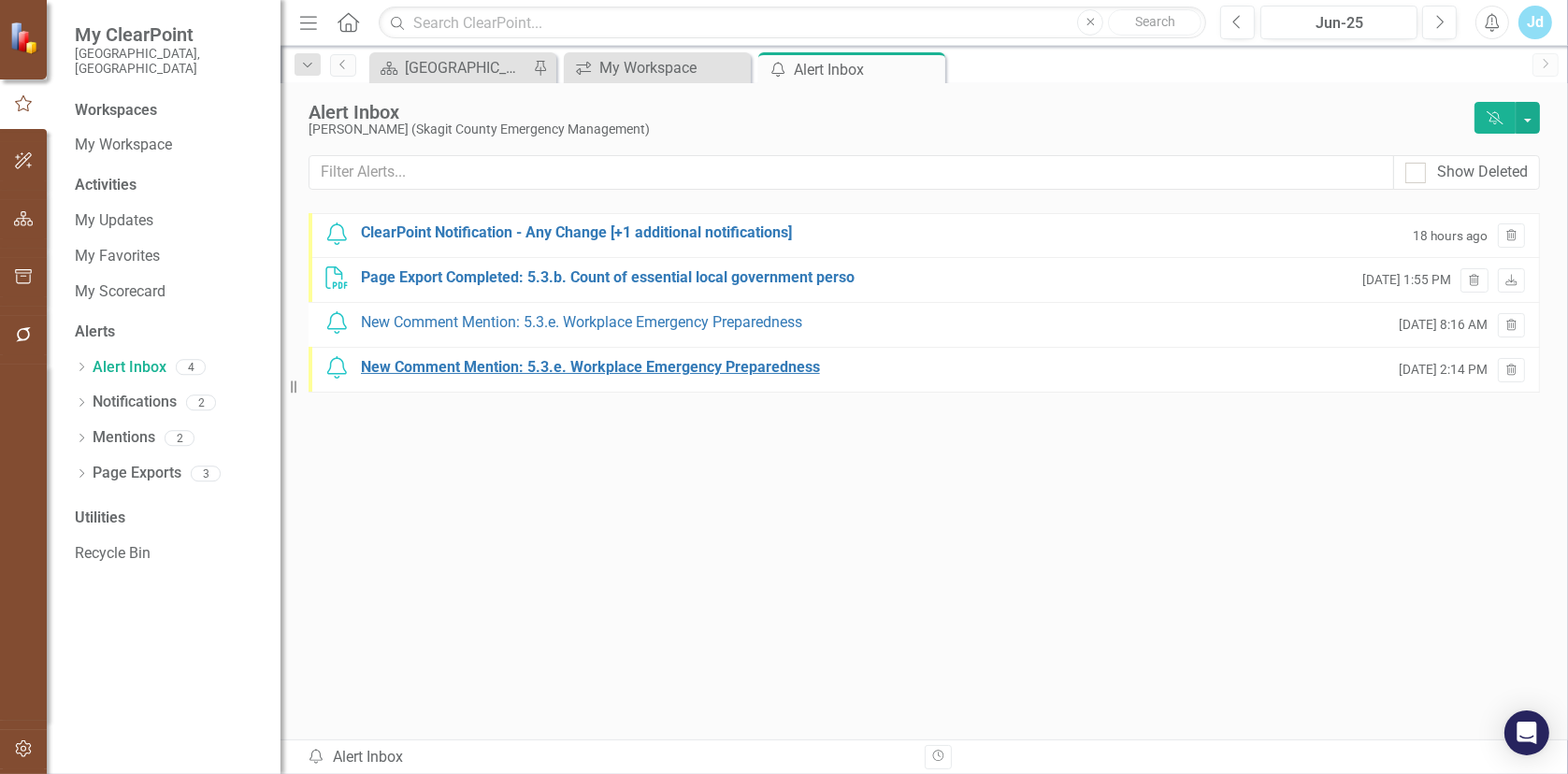 click on "New Comment Mention: 5.3.e. Workplace Emergency Preparedness" at bounding box center [590, 367] 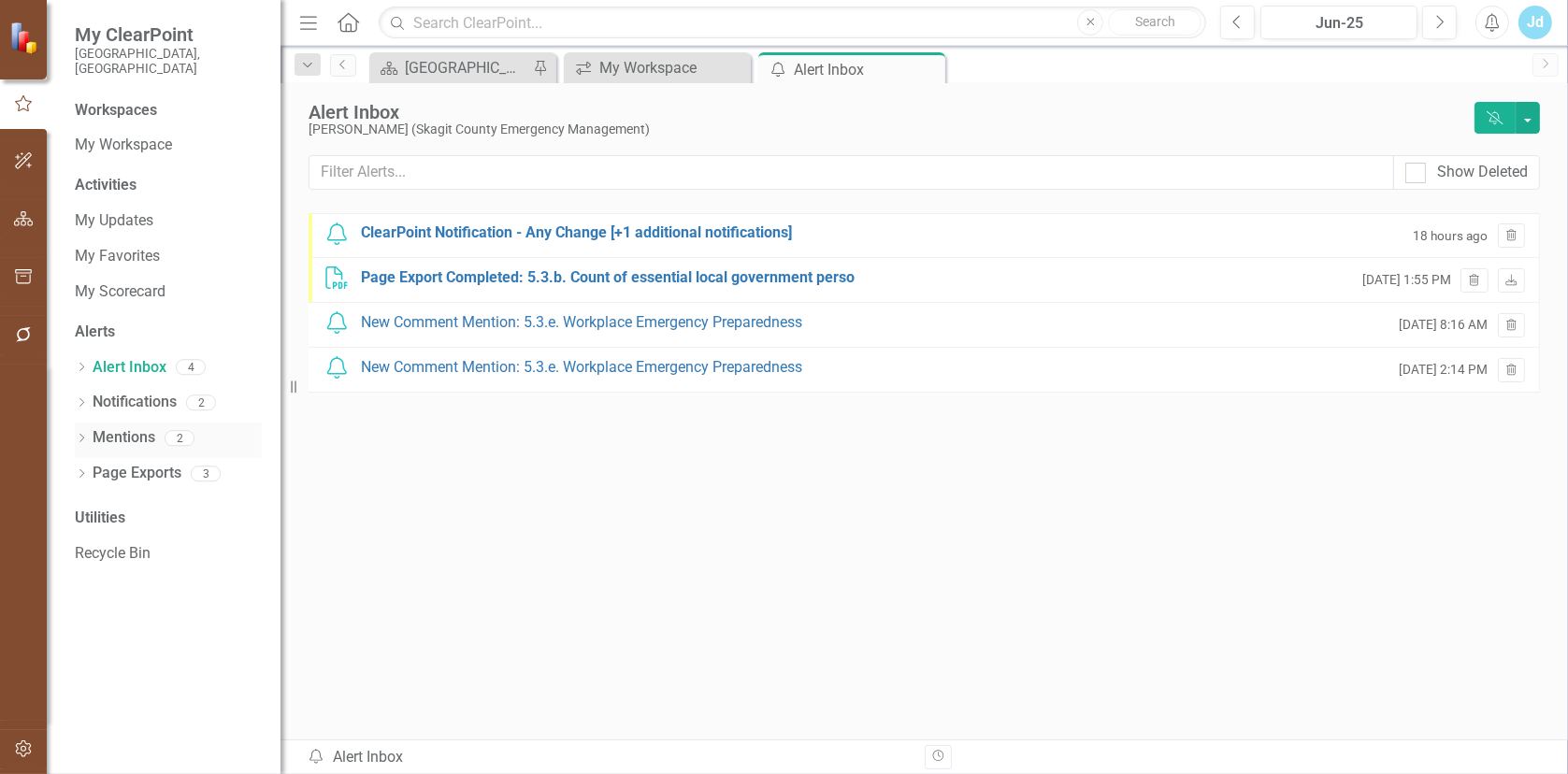 click on "Mentions" at bounding box center (123, 437) 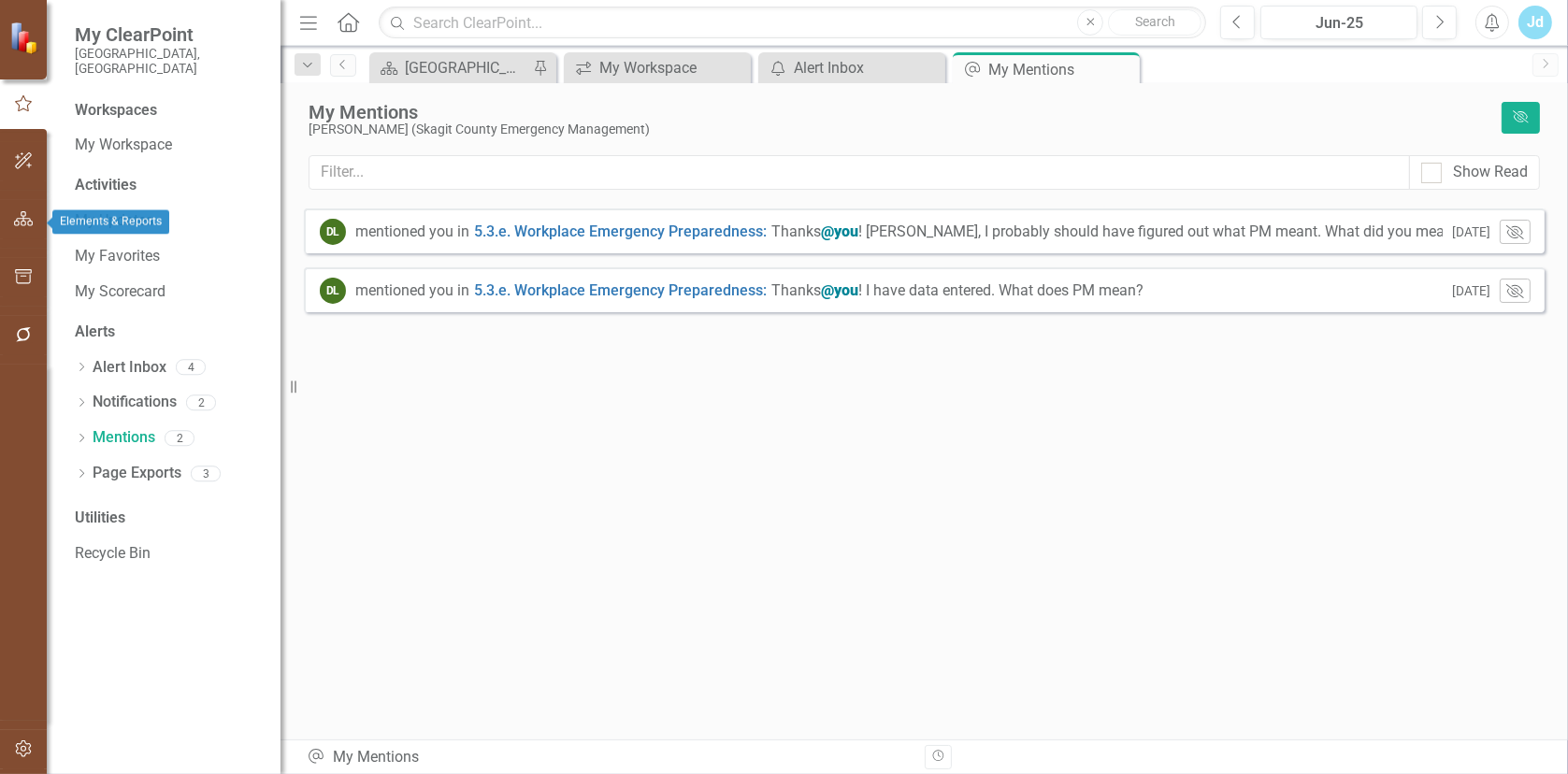 click 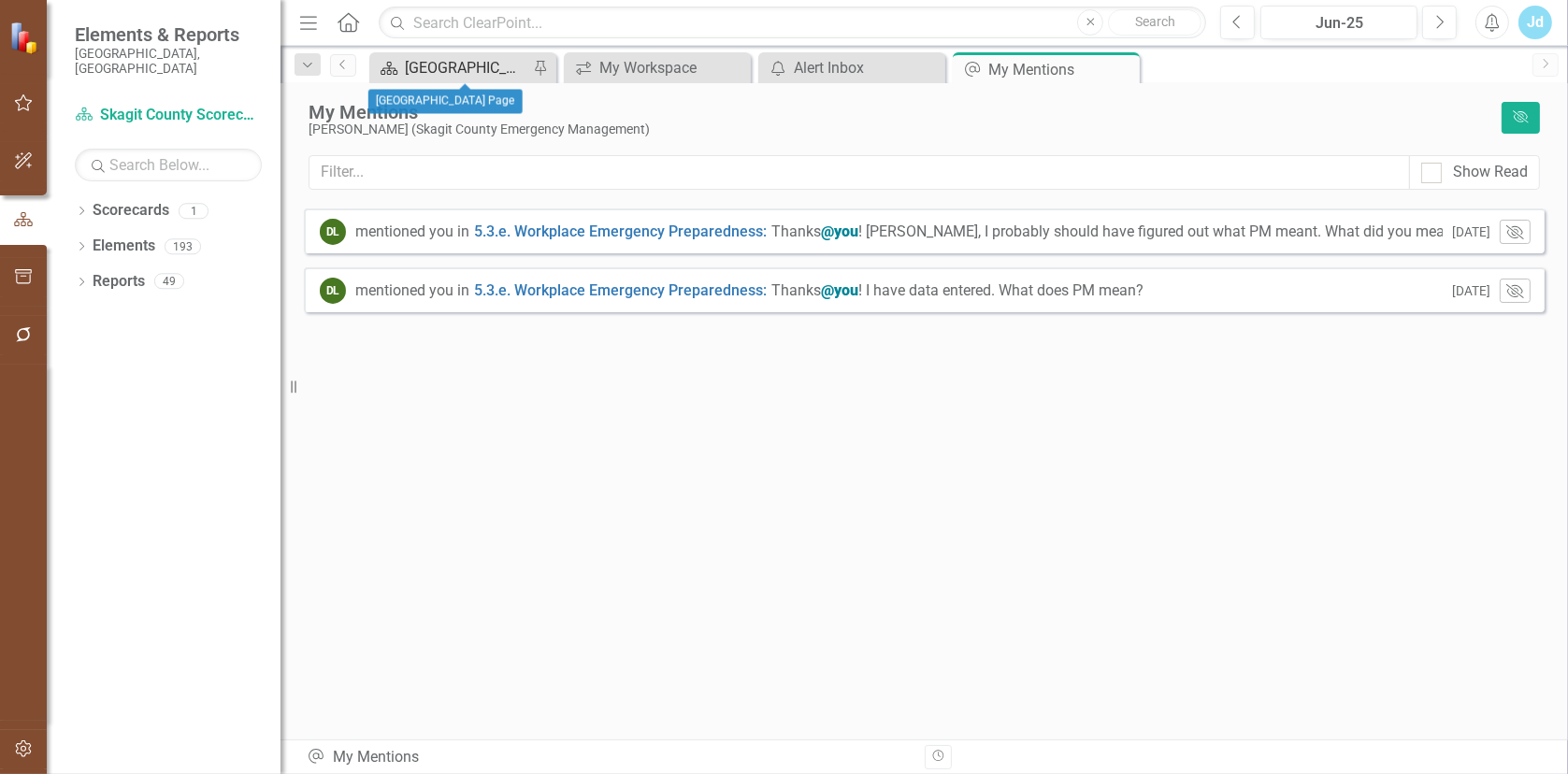 click on "[GEOGRAPHIC_DATA] Page" at bounding box center (467, 67) 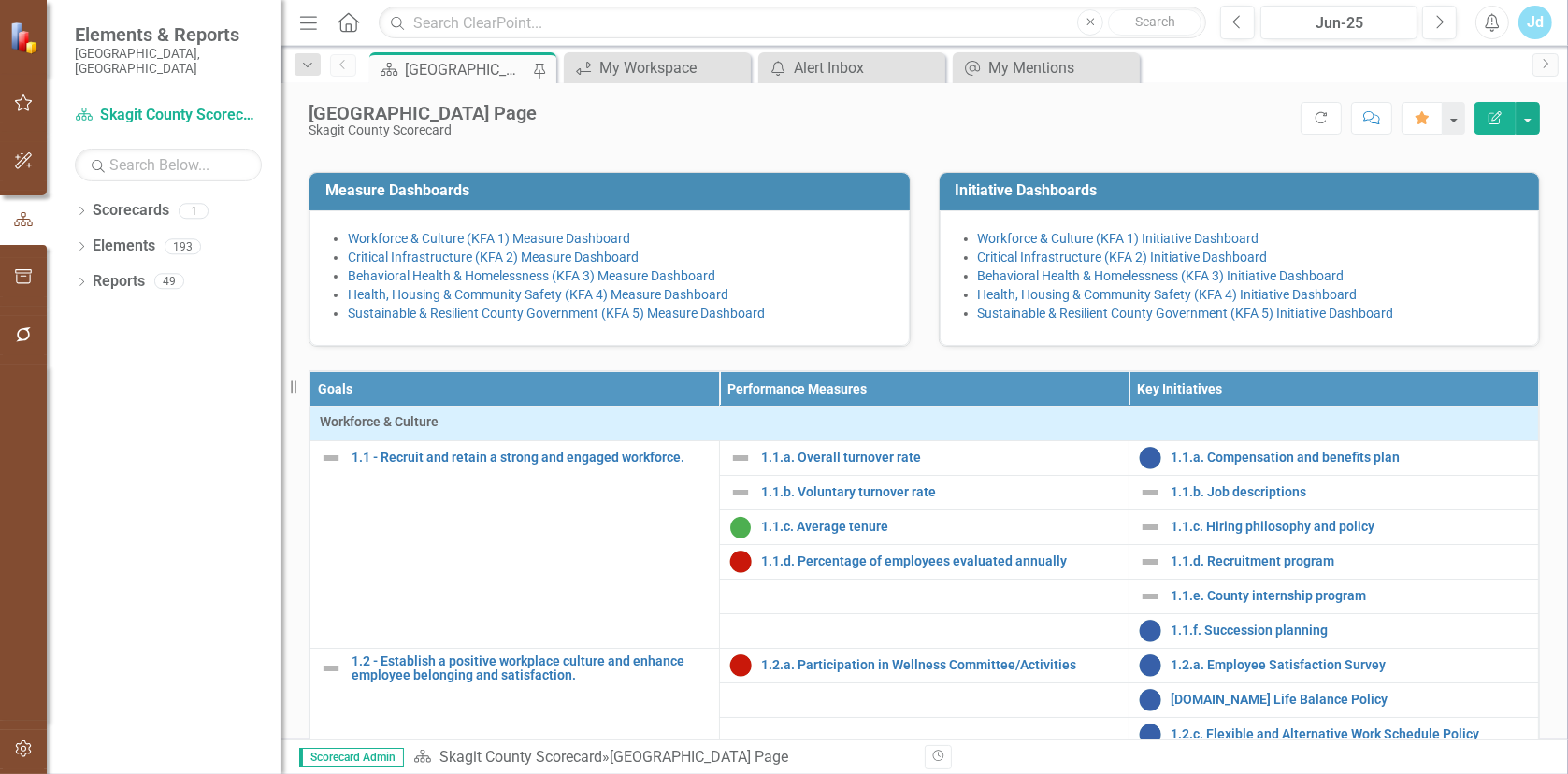 scroll, scrollTop: 380, scrollLeft: 0, axis: vertical 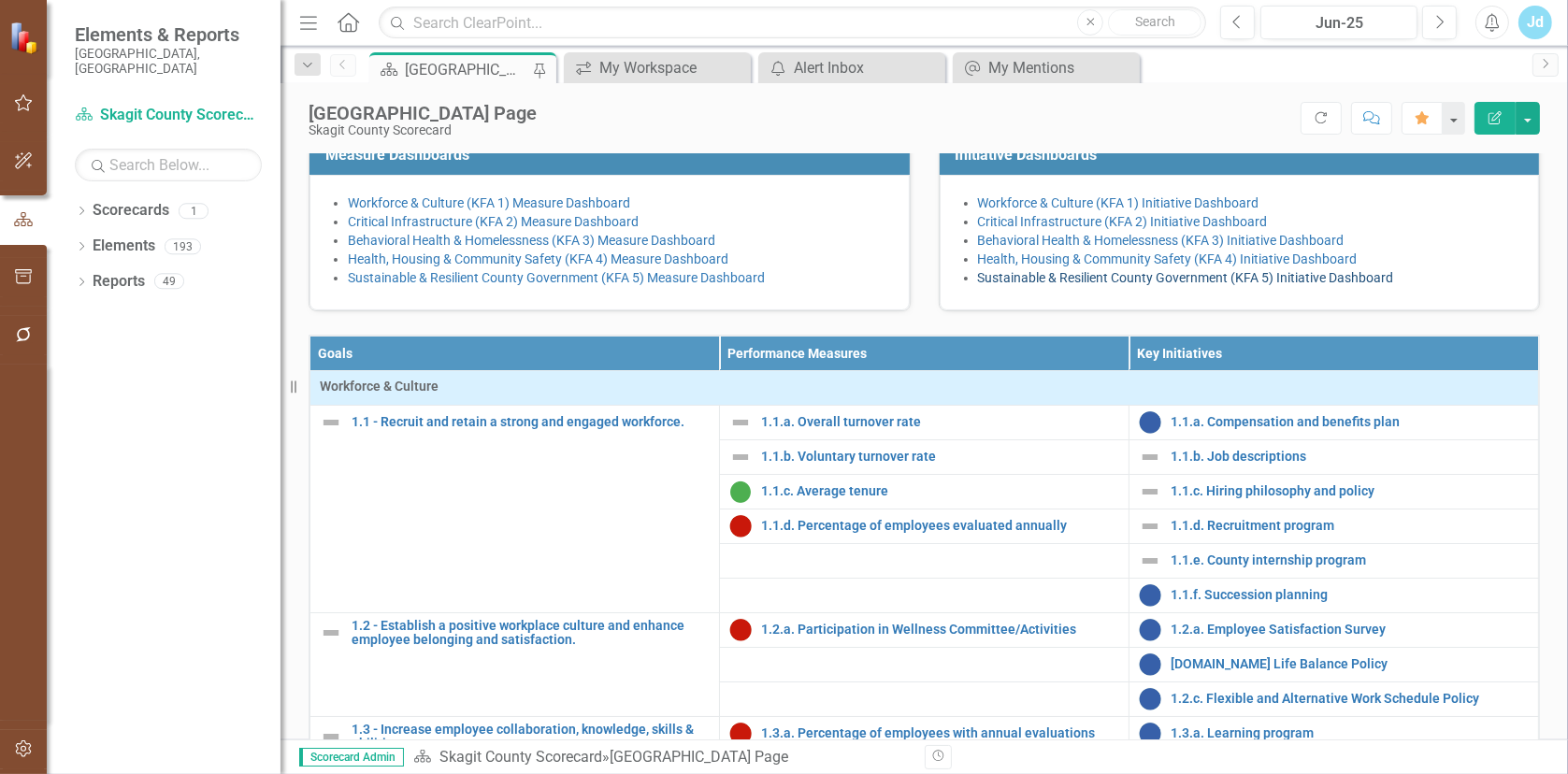 click on "Sustainable & Resilient County Government (KFA 5) Initiative Dashboard" at bounding box center (1186, 278) 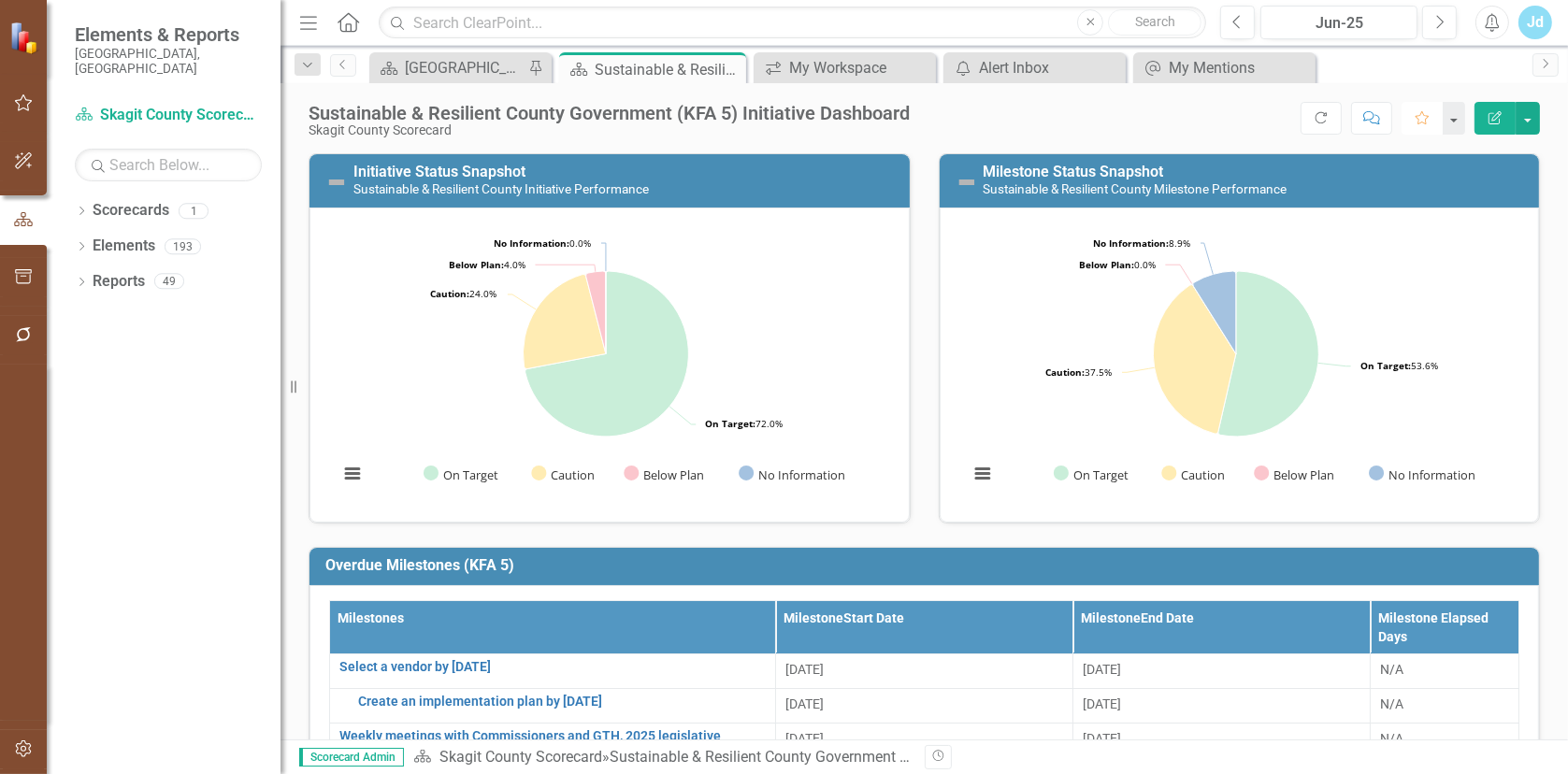 click on "Favorite" 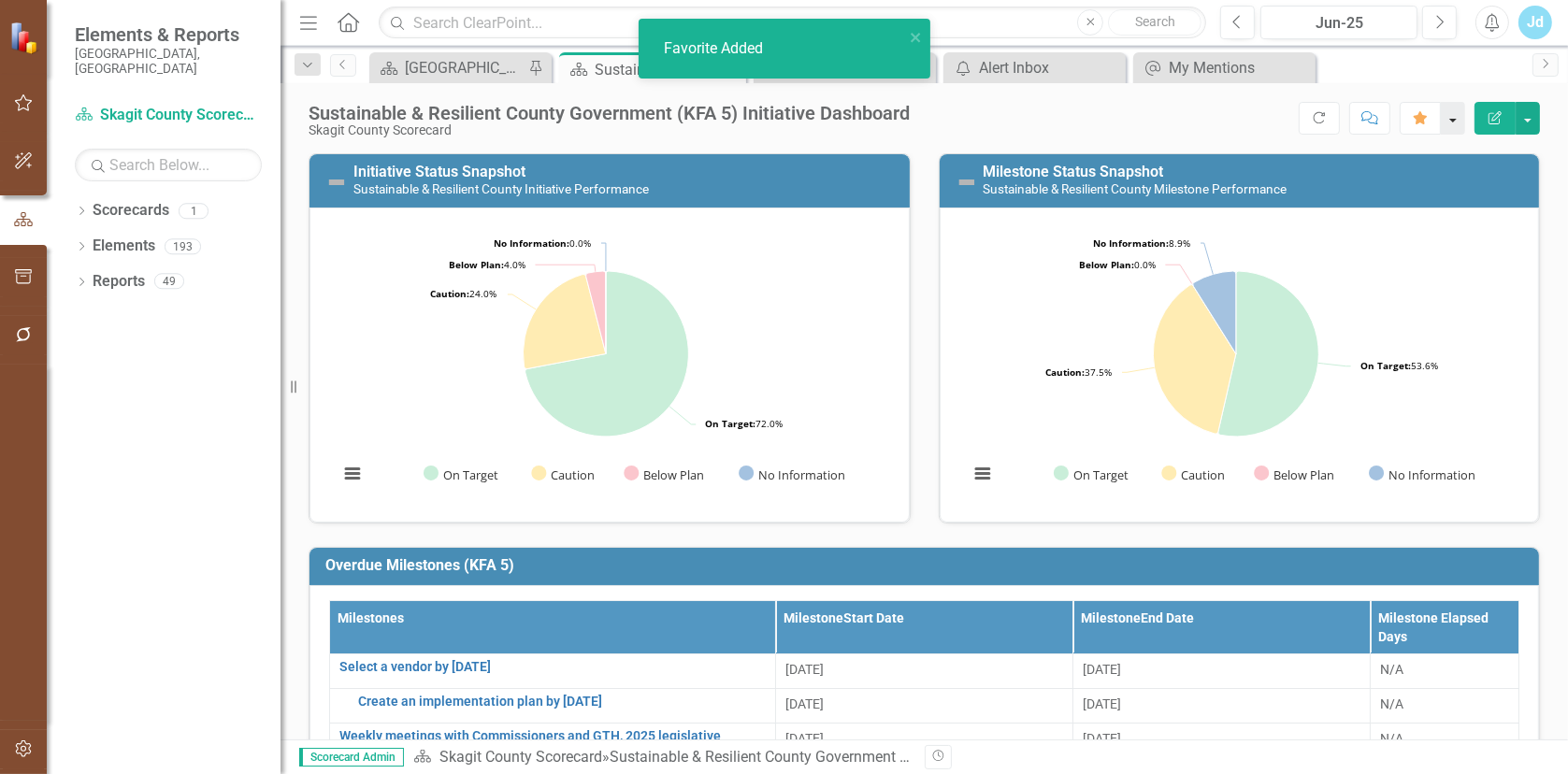 click at bounding box center (1453, 118) 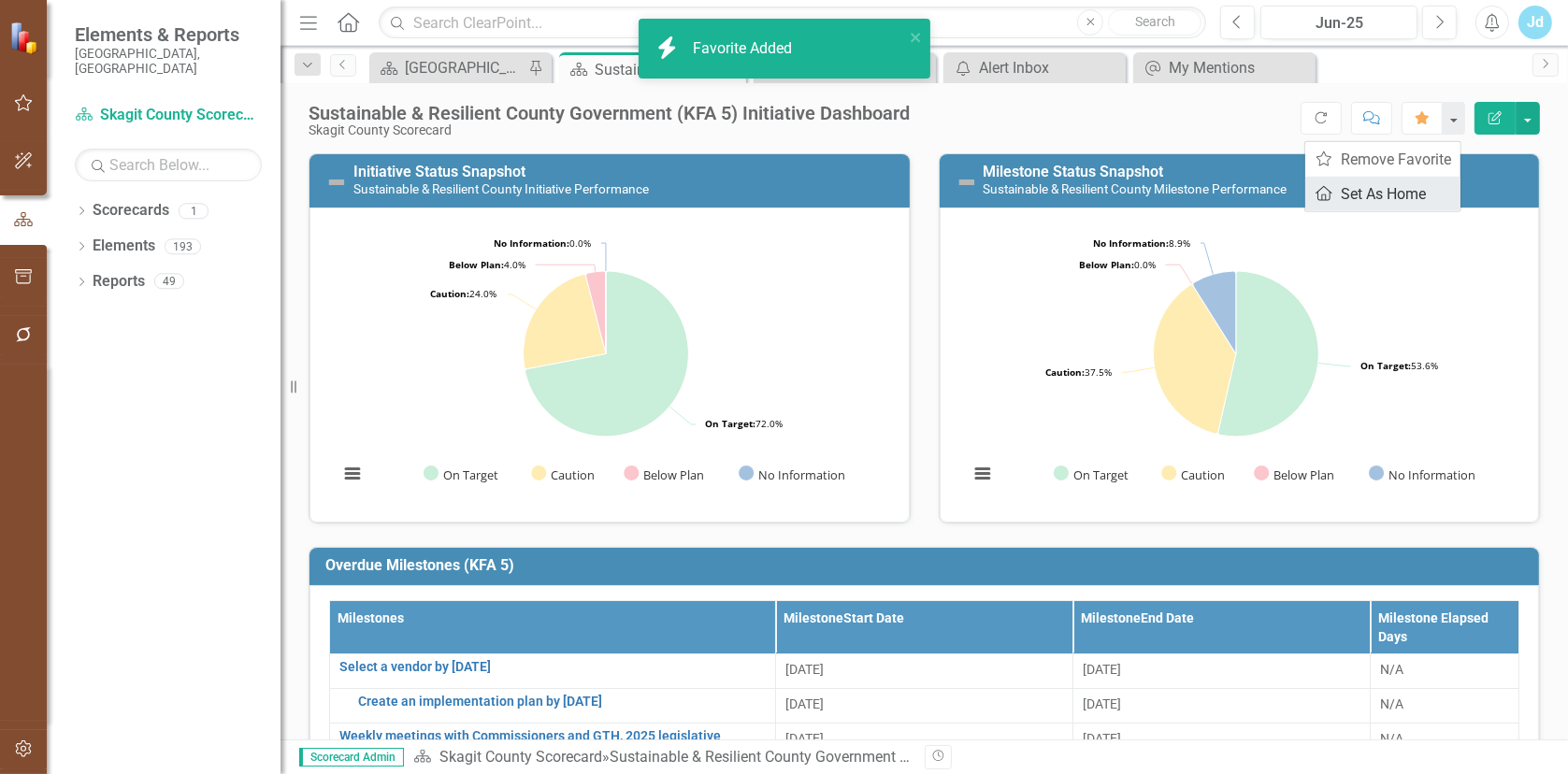 click on "Home Set As Home" at bounding box center [1383, 194] 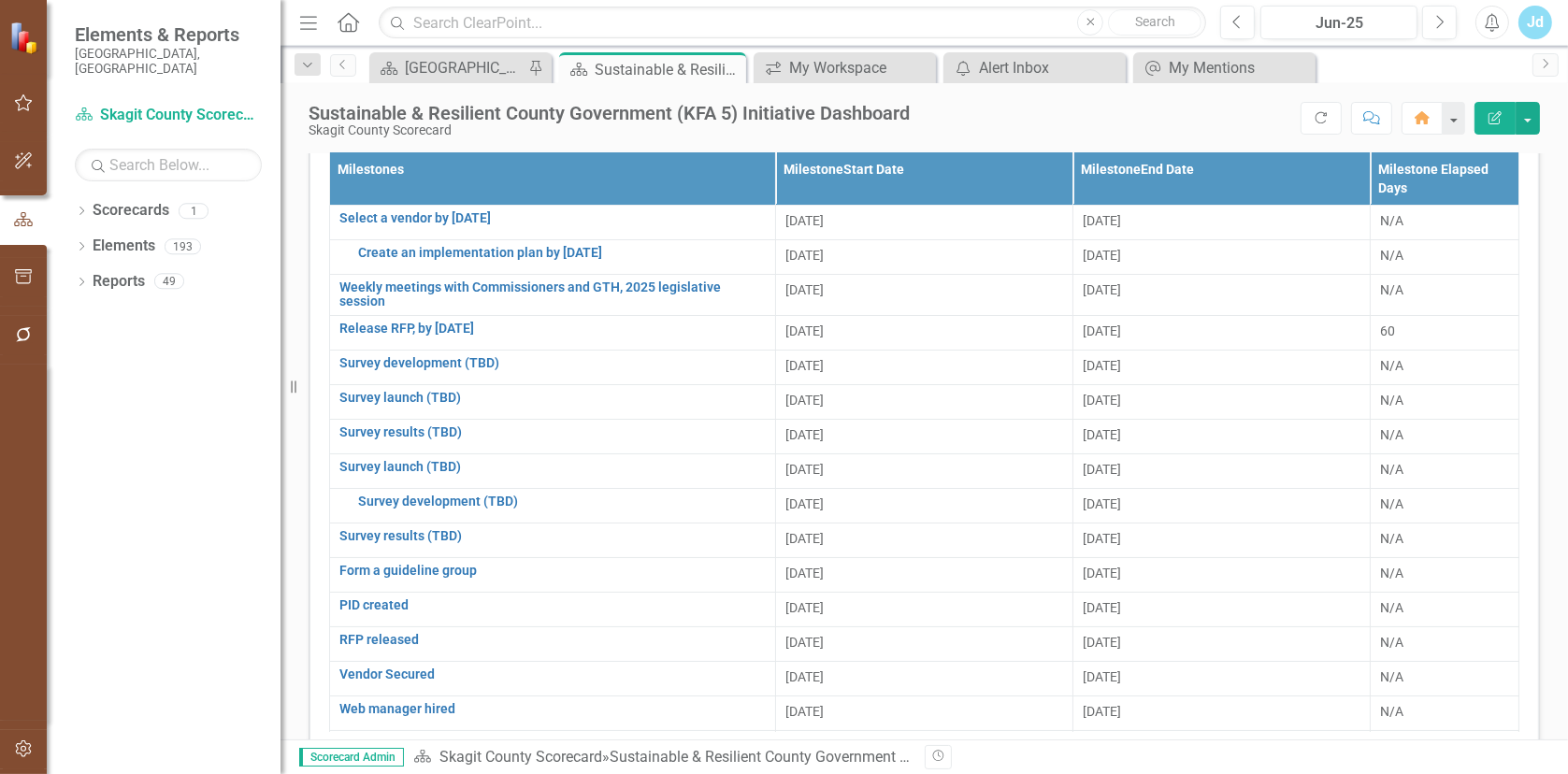 scroll, scrollTop: 474, scrollLeft: 0, axis: vertical 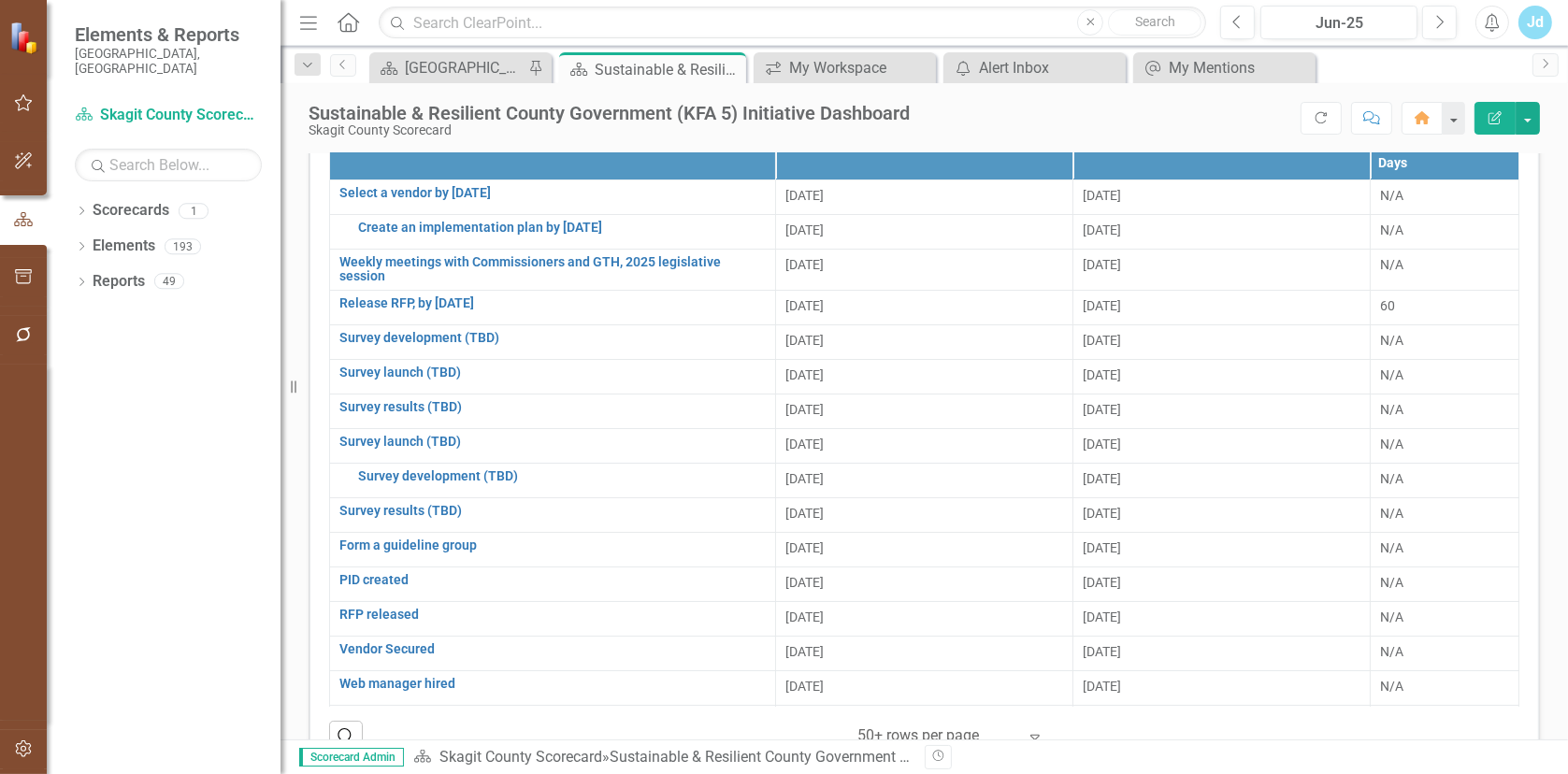 click on "Milestones Milestone  Start Date Milestone  End Date Milestone Elapsed Days Select a vendor by [DATE] Edit Edit Milestone Link Open Element [DATE] [DATE] N/A Create an implementation plan by [DATE] Edit Edit Milestone Link Open Element [DATE] [DATE] N/A Weekly meetings with Commissioners and GTH, 2025 legislative session Edit Edit Milestone Link Open Element [DATE] [DATE] N/A Release RFP, by [DATE] Edit Edit Milestone Link Open Element [DATE] [DATE] 60 Survey development (TBD) Edit Edit Milestone Link Open Element [DATE] [DATE] N/A Survey launch (TBD) Edit Edit Milestone Link Open Element [DATE] [DATE] N/A Survey results (TBD) Edit Edit Milestone Link Open Element [DATE] [DATE] N/A Survey launch (TBD) Edit Edit Milestone Link Open Element [DATE] [DATE] N/A Survey development (TBD) Edit Edit Milestone Link Open Element [DATE] [DATE] N/A Survey results (TBD) Edit Edit Milestone Link Open Element [DATE] [DATE] N/A Form a guideline group Edit Edit Milestone Link [DATE]" at bounding box center [924, 441] 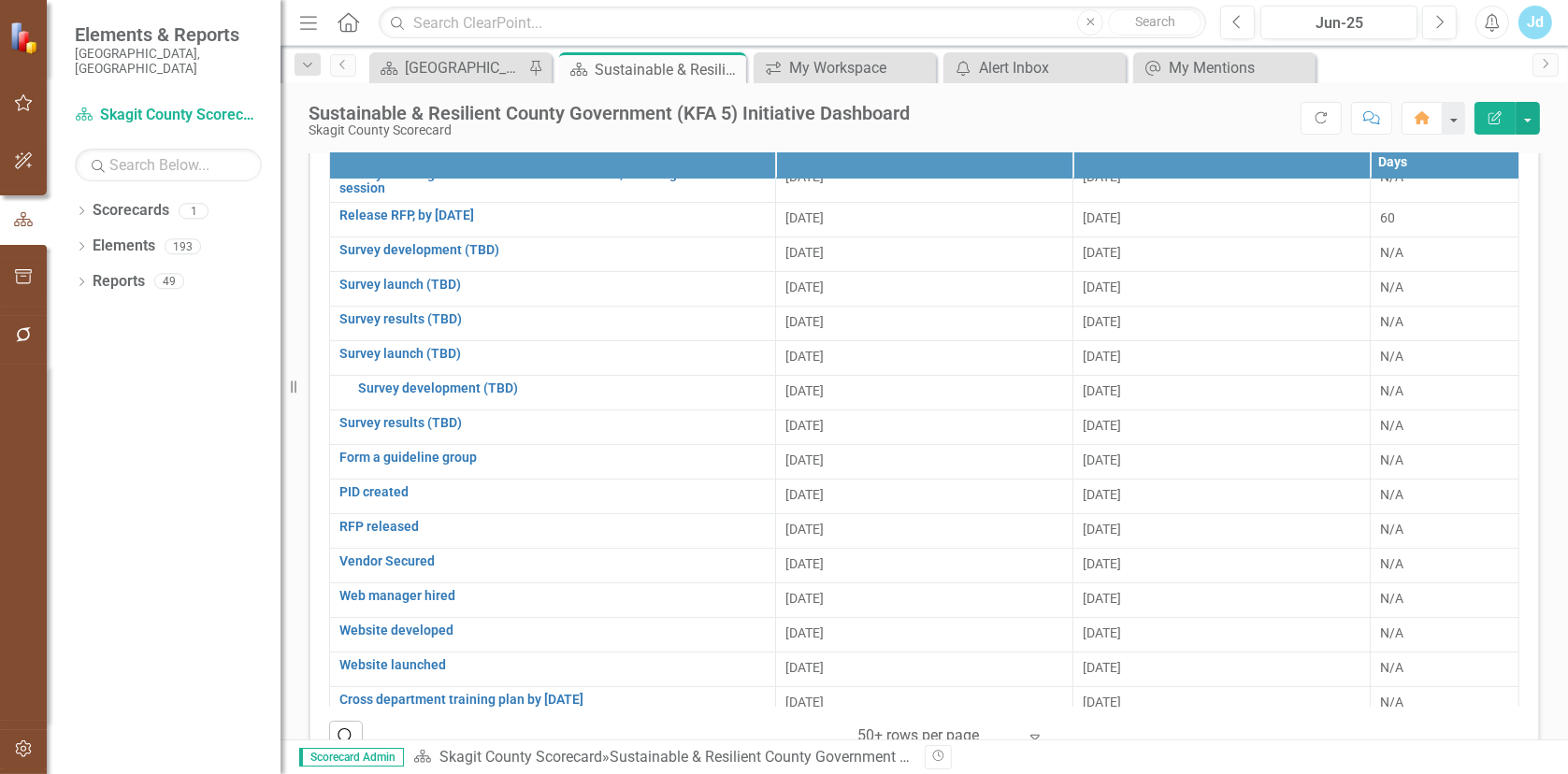 scroll, scrollTop: 0, scrollLeft: 0, axis: both 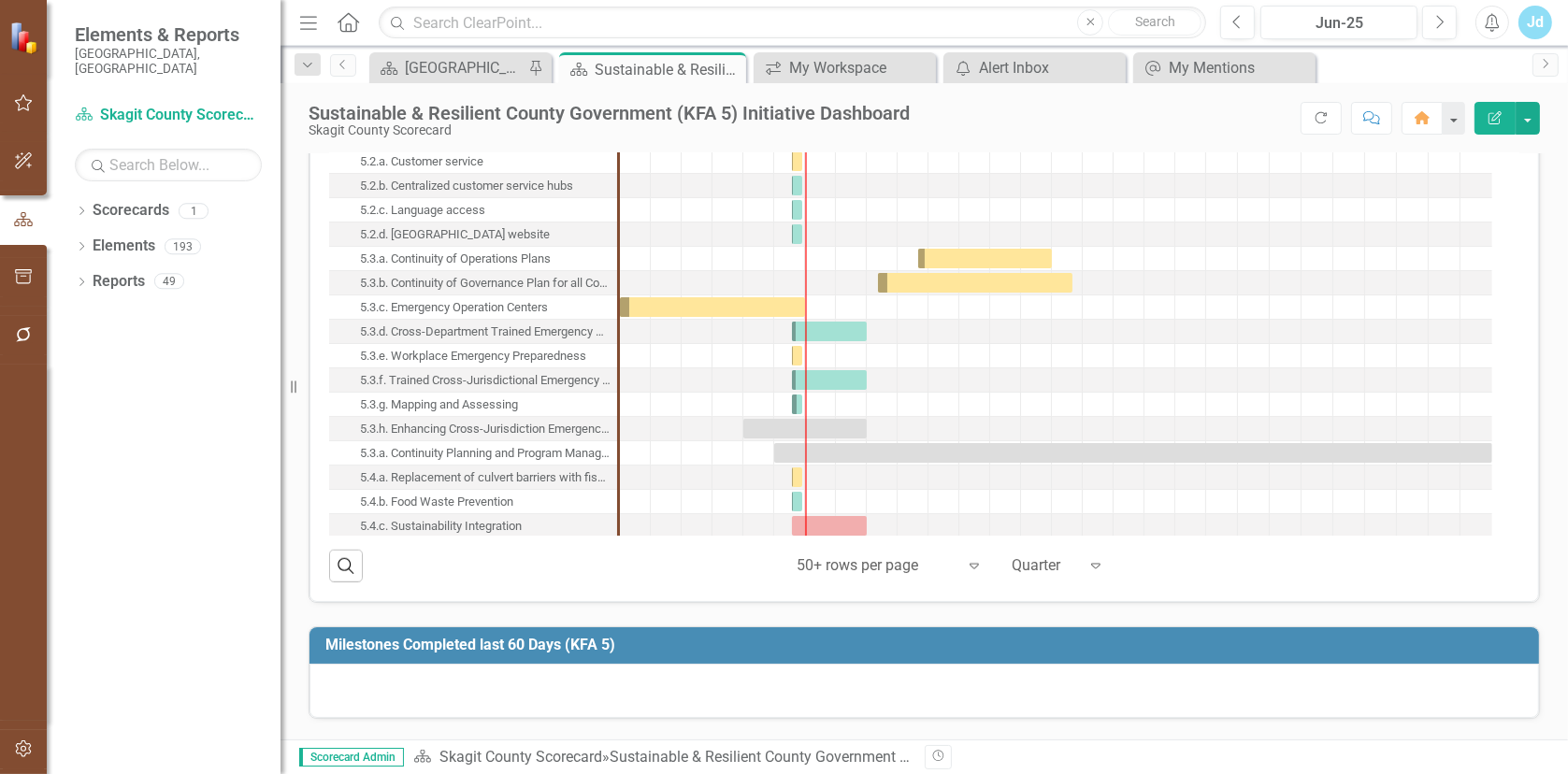 click on "5.3.f. Trained Cross-Jurisdictional Emergency Operation Center (Command Staff)" at bounding box center (485, 380) 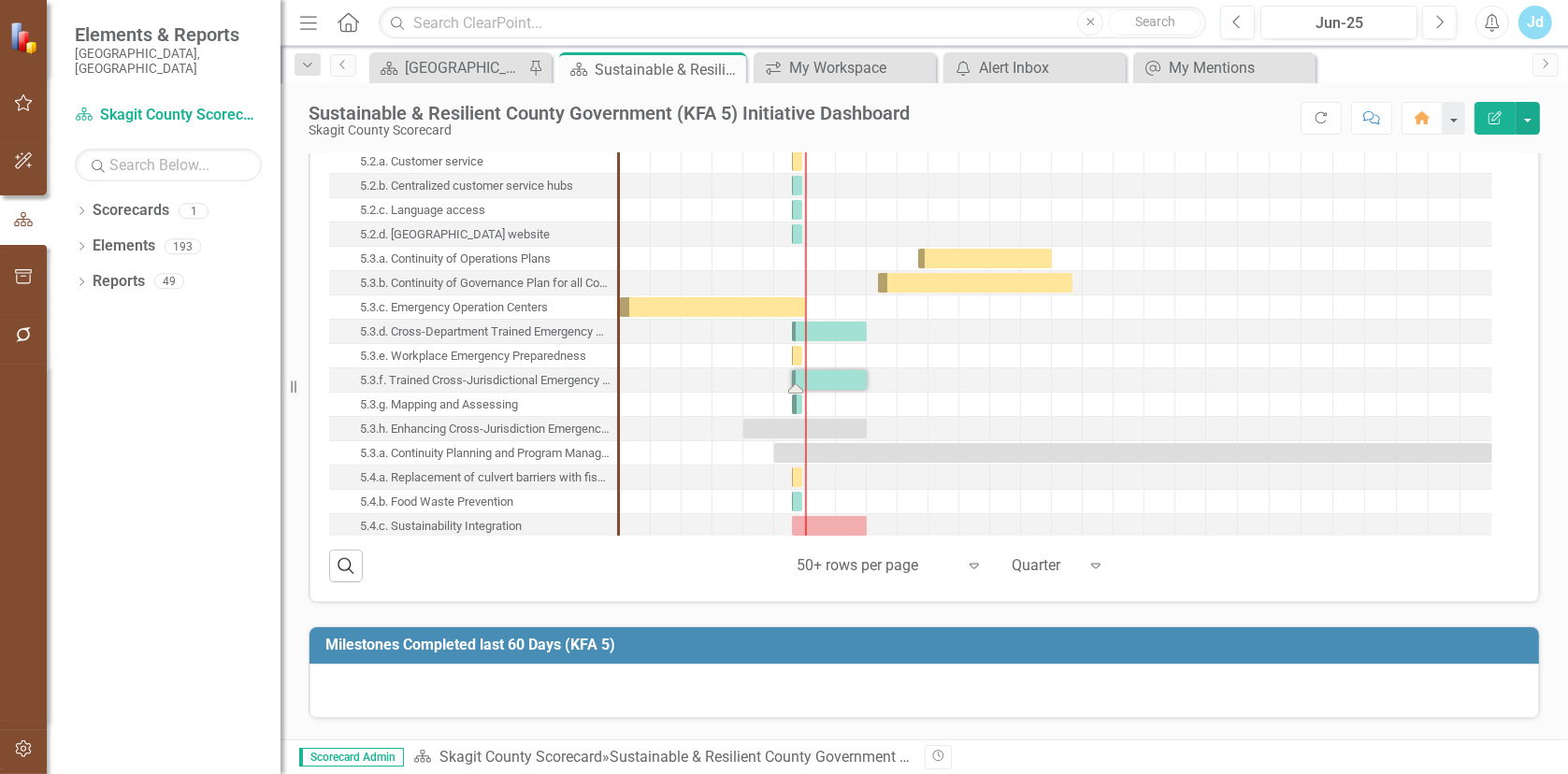 click on "5.3.f. Trained Cross-Jurisdictional Emergency Operation Center (Command Staff)" at bounding box center (485, 380) 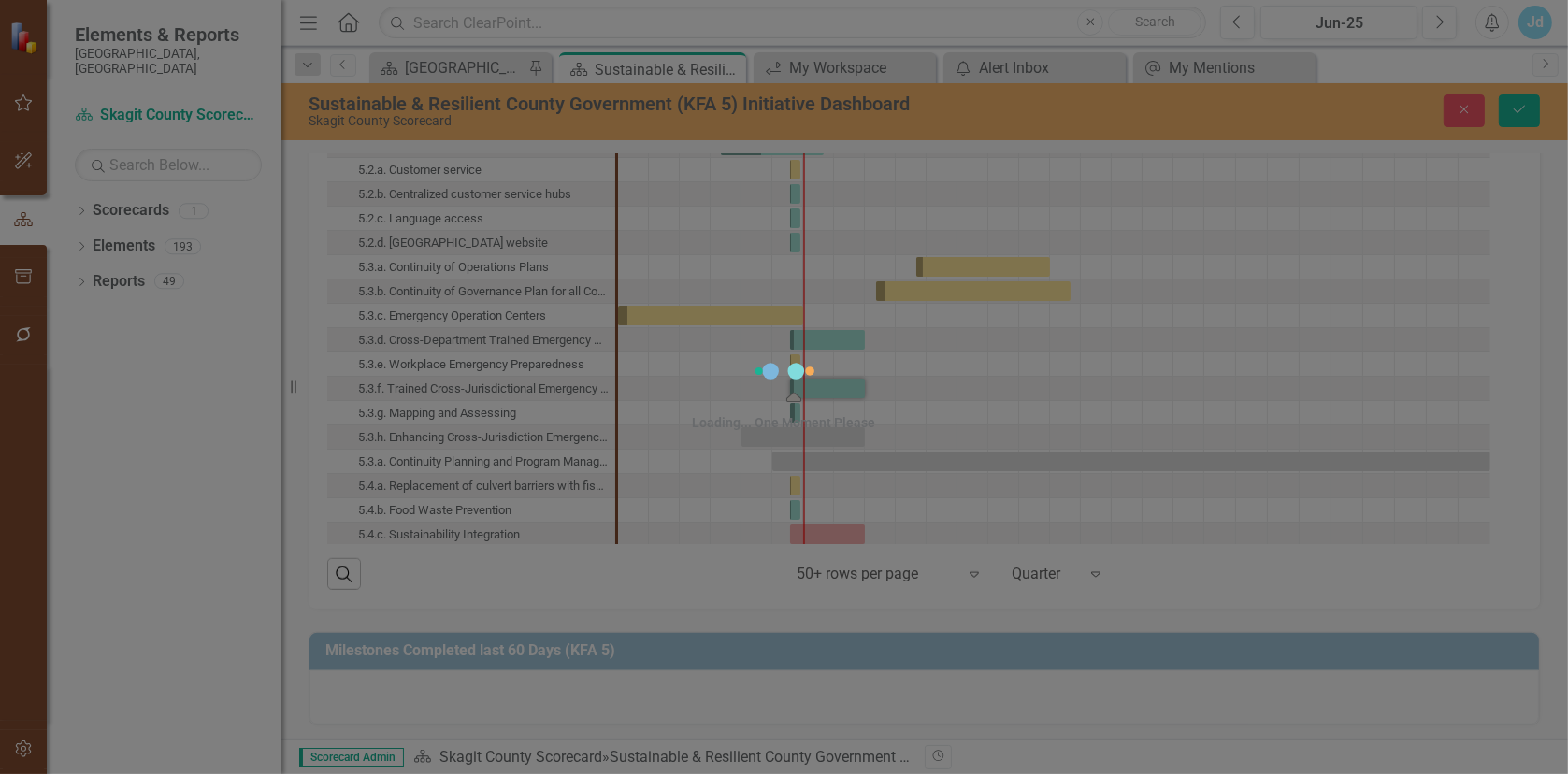 scroll, scrollTop: 1841, scrollLeft: 0, axis: vertical 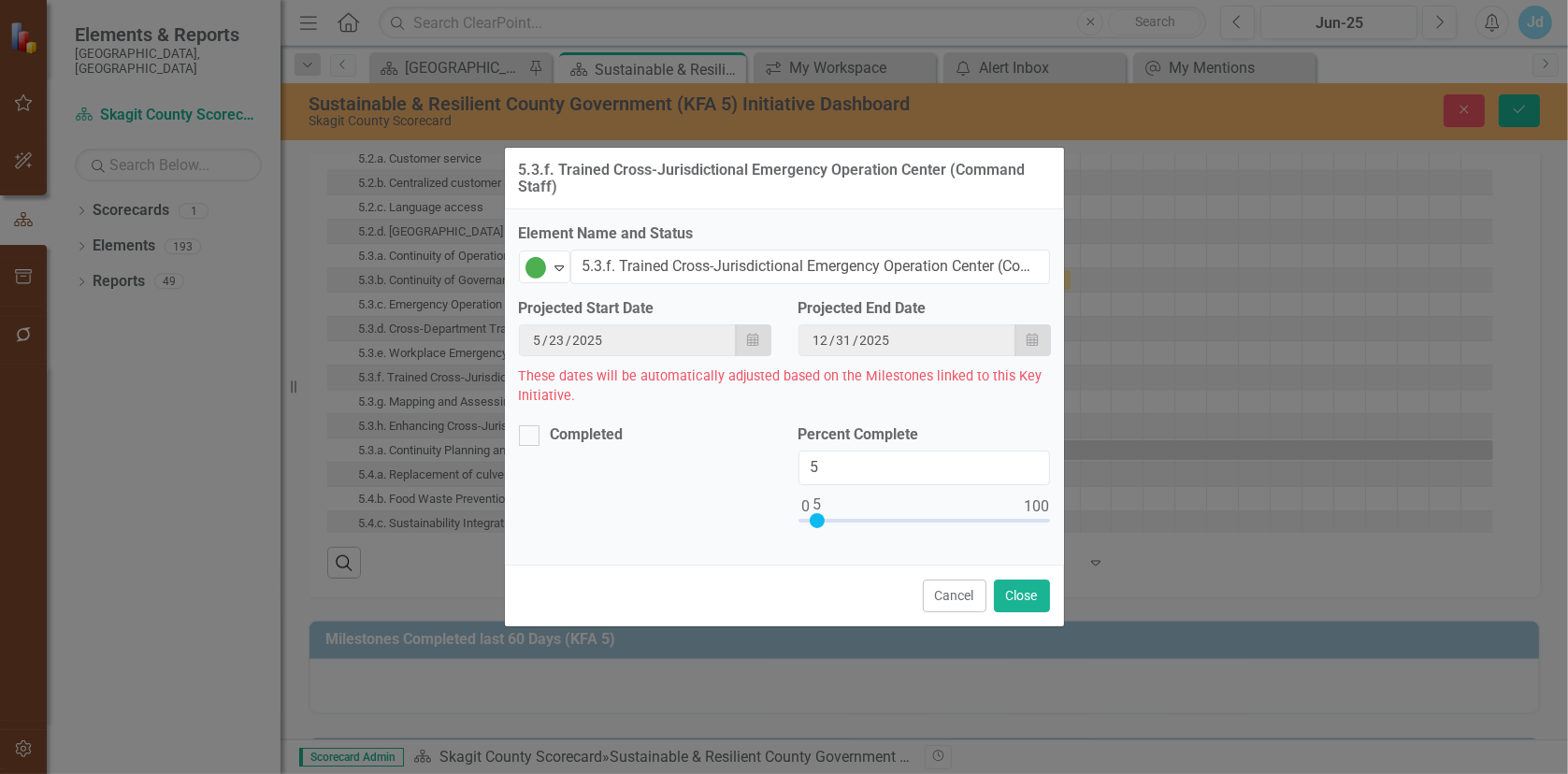 click on "[DATE]" at bounding box center [908, 340] 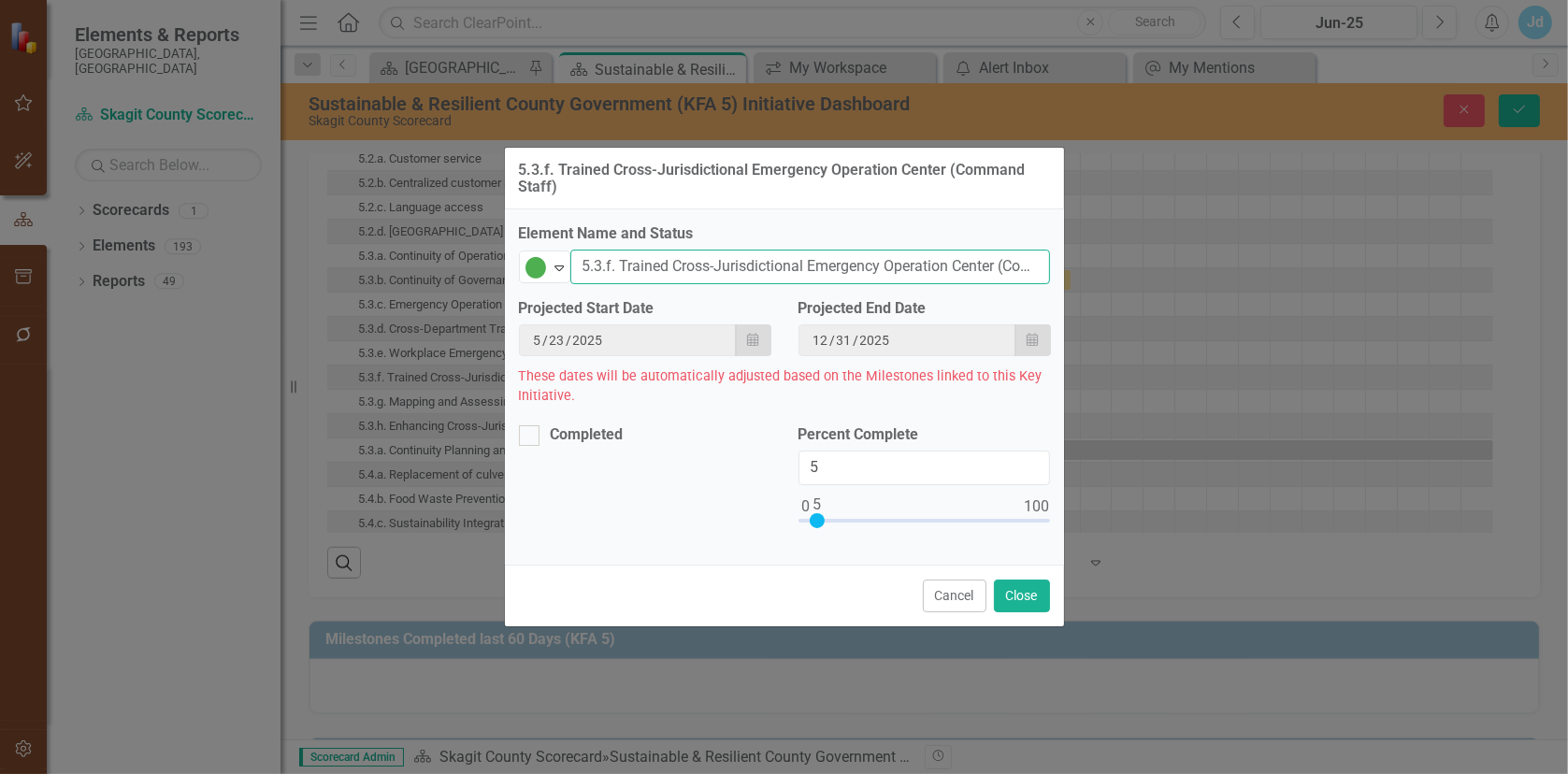 click on "5.3.f. Trained Cross-Jurisdictional Emergency Operation Center (Command Staff)" at bounding box center (810, 266) 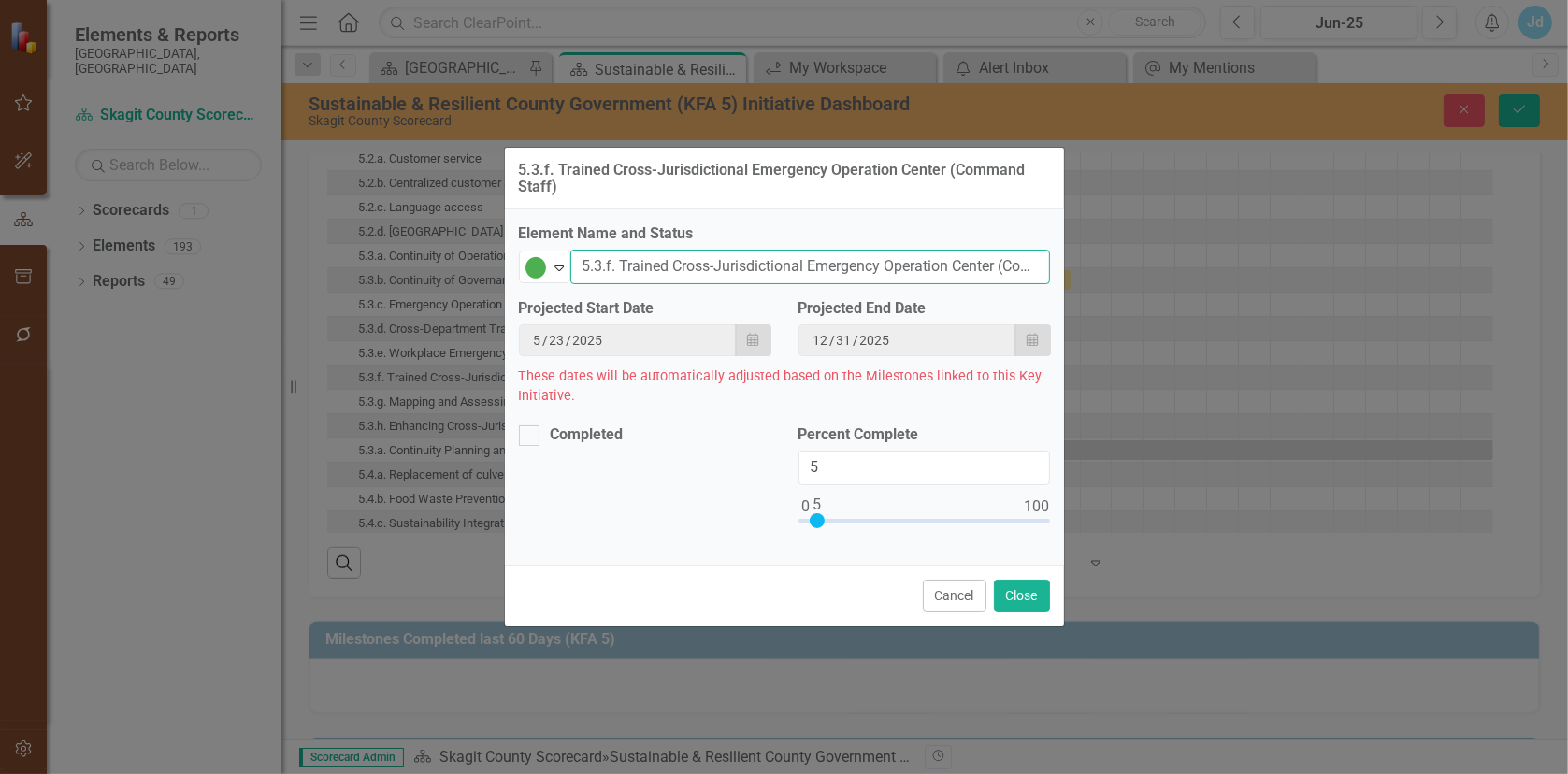 click on "5.3.f. Trained Cross-Jurisdictional Emergency Operation Center (Command Staff)" at bounding box center [810, 266] 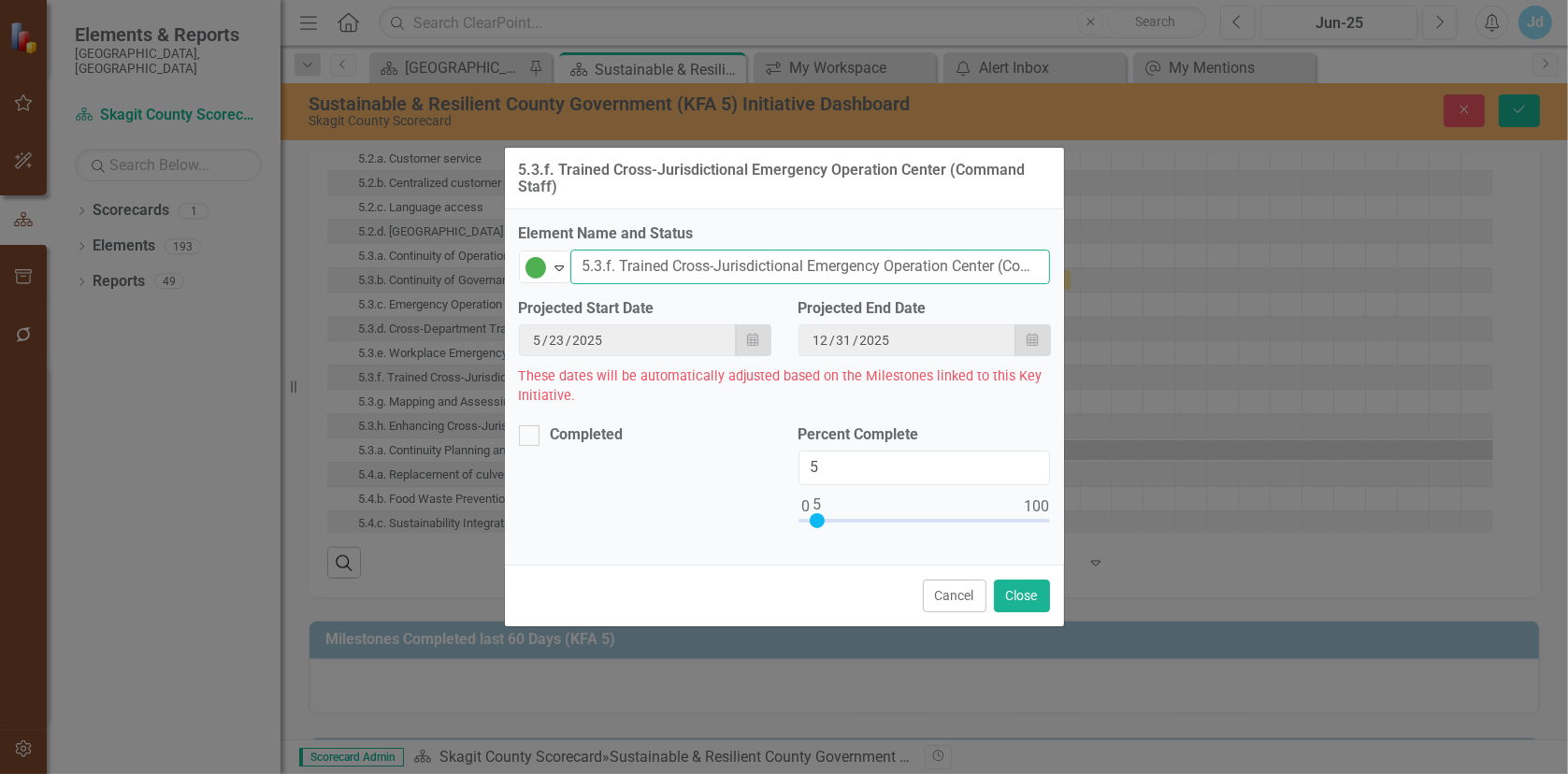 click on "5.3.f. Trained Cross-Jurisdictional Emergency Operation Center (Command Staff)" at bounding box center [810, 266] 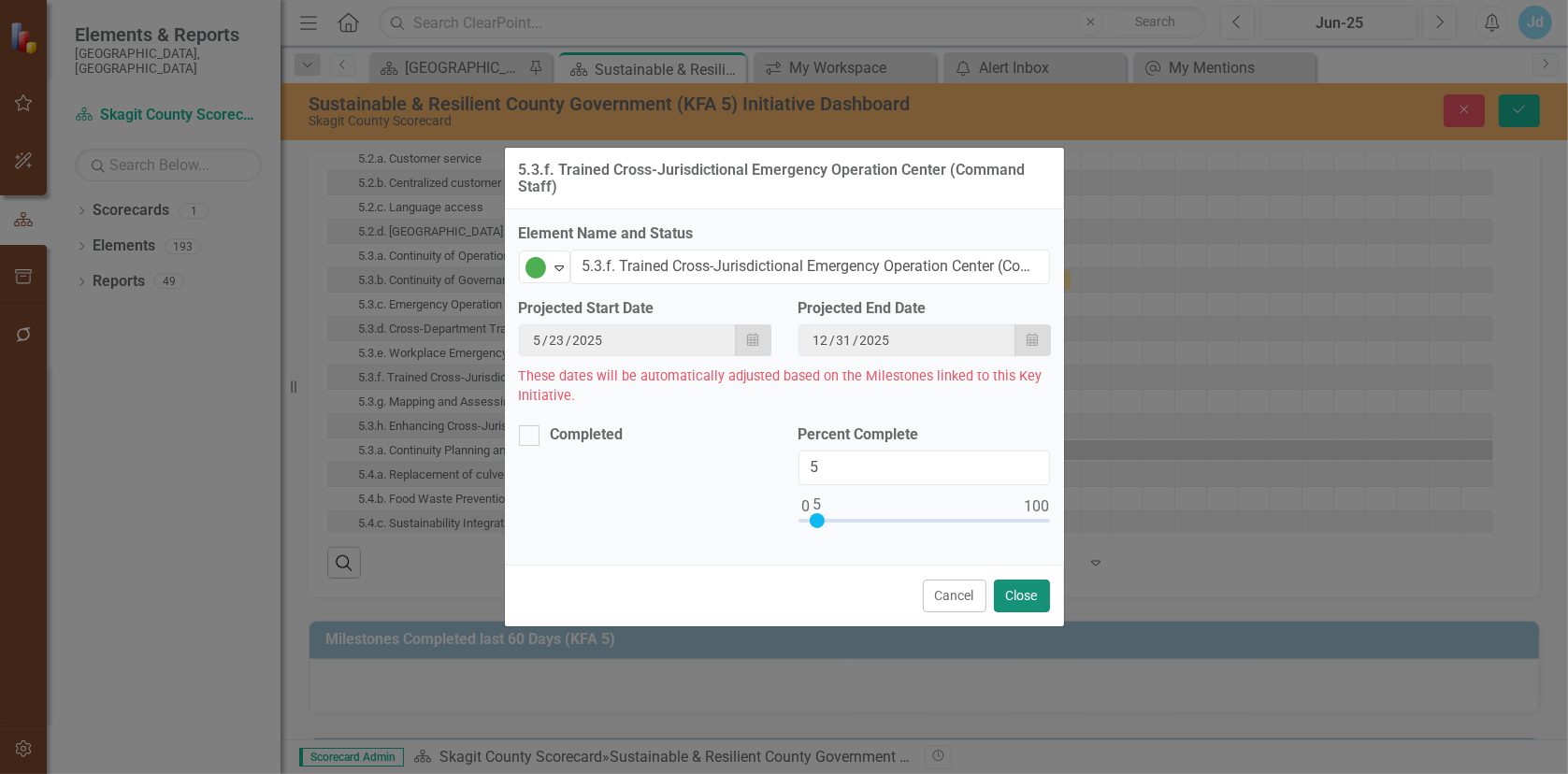 click on "Close" at bounding box center [1022, 595] 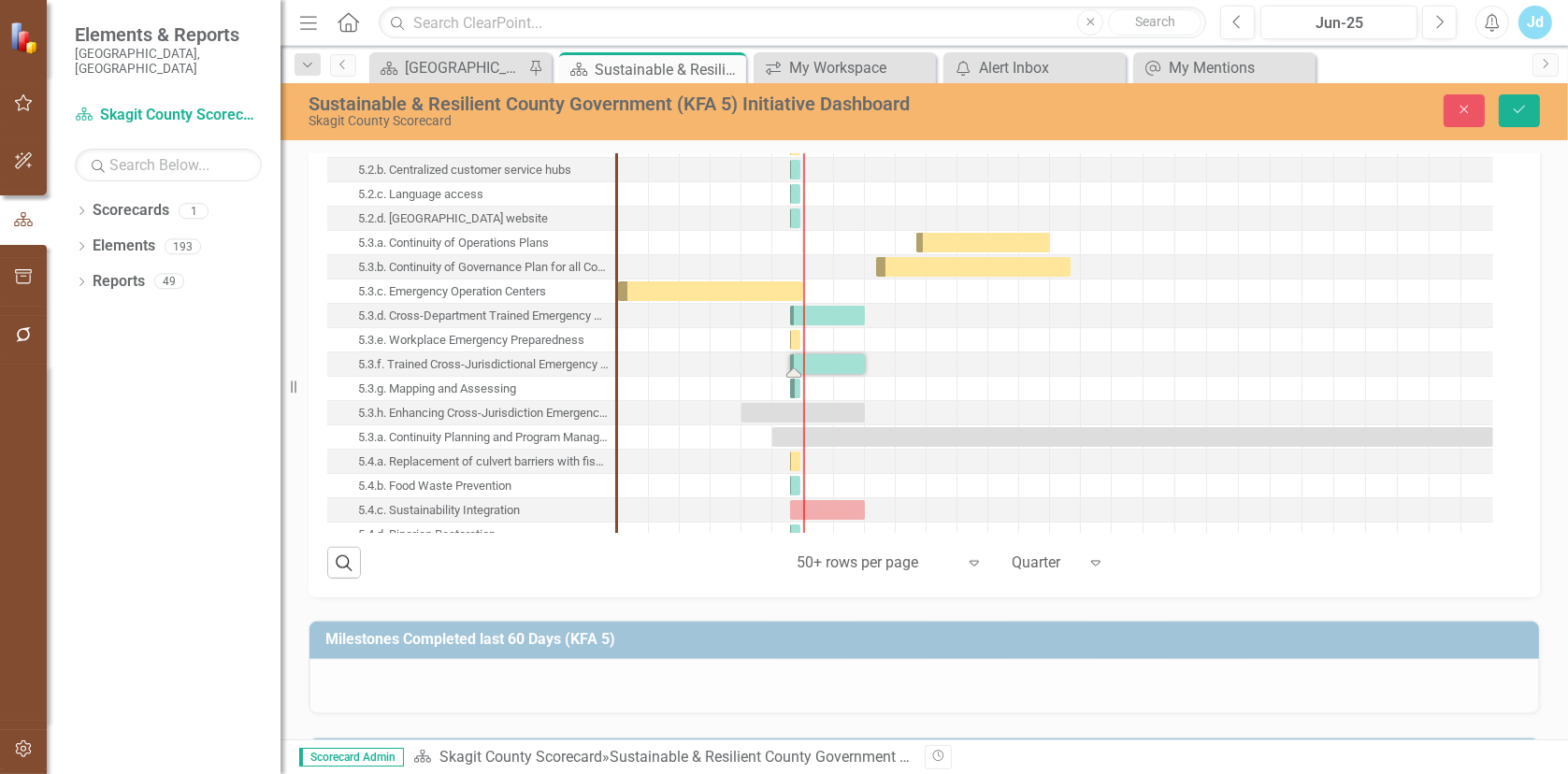 scroll, scrollTop: 0, scrollLeft: 0, axis: both 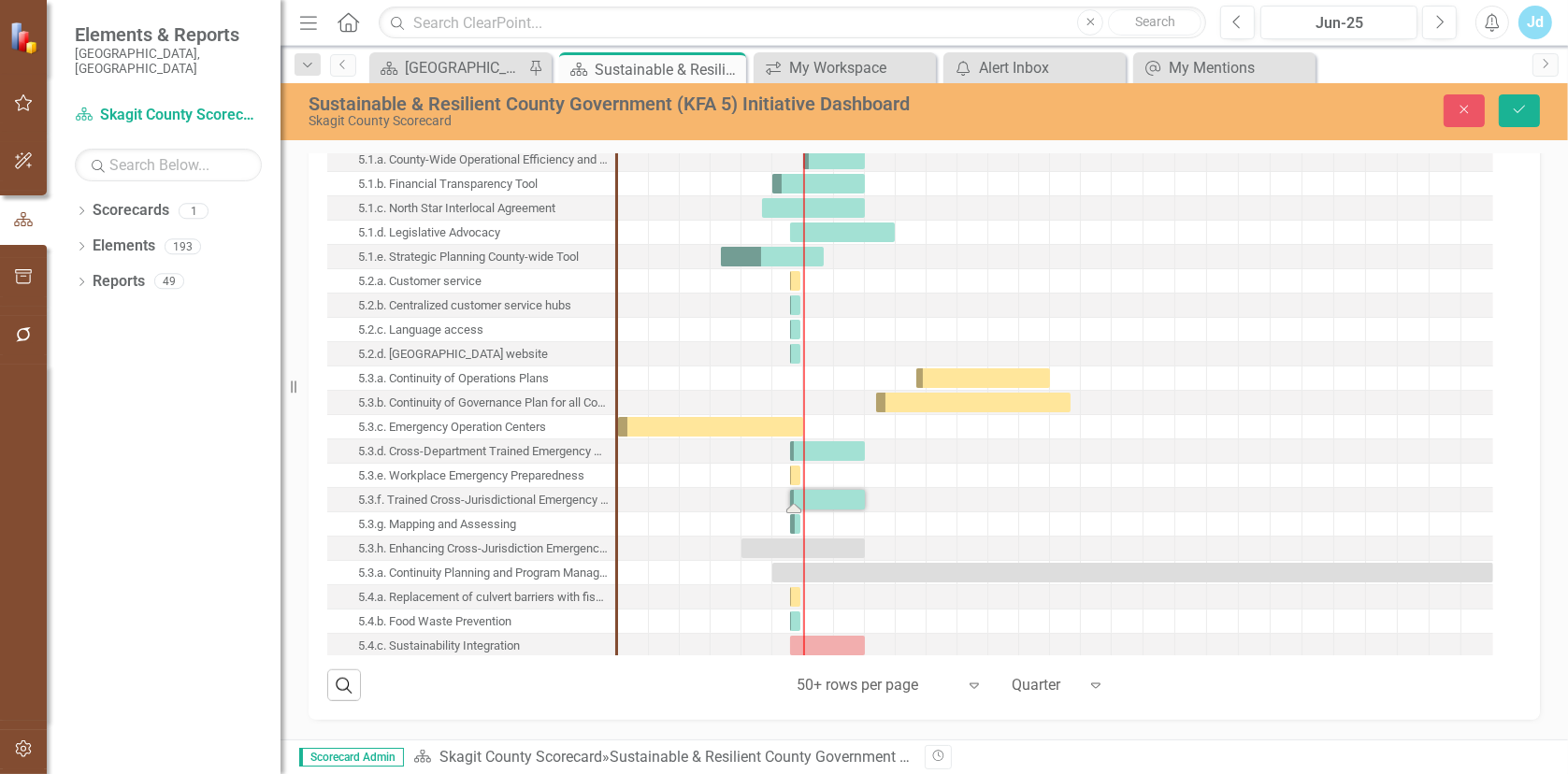 drag, startPoint x: 347, startPoint y: 391, endPoint x: 415, endPoint y: 440, distance: 83.81527 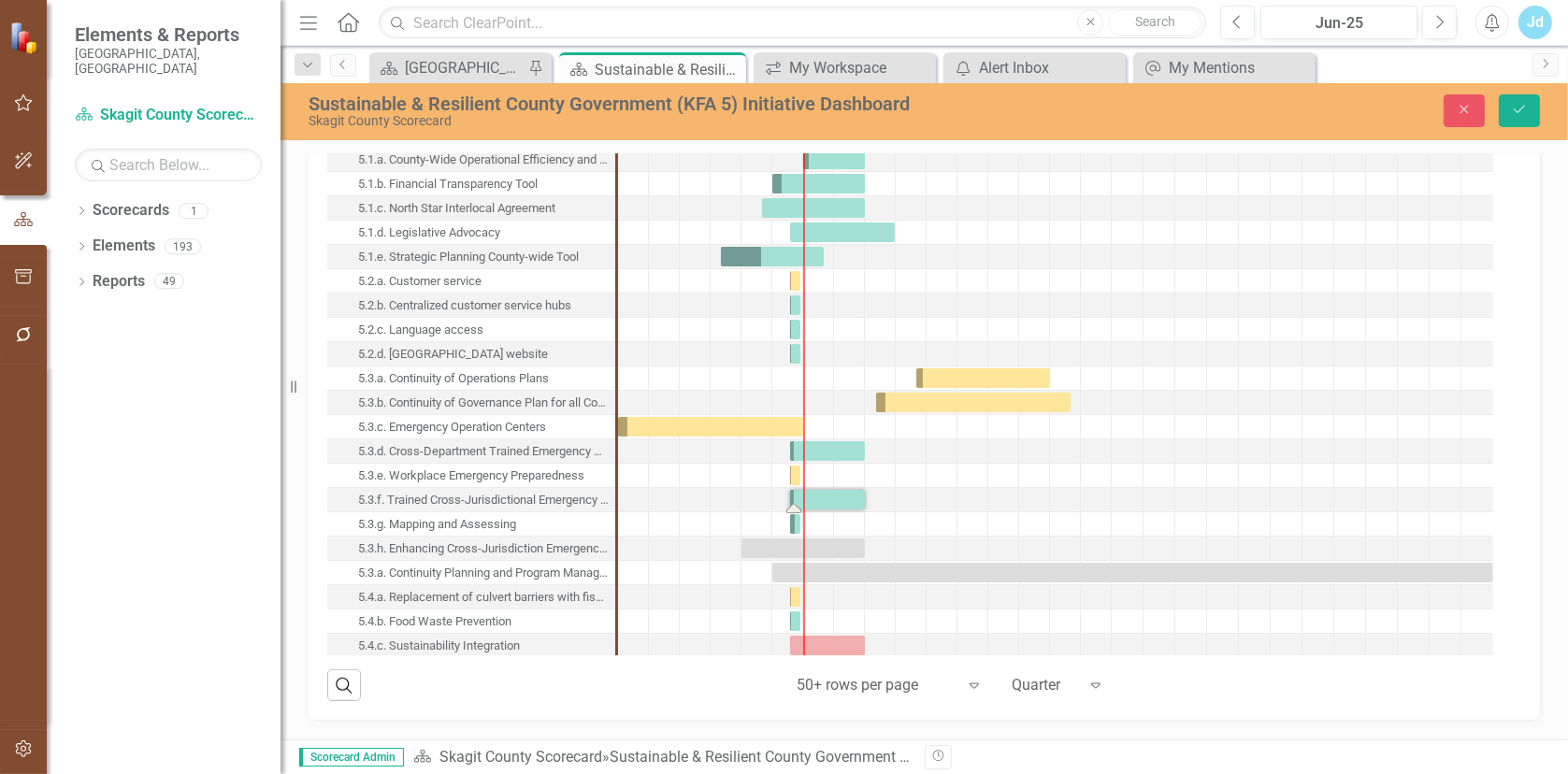 click on "Skagit County Scorecard 5.1.a. County-Wide Operational Efficiency and Effectiveness 5.1.b. Financial Transparency Tool 5.1.c. North Star Interlocal Agreement 5.1.d. Legislative Advocacy 5.1.e. Strategic Planning County-wide Tool 5.2.a. Customer service 5.2.b. Centralized customer service hubs 5.2.c. Language access 5.2.d. Skagit County website 5.3.a. Continuity of Operations Plans 5.3.b. Continuity of Governance Plan for all County Offices 5.3.c. Emergency Operation Centers 5.3.d. Cross-Department Trained Emergency Operations Center (General Staff) 5.3.e. Workplace Emergency Preparedness 5.3.f. Trained Cross-Jurisdictional Emergency Operation Center (Command Staff) 5.3.g. Mapping and Assessing 5.3.h. Enhancing Cross-Jurisdiction Emergency Management Collaboration 5.3.a. Continuity Planning and Program Management 5.4.a. Replacement of culvert barriers with fish passable structures 5.4.b. Food Waste Prevention 5.4.c. Sustainability Integration 5.4.d. Riparian Restoration 5.4.f. Protection of Critical Areas" at bounding box center (471, 452) 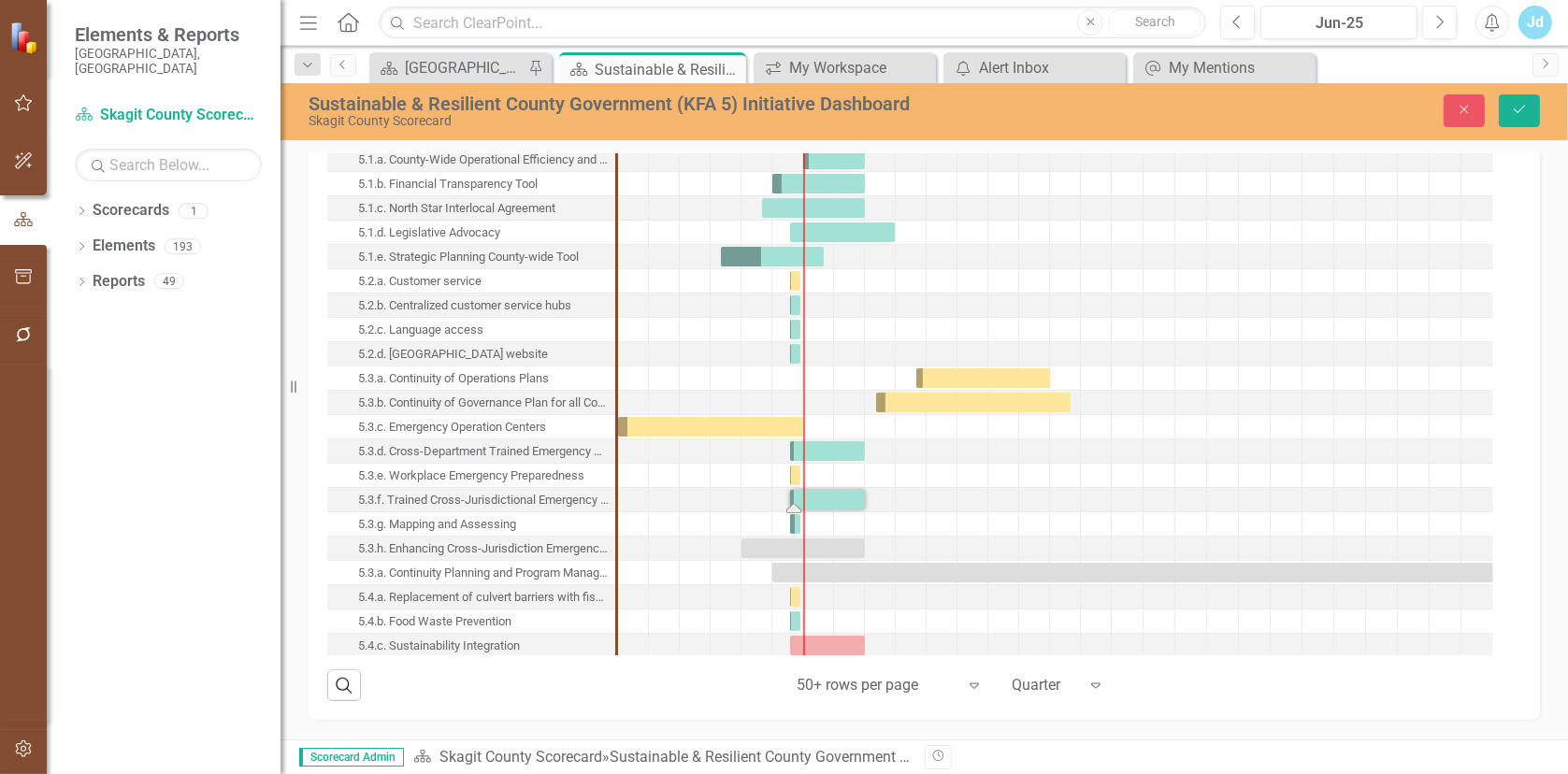 drag, startPoint x: 343, startPoint y: 386, endPoint x: 512, endPoint y: 501, distance: 204.41624 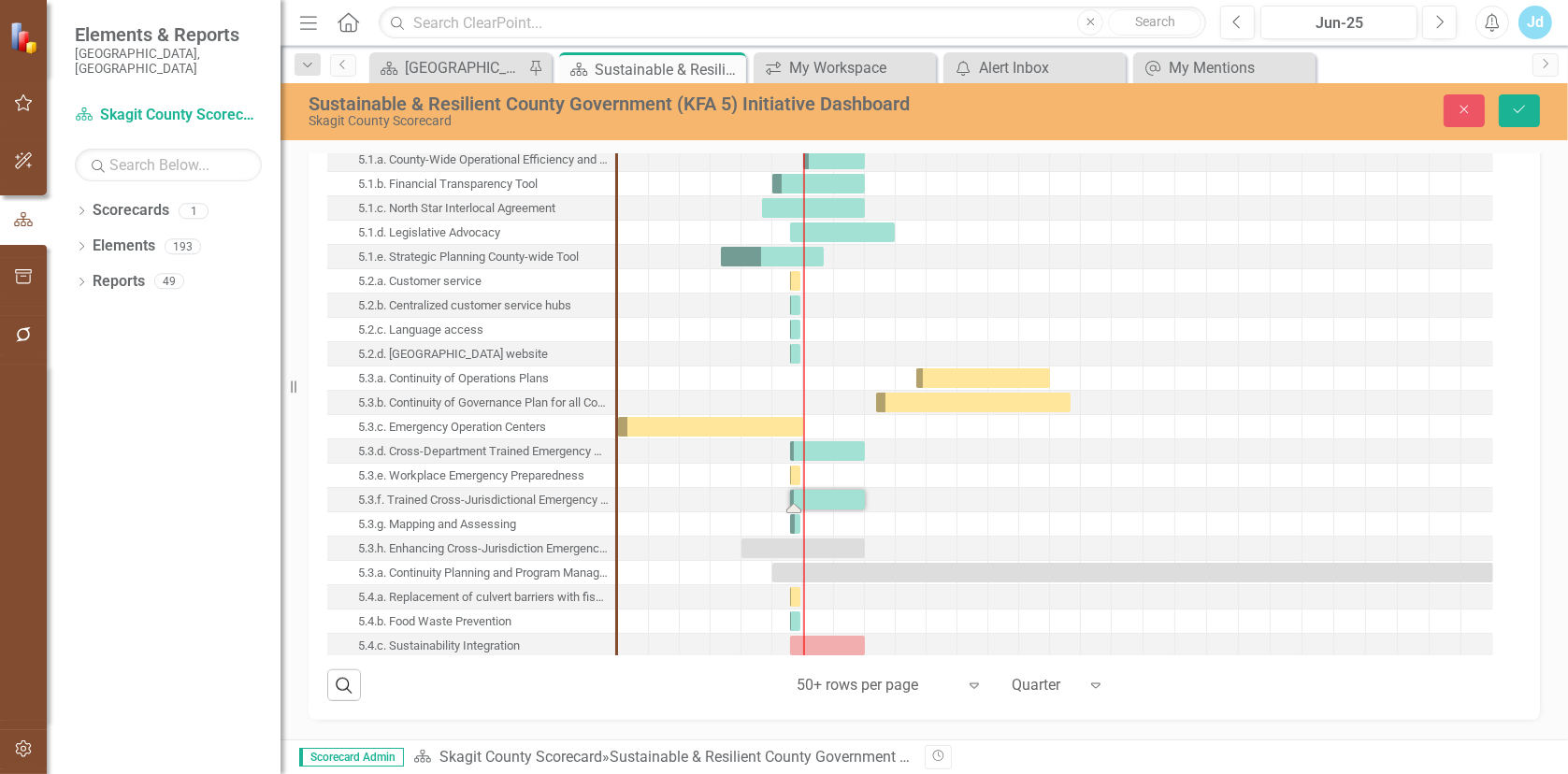 click on "Skagit County Scorecard 5.1.a. County-Wide Operational Efficiency and Effectiveness 5.1.b. Financial Transparency Tool 5.1.c. North Star Interlocal Agreement 5.1.d. Legislative Advocacy 5.1.e. Strategic Planning County-wide Tool 5.2.a. Customer service 5.2.b. Centralized customer service hubs 5.2.c. Language access 5.2.d. Skagit County website 5.3.a. Continuity of Operations Plans 5.3.b. Continuity of Governance Plan for all County Offices 5.3.c. Emergency Operation Centers 5.3.d. Cross-Department Trained Emergency Operations Center (General Staff) 5.3.e. Workplace Emergency Preparedness 5.3.f. Trained Cross-Jurisdictional Emergency Operation Center (Command Staff) 5.3.g. Mapping and Assessing 5.3.h. Enhancing Cross-Jurisdiction Emergency Management Collaboration 5.3.a. Continuity Planning and Program Management 5.4.a. Replacement of culvert barriers with fish passable structures 5.4.b. Food Waste Prevention 5.4.c. Sustainability Integration 5.4.d. Riparian Restoration 5.4.f. Protection of Critical Areas" at bounding box center (471, 452) 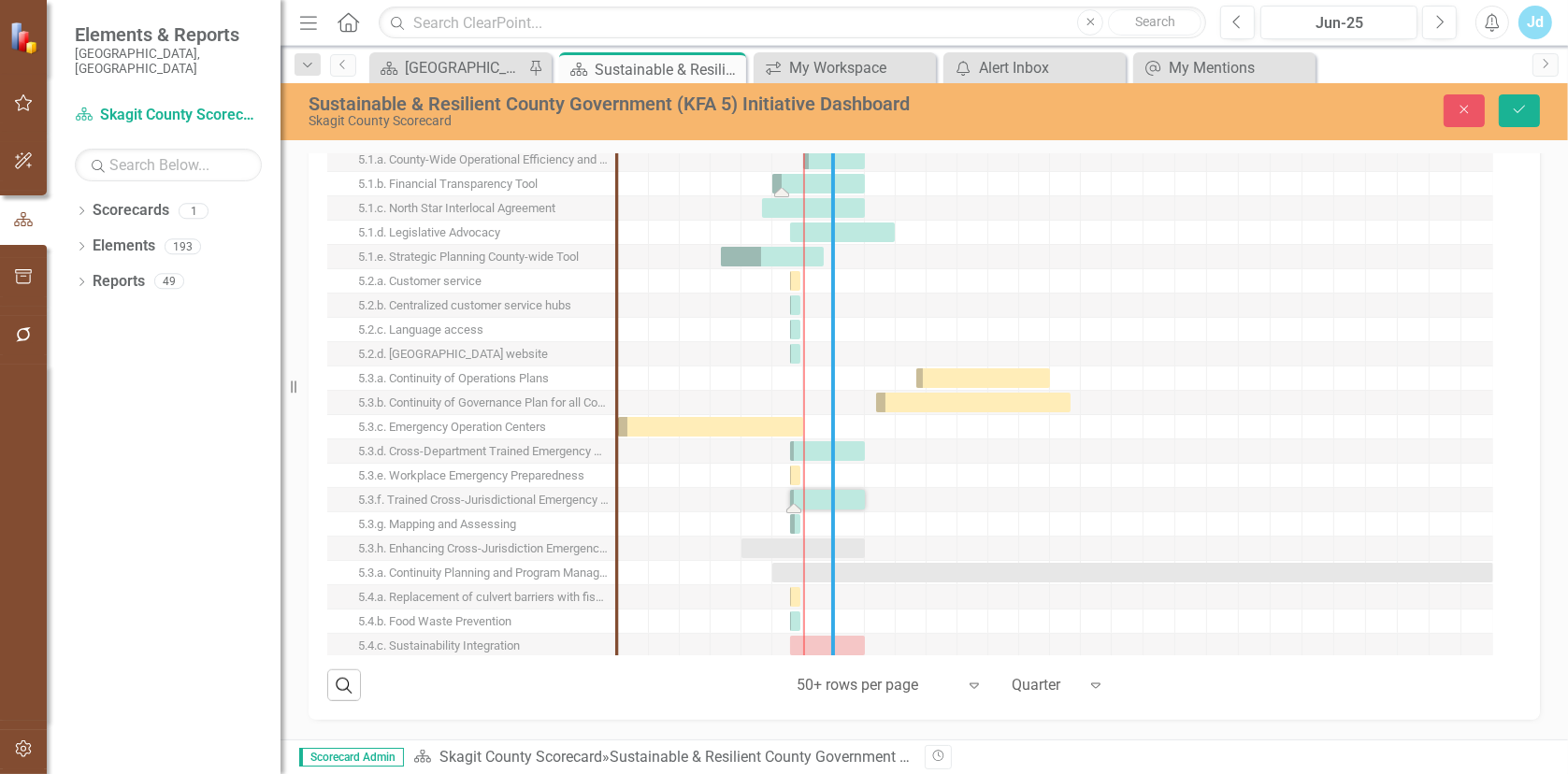 drag, startPoint x: 619, startPoint y: 216, endPoint x: 835, endPoint y: 206, distance: 216.23136 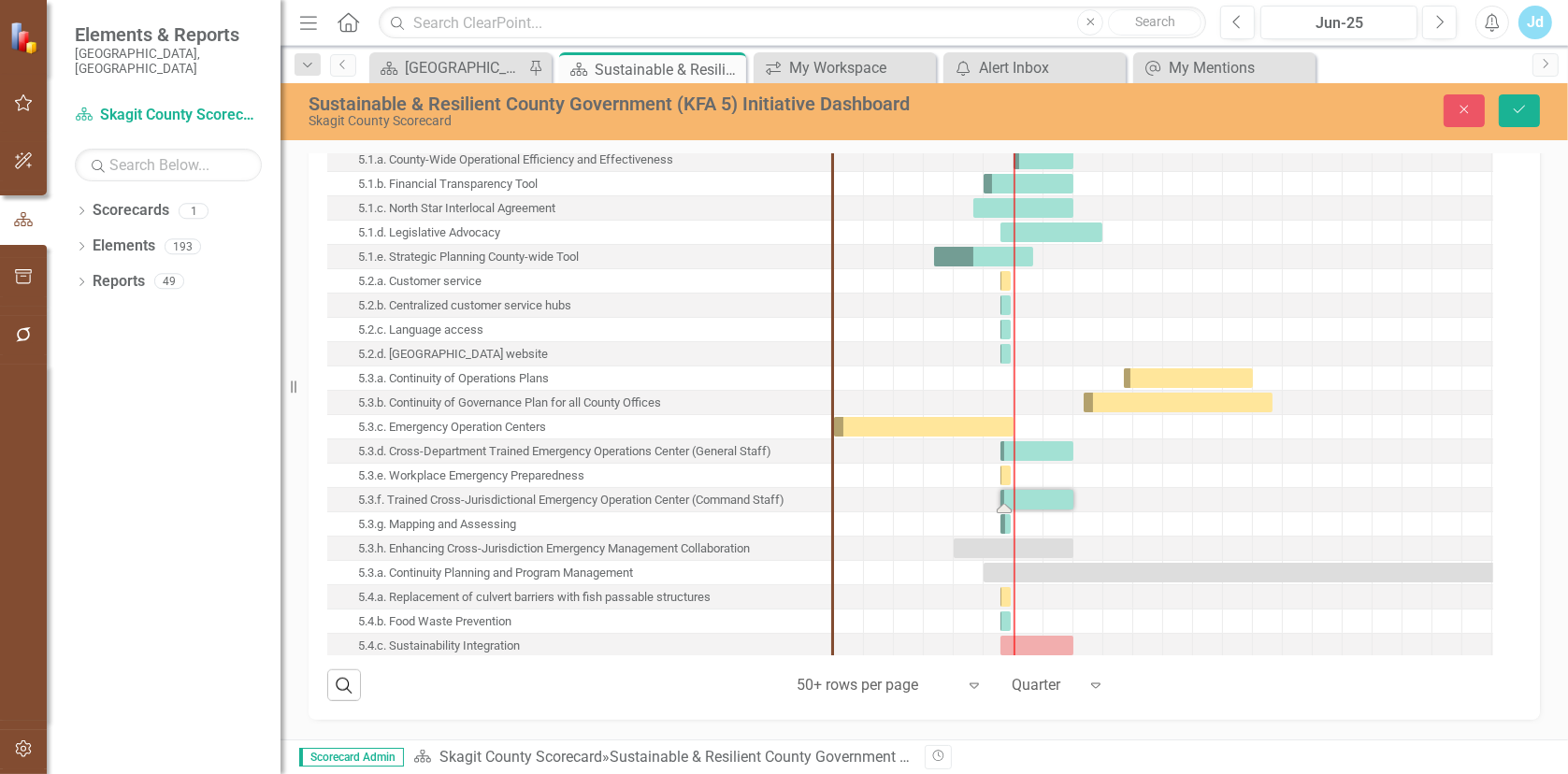 click on "5.3.c. Emergency Operation Centers" at bounding box center [452, 427] 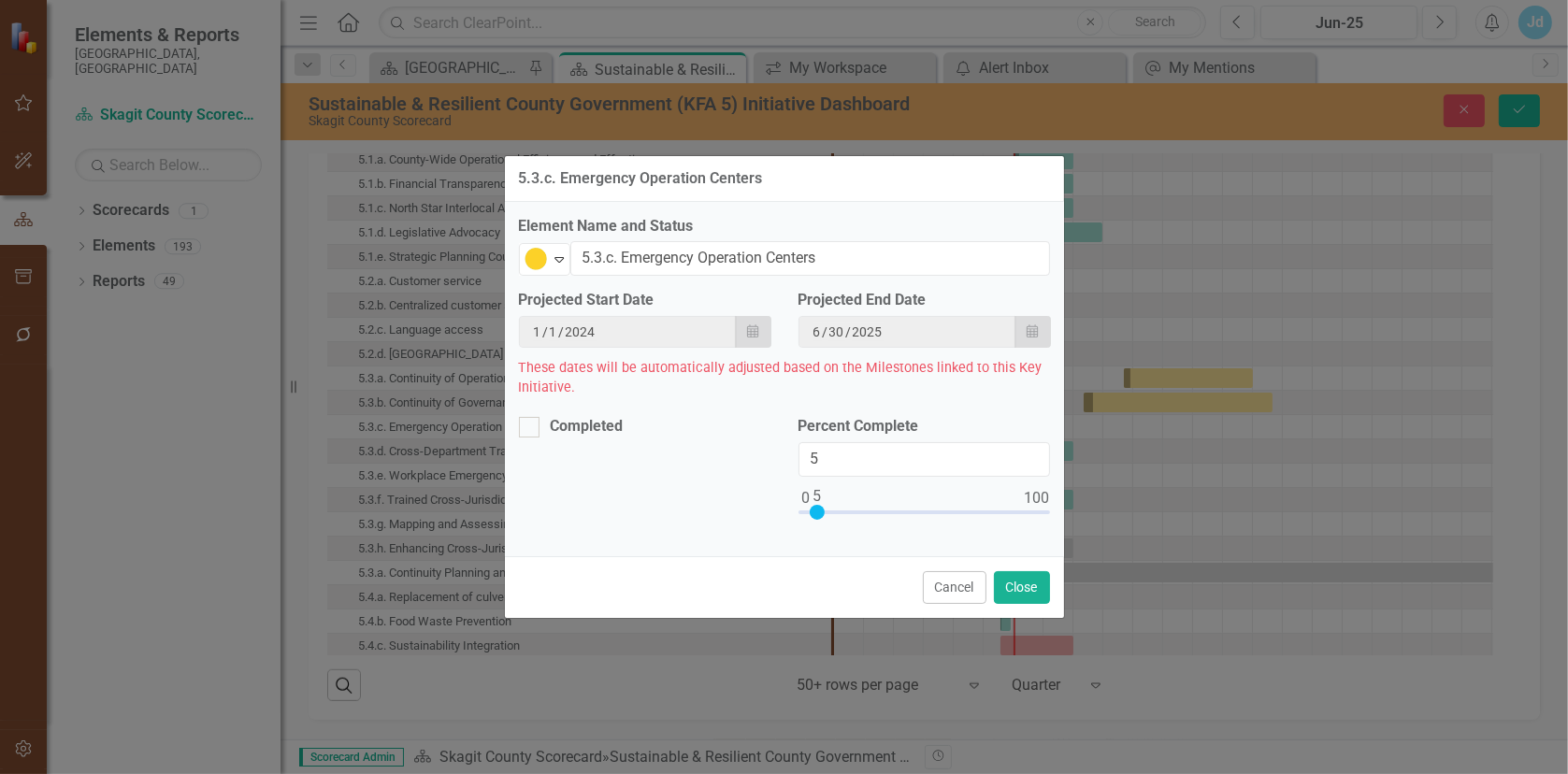 click on "Element Name and Status" at bounding box center [784, 226] 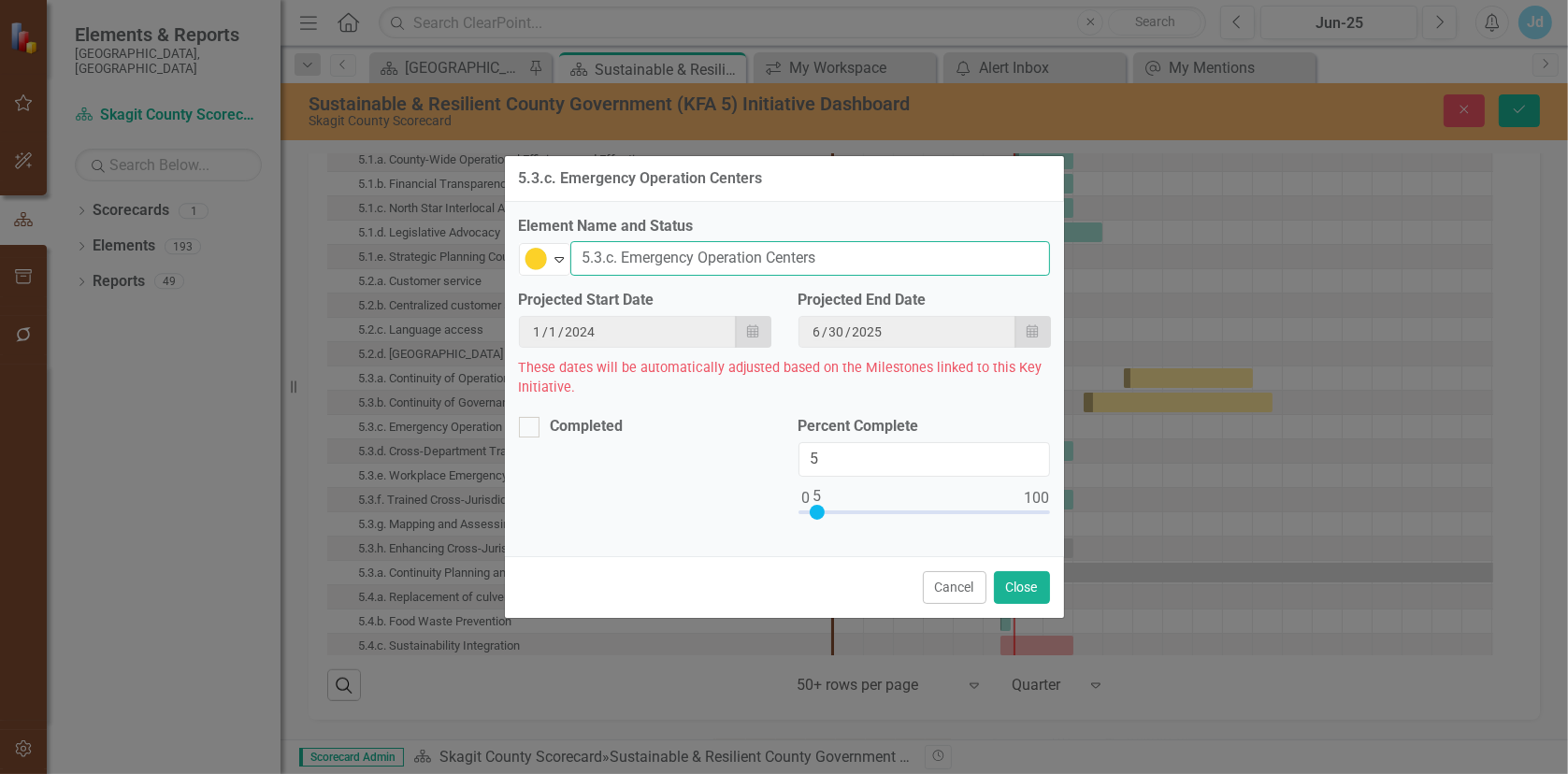 click on "5.3.c. Emergency Operation Centers" at bounding box center [810, 258] 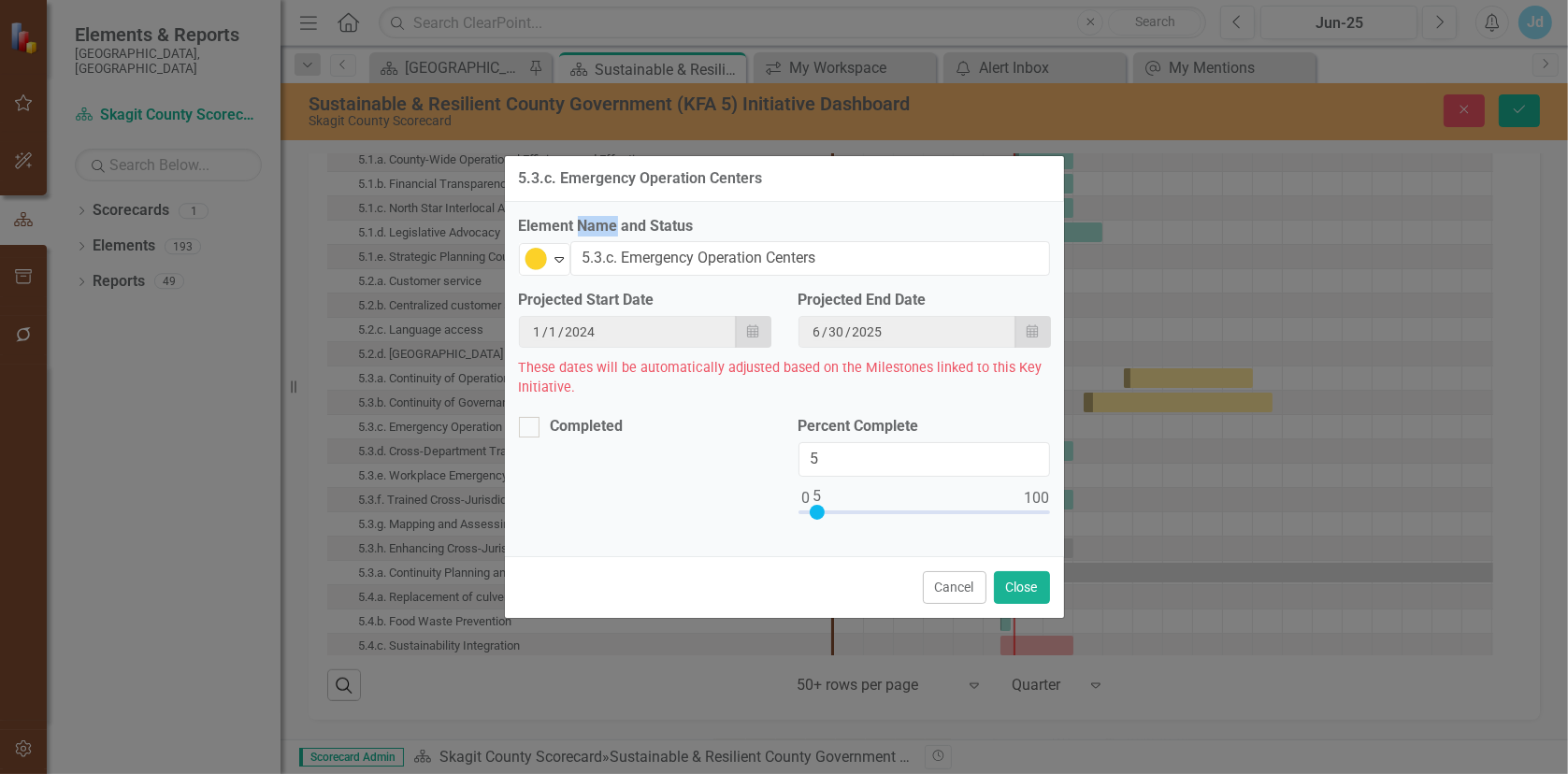 click on "Element Name and Status" at bounding box center (784, 226) 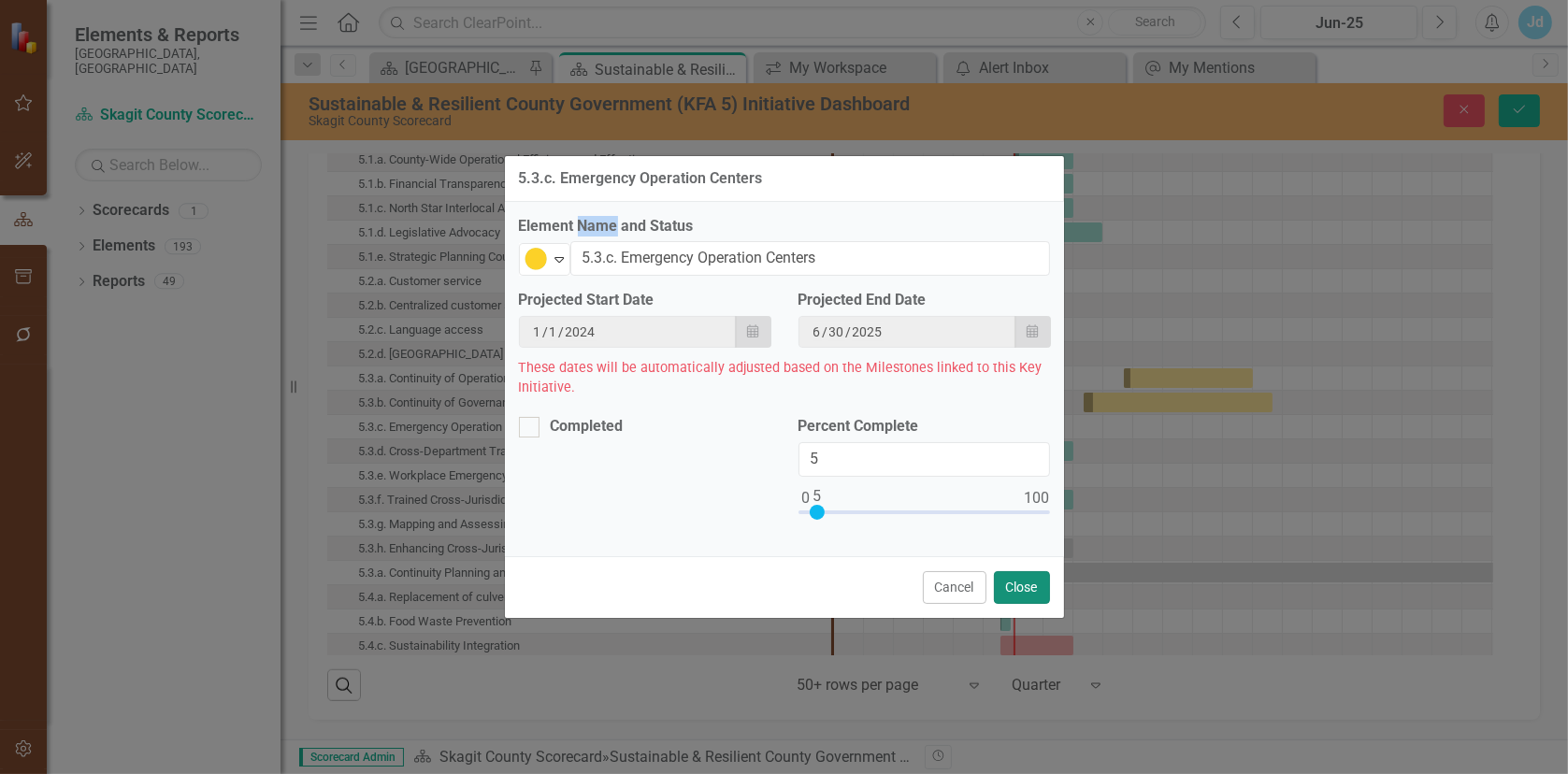 click on "Close" at bounding box center [1022, 587] 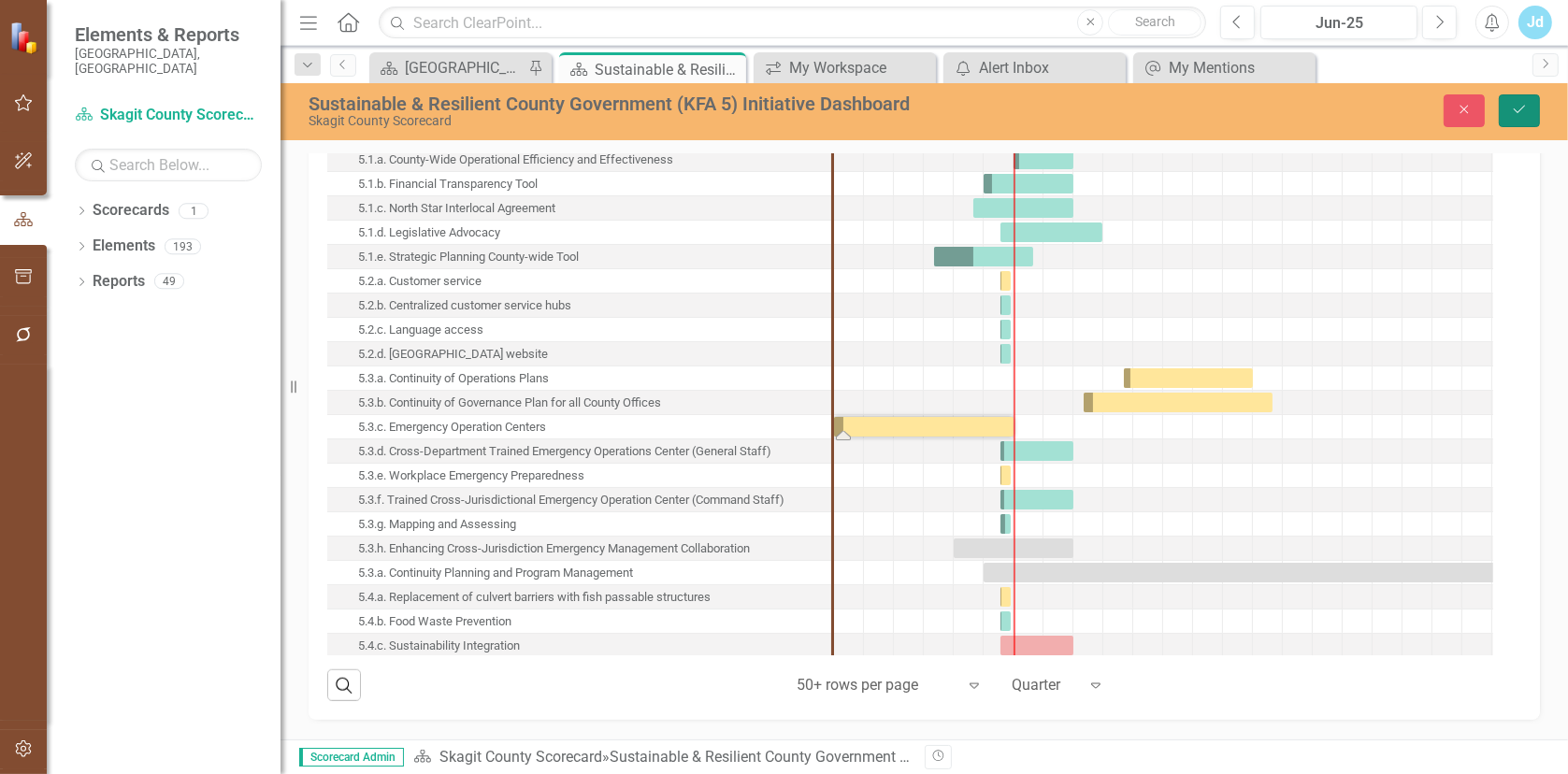click on "Save" at bounding box center (1519, 110) 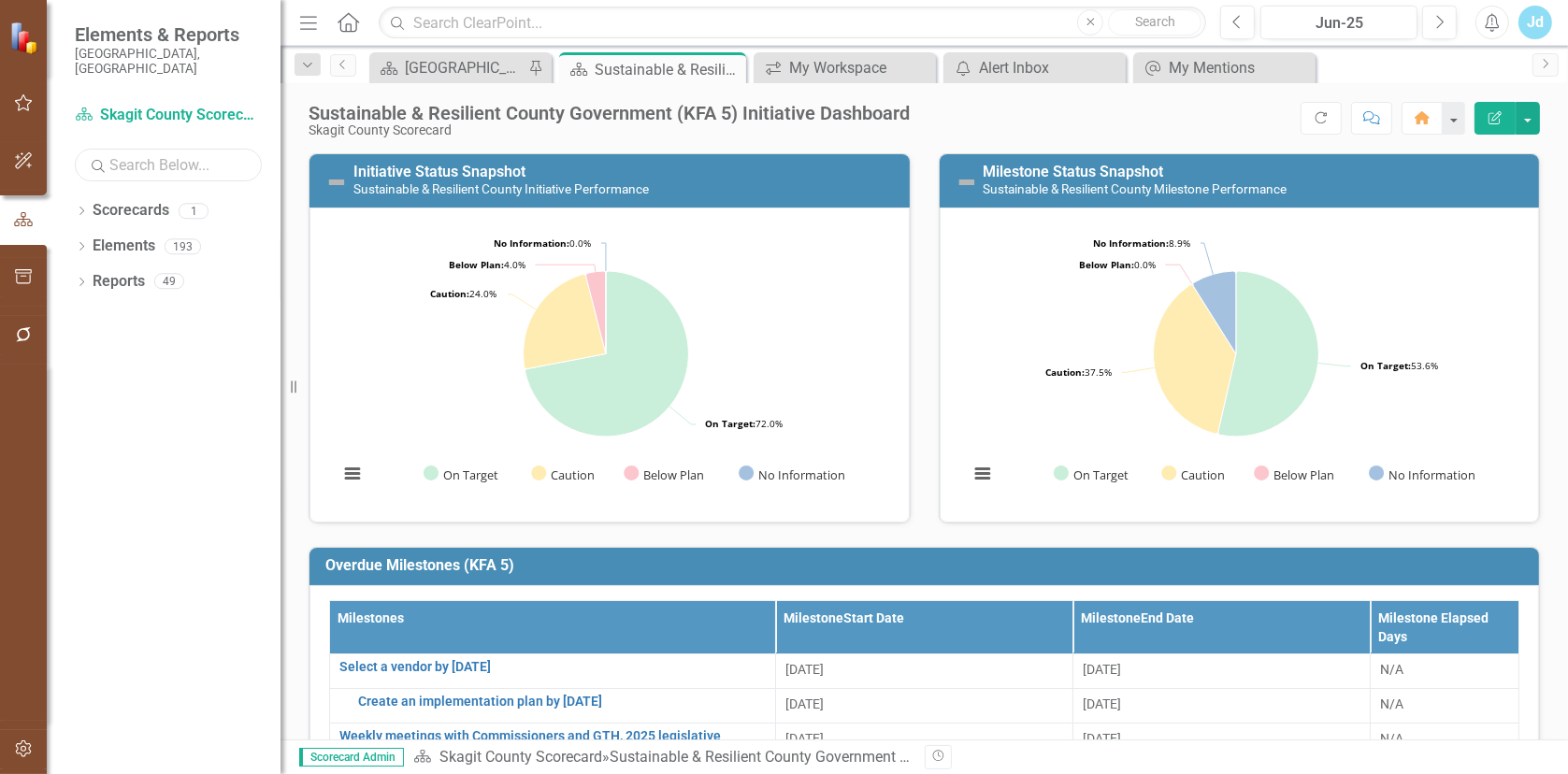 click at bounding box center [168, 165] 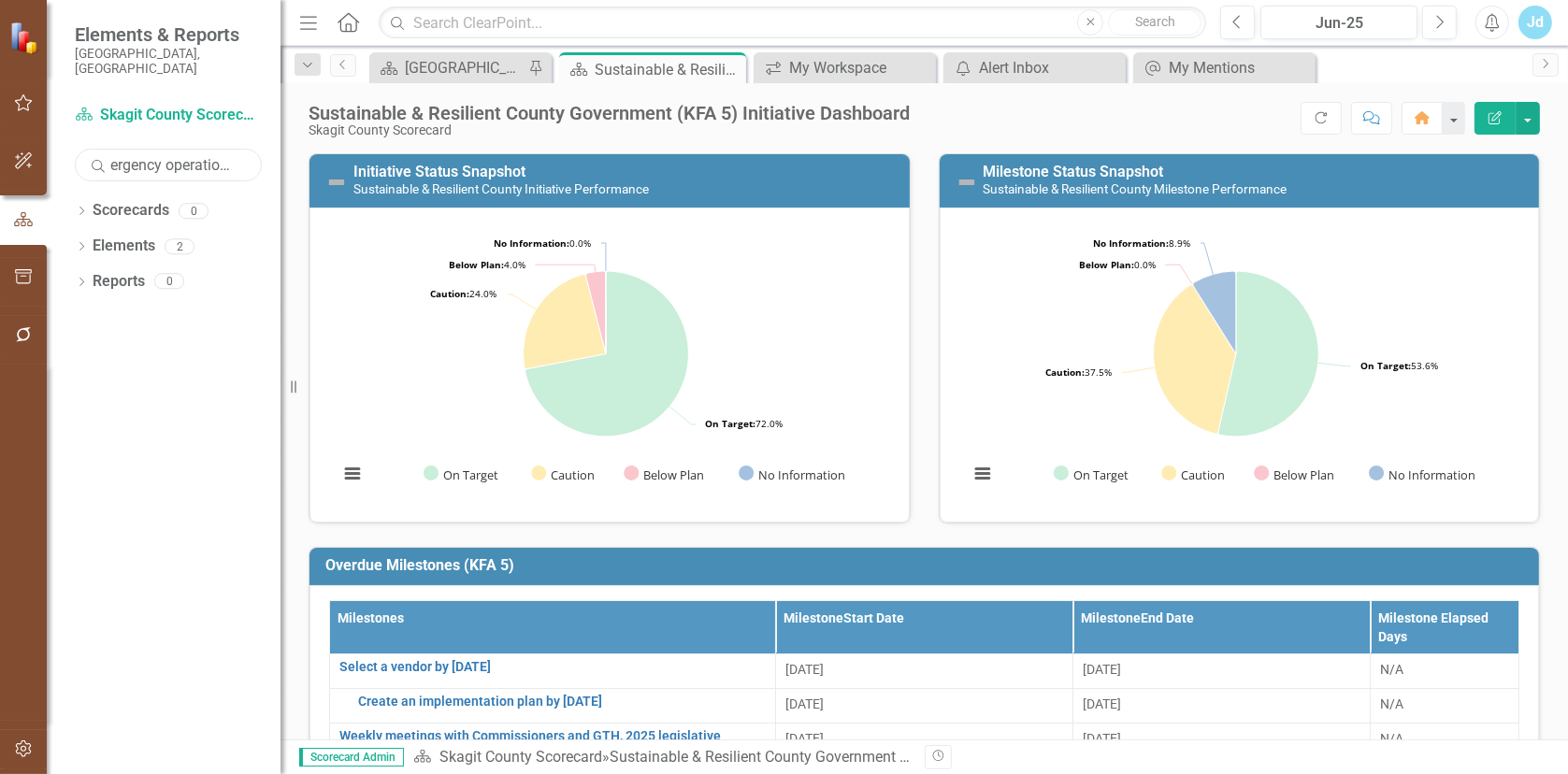 scroll, scrollTop: 0, scrollLeft: 45, axis: horizontal 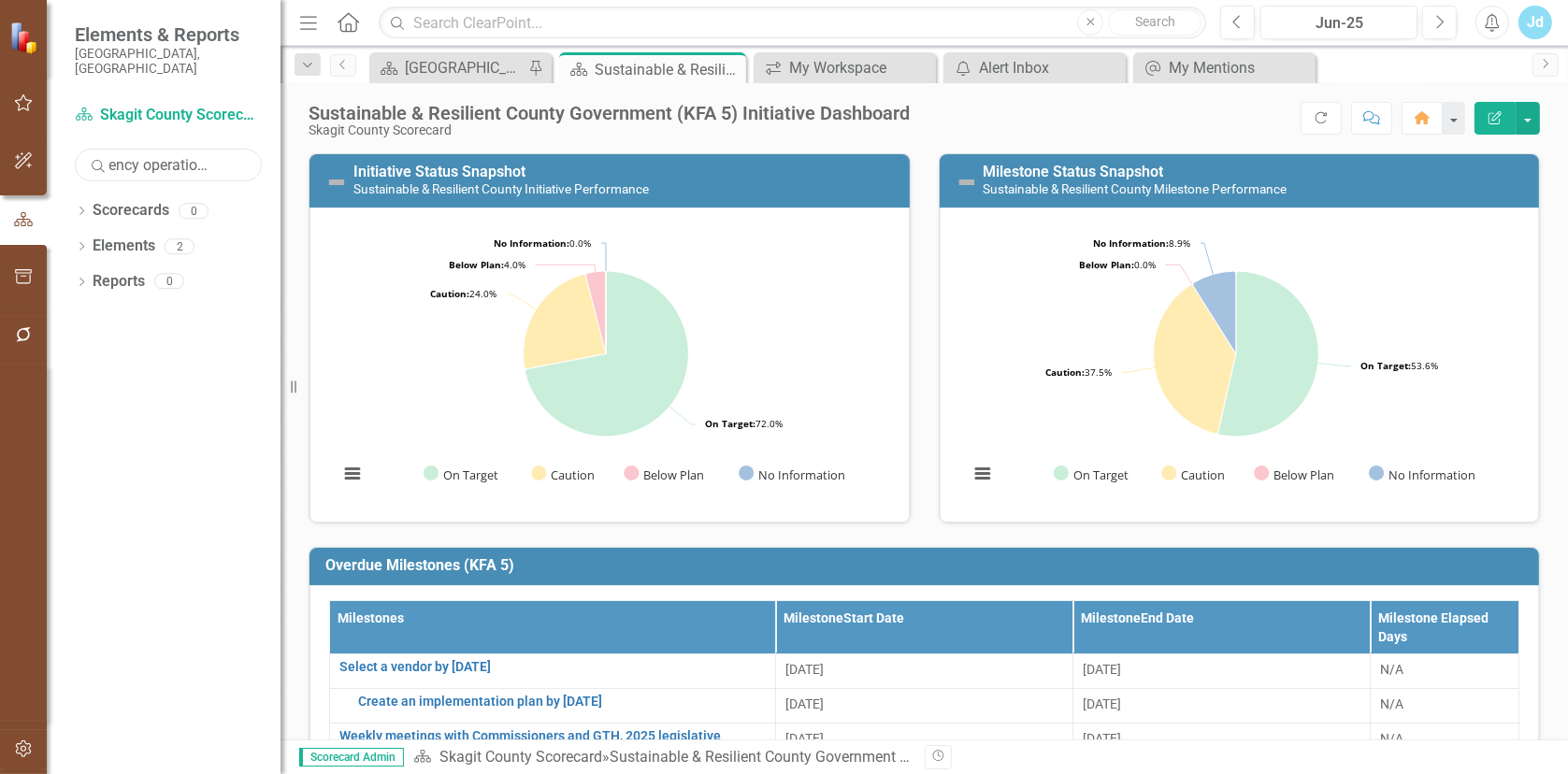 type on "emergency operation centers" 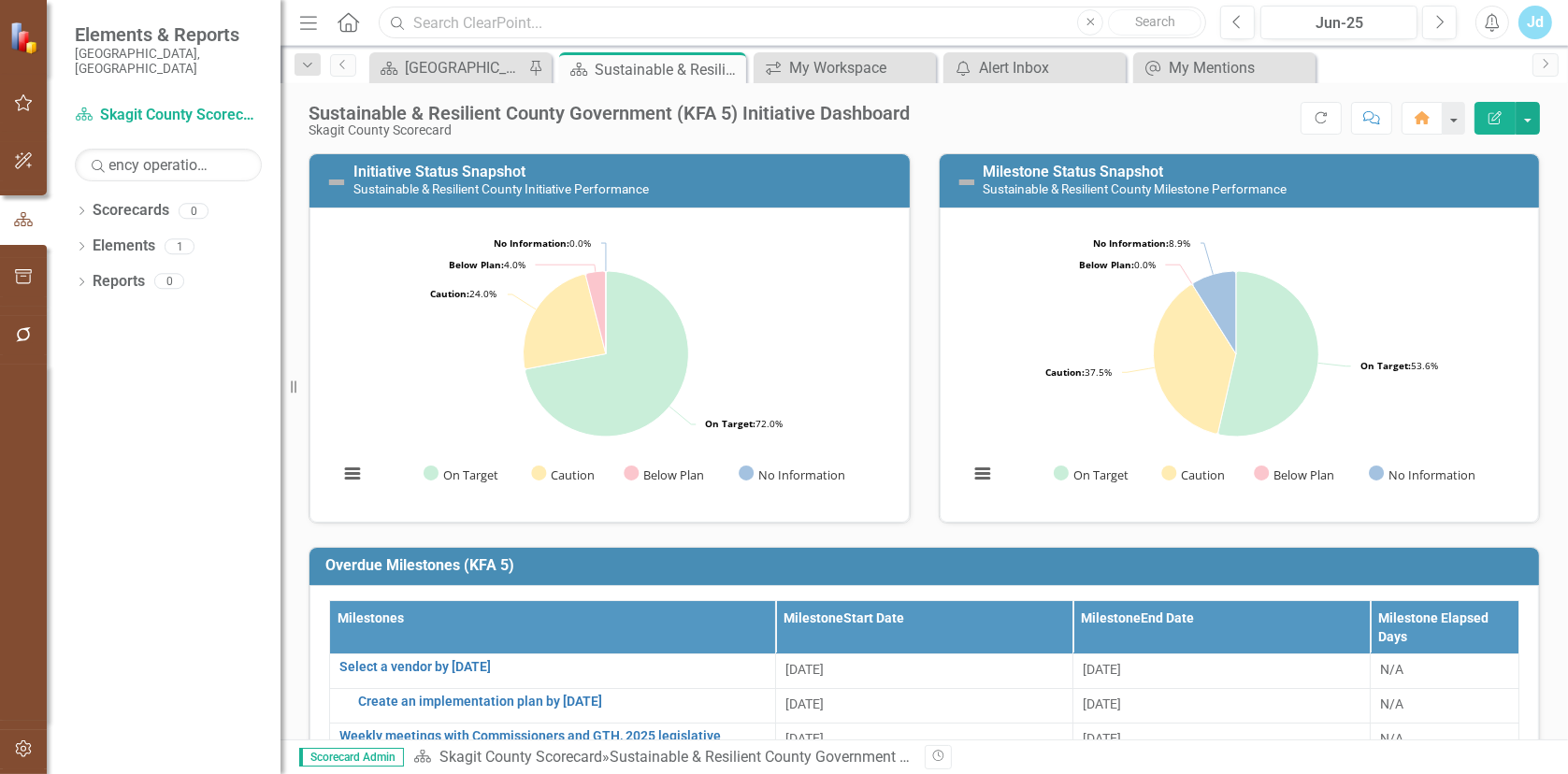 scroll, scrollTop: 0, scrollLeft: 0, axis: both 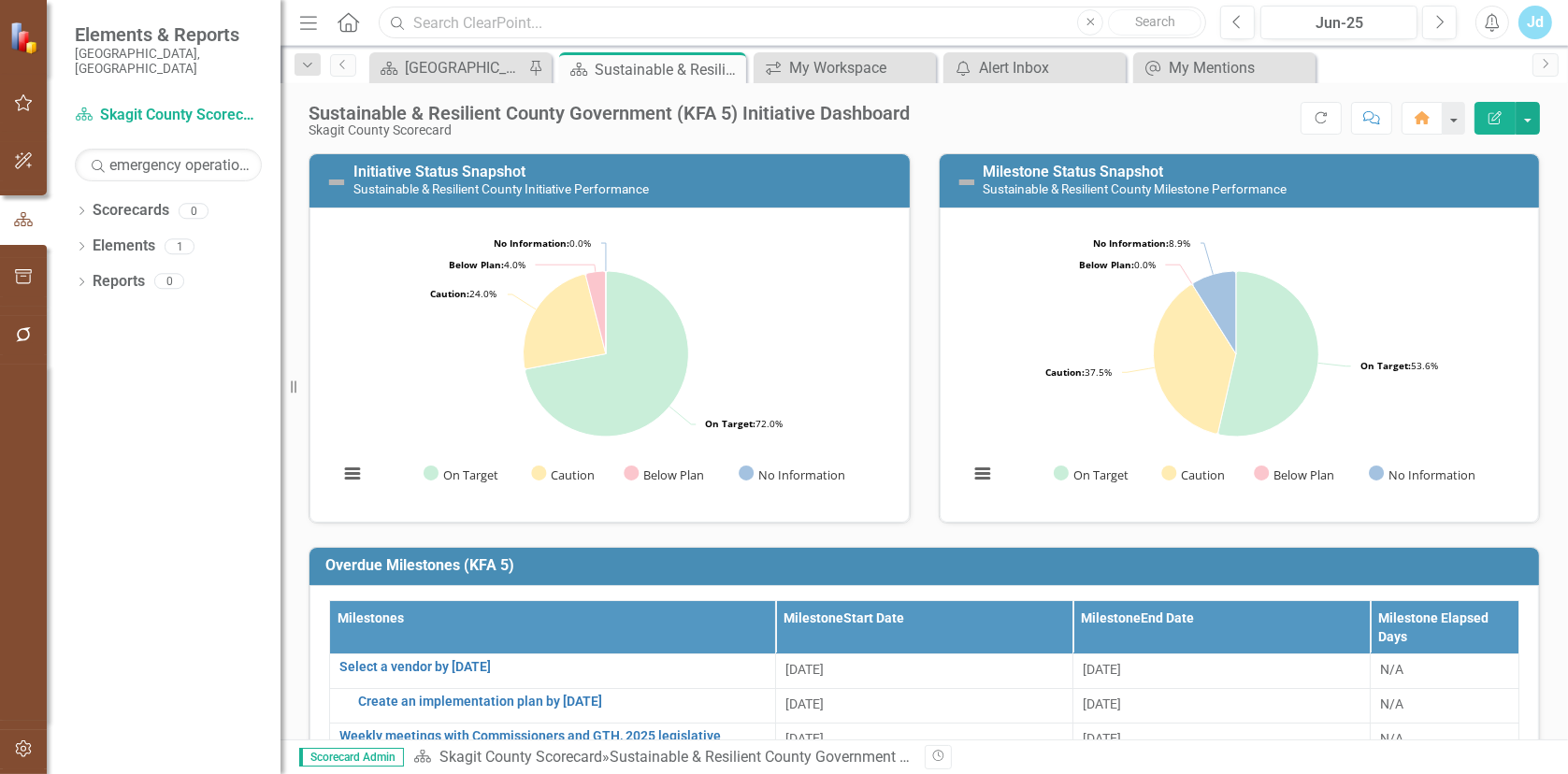 click at bounding box center (792, 22) 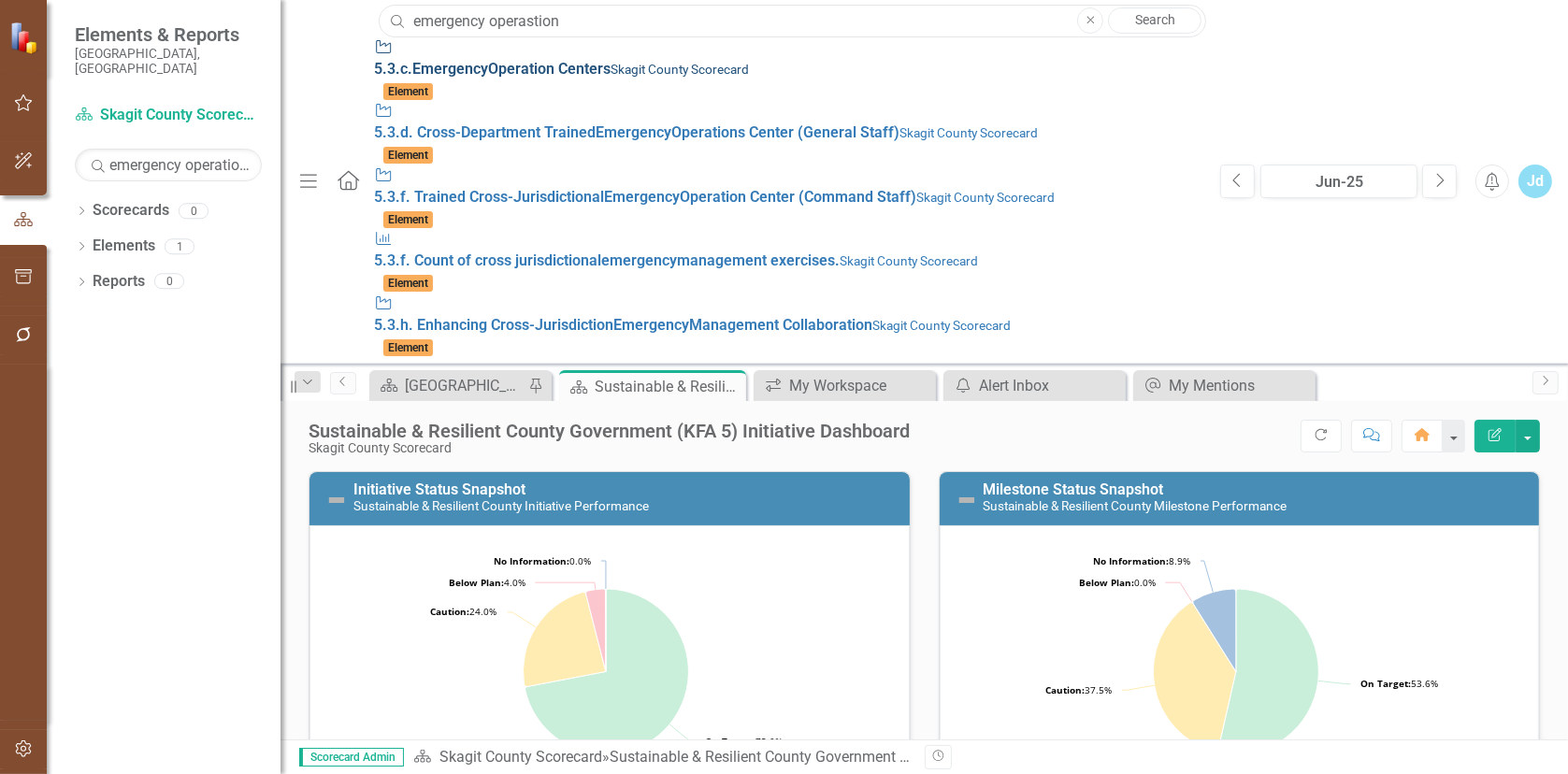 type on "emergency operastion" 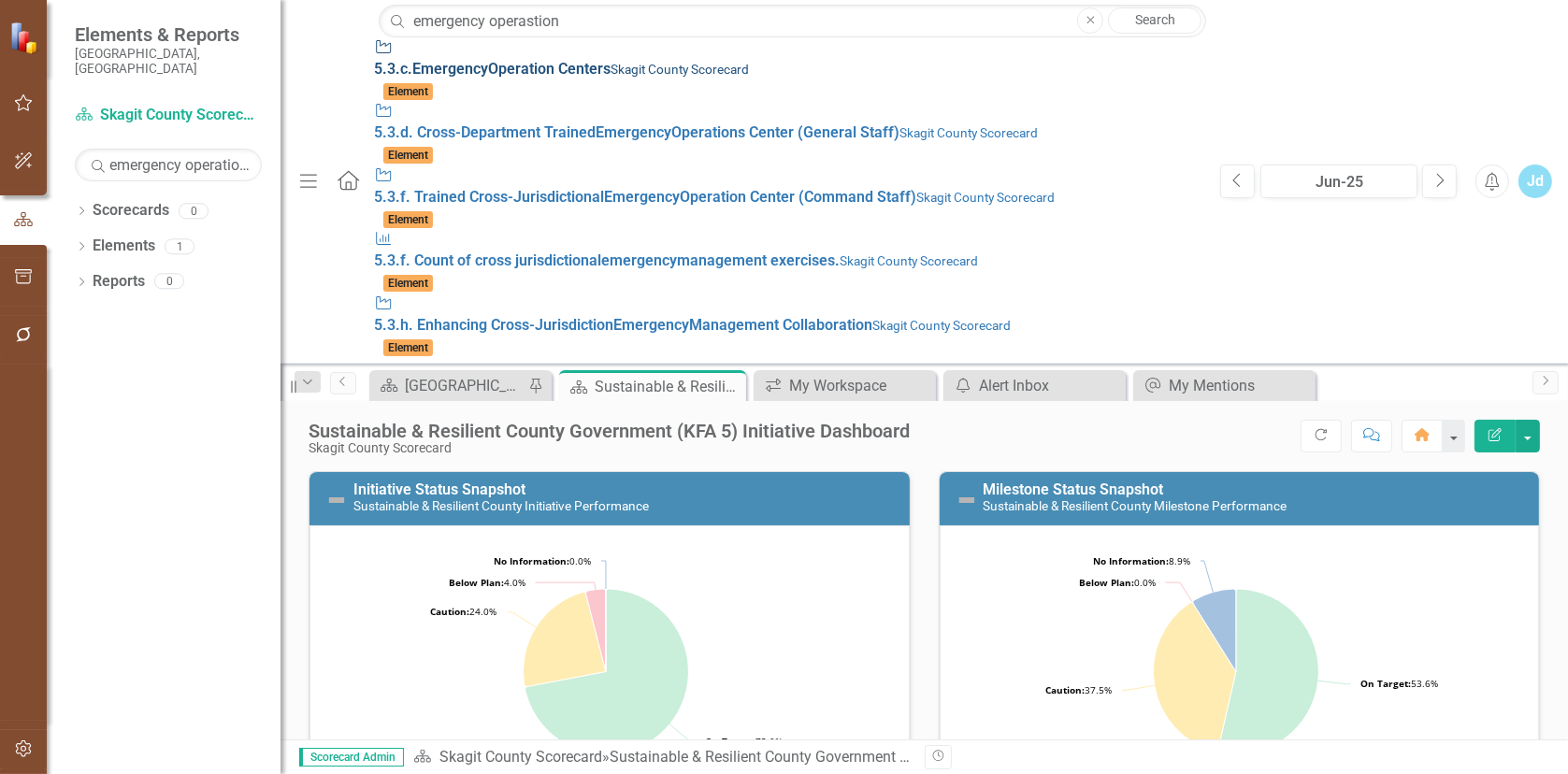 click on "Emergency" at bounding box center [450, 68] 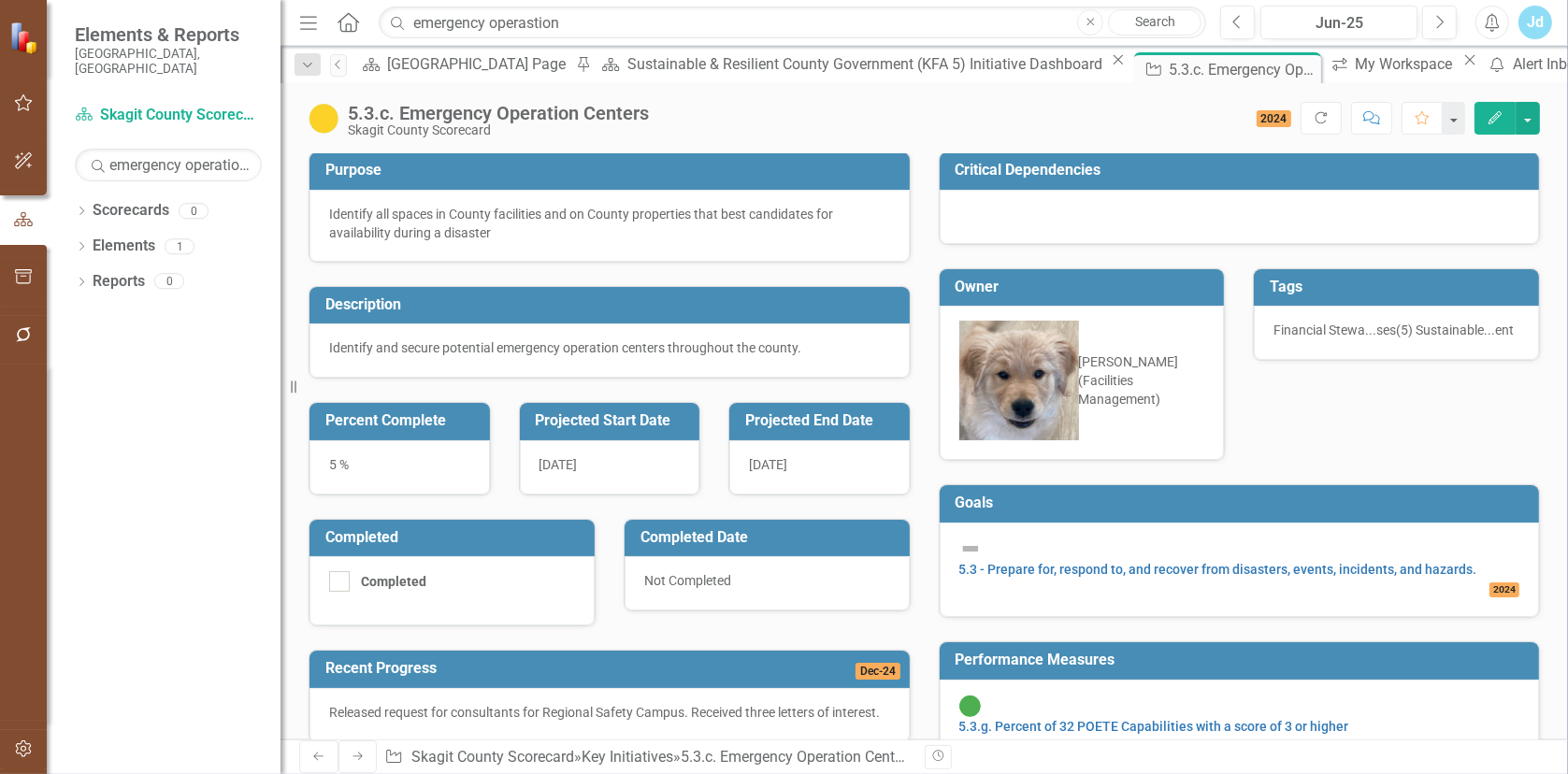 scroll, scrollTop: 0, scrollLeft: 0, axis: both 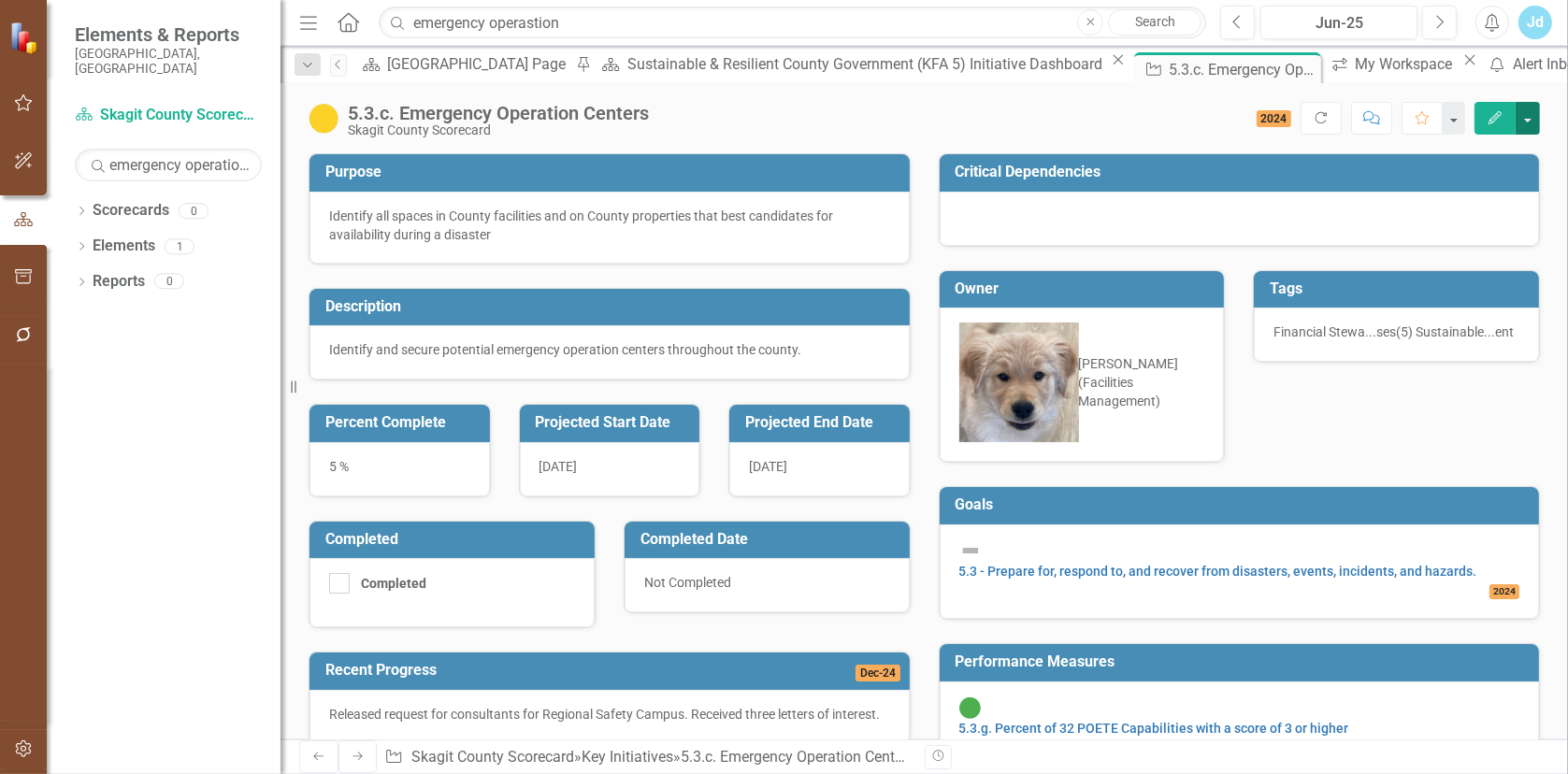 click at bounding box center (1528, 118) 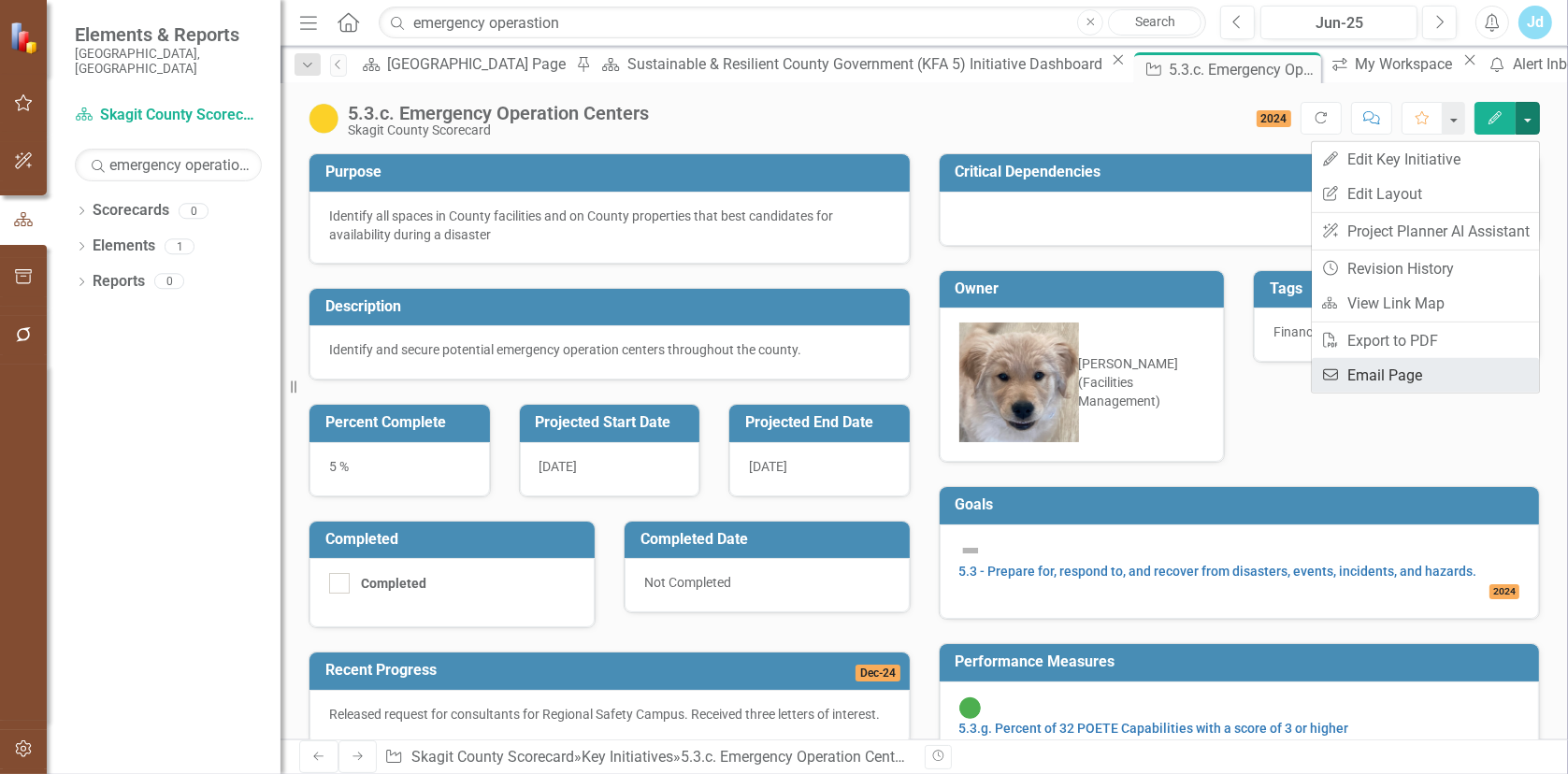 click on "Email Email Page" at bounding box center (1425, 375) 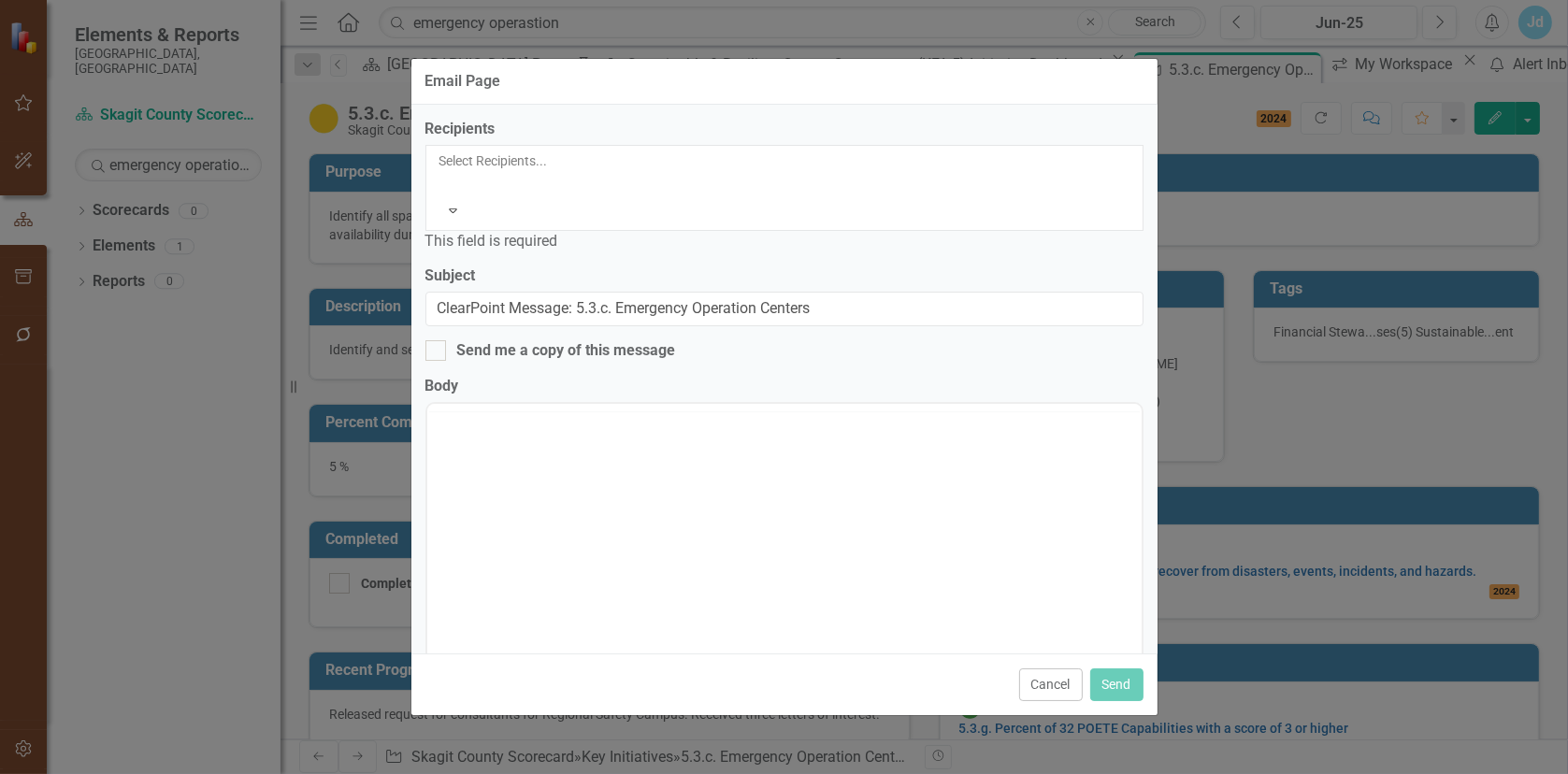 scroll, scrollTop: 0, scrollLeft: 0, axis: both 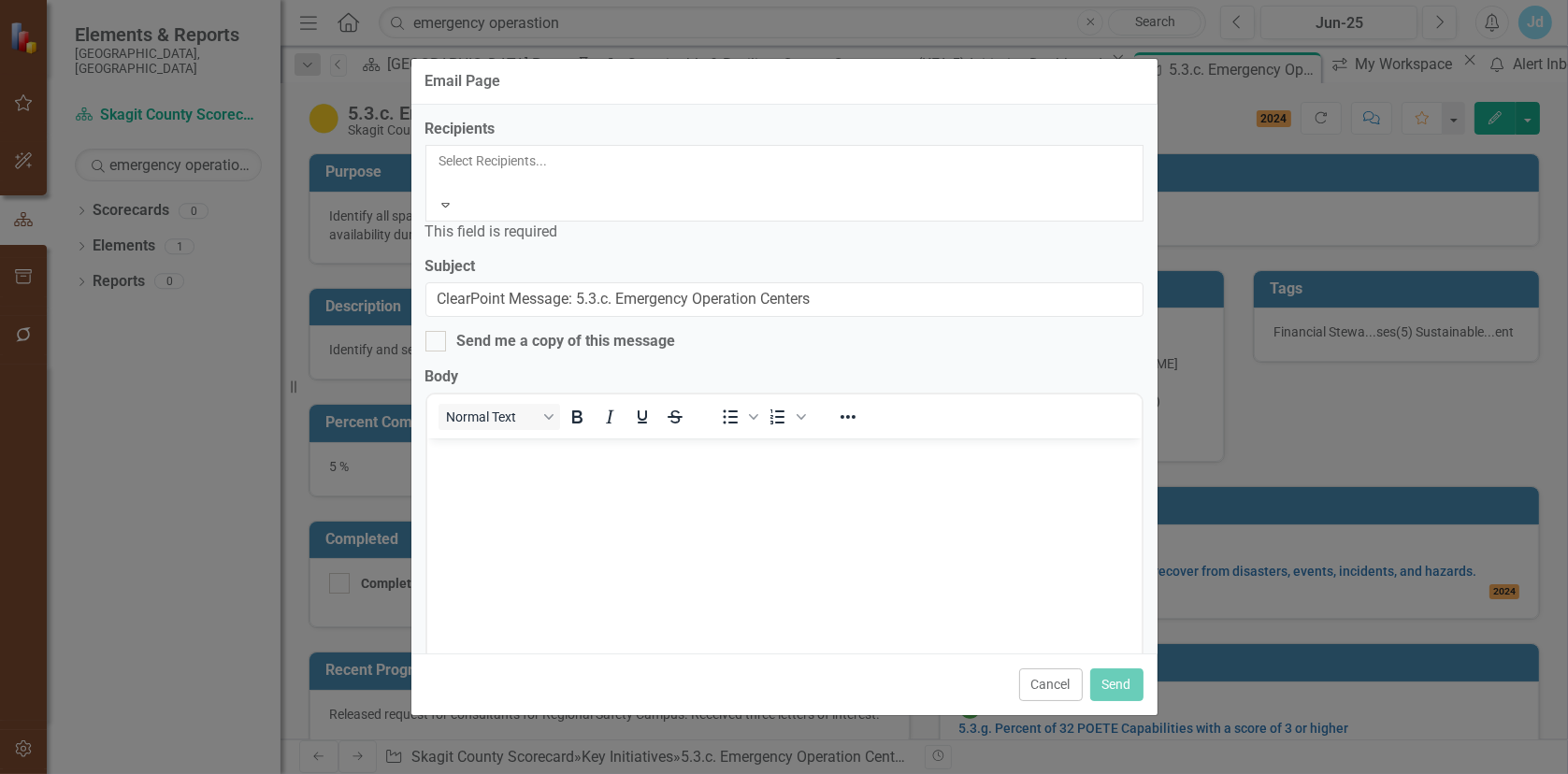 click at bounding box center (440, 183) 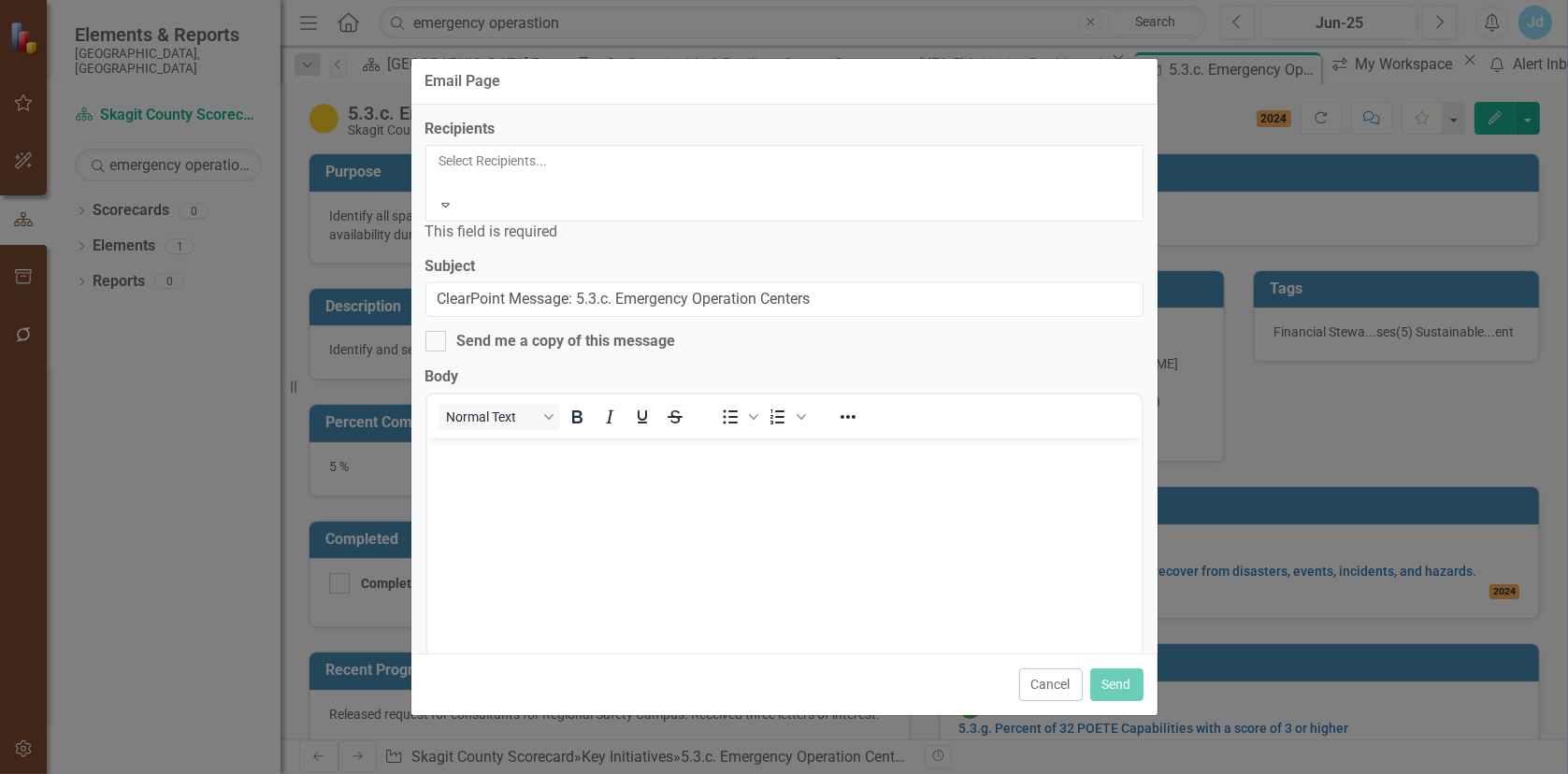 click at bounding box center (440, 183) 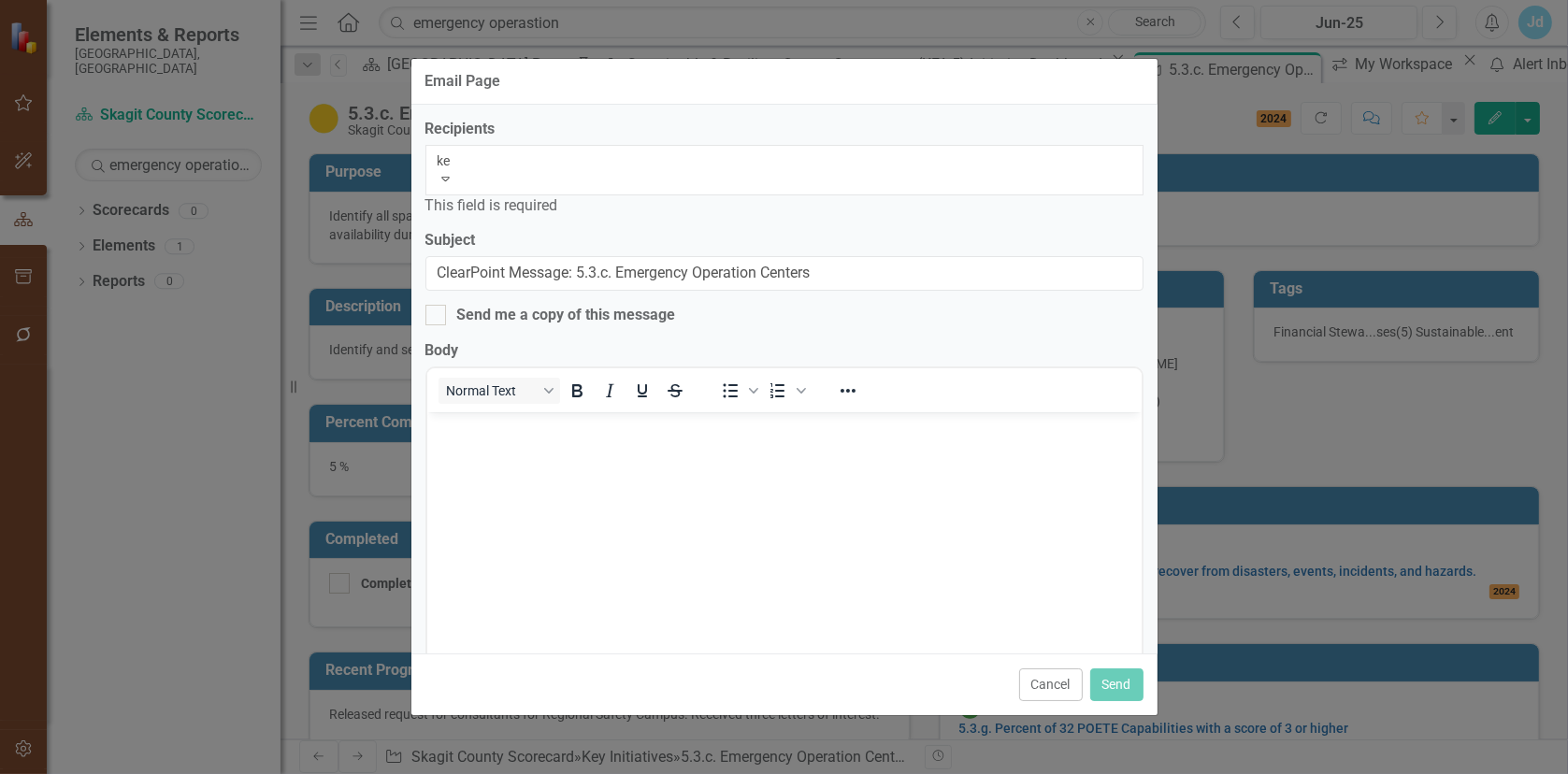 type on "[PERSON_NAME]" 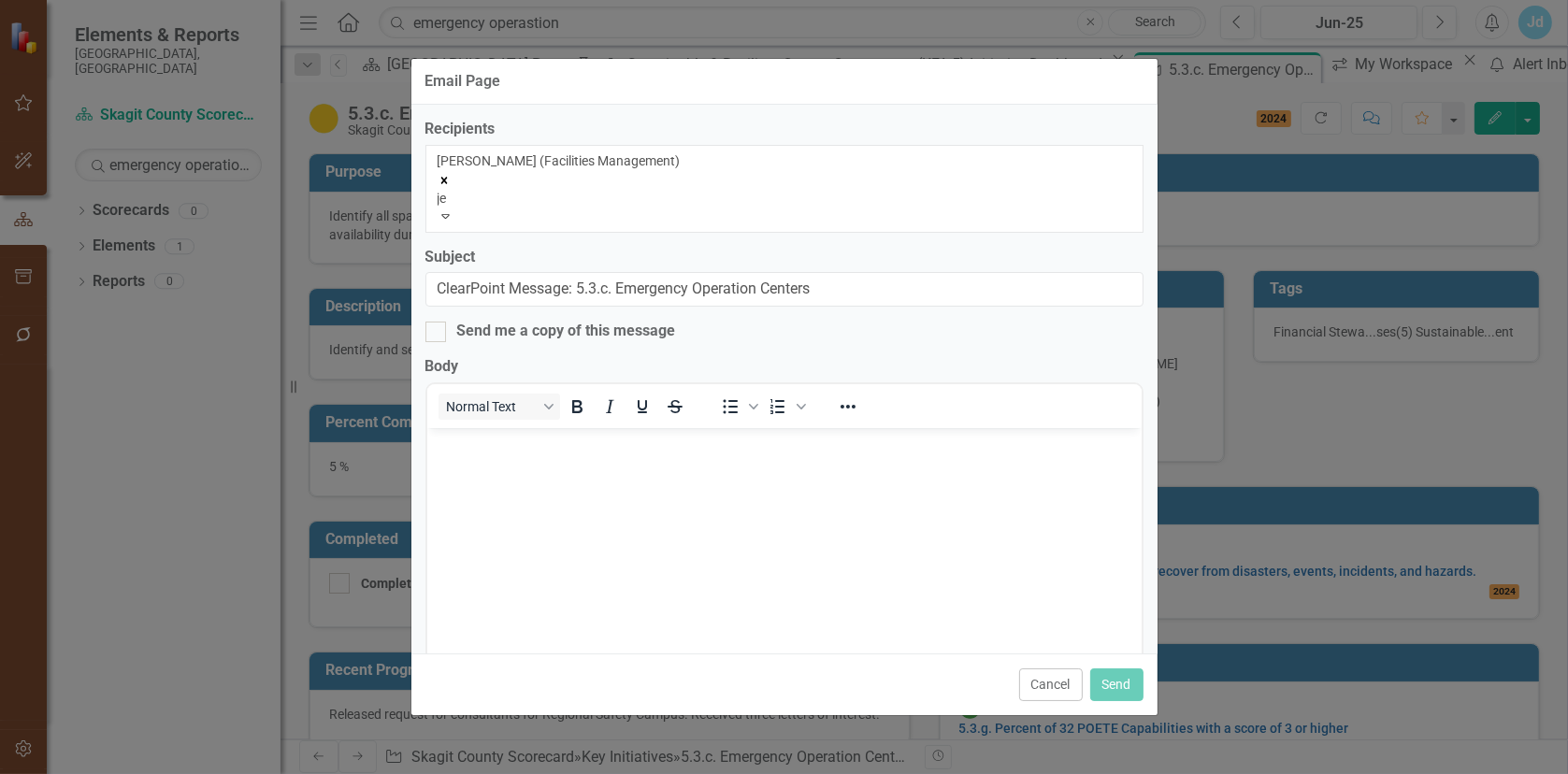 type on "jen" 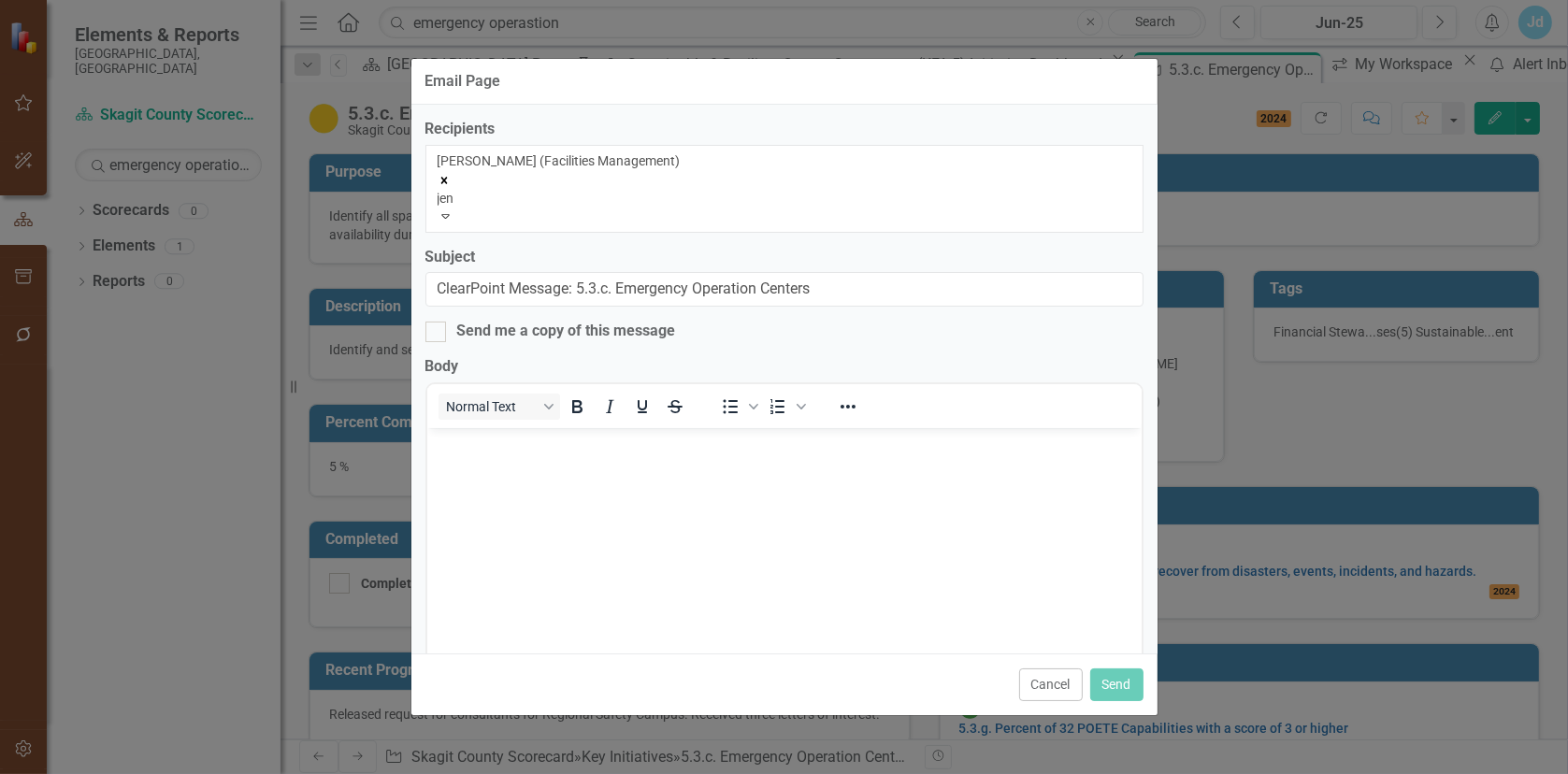 click on "Jen n [PERSON_NAME]" at bounding box center (118, 805) 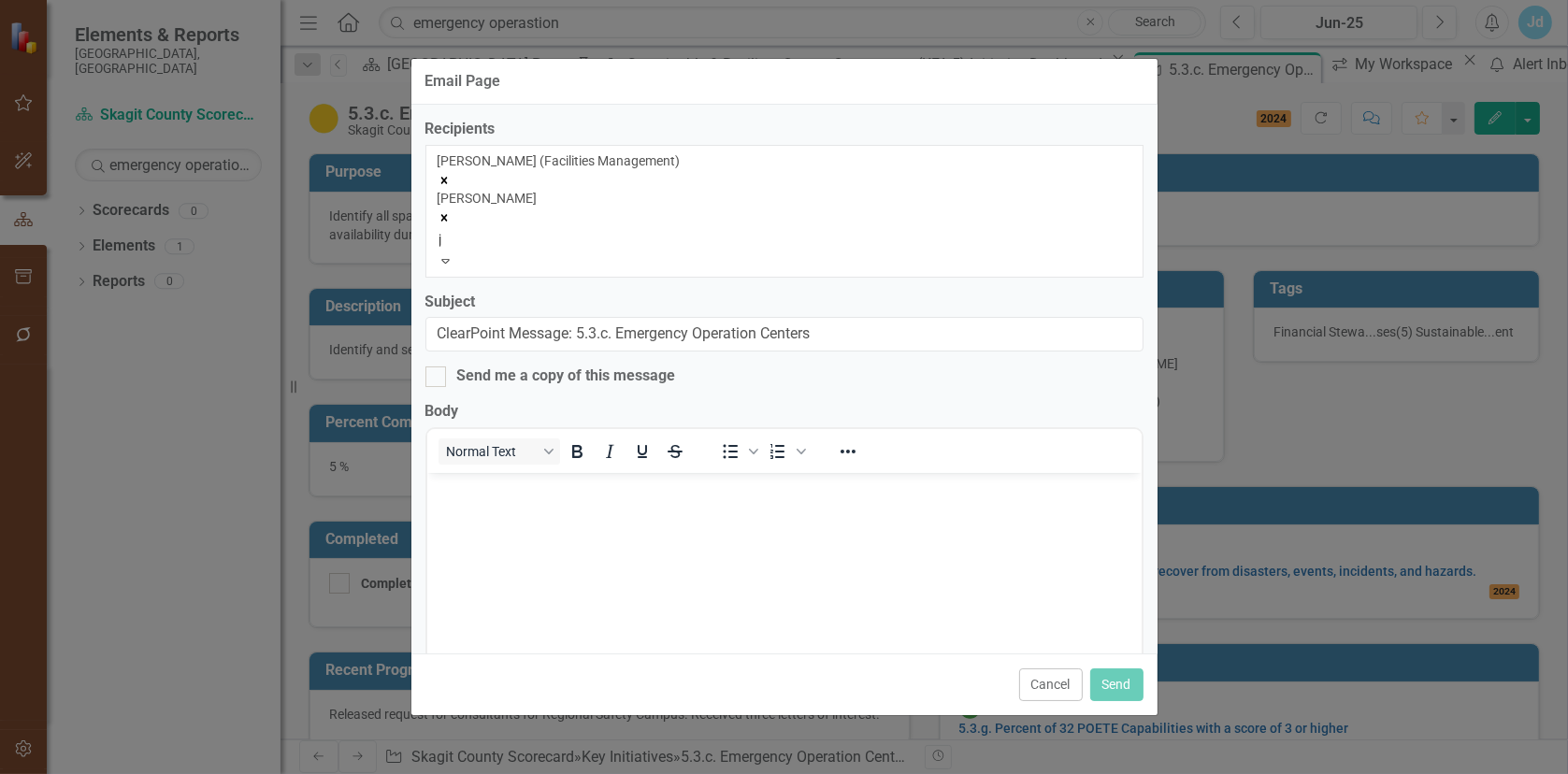 type on "je" 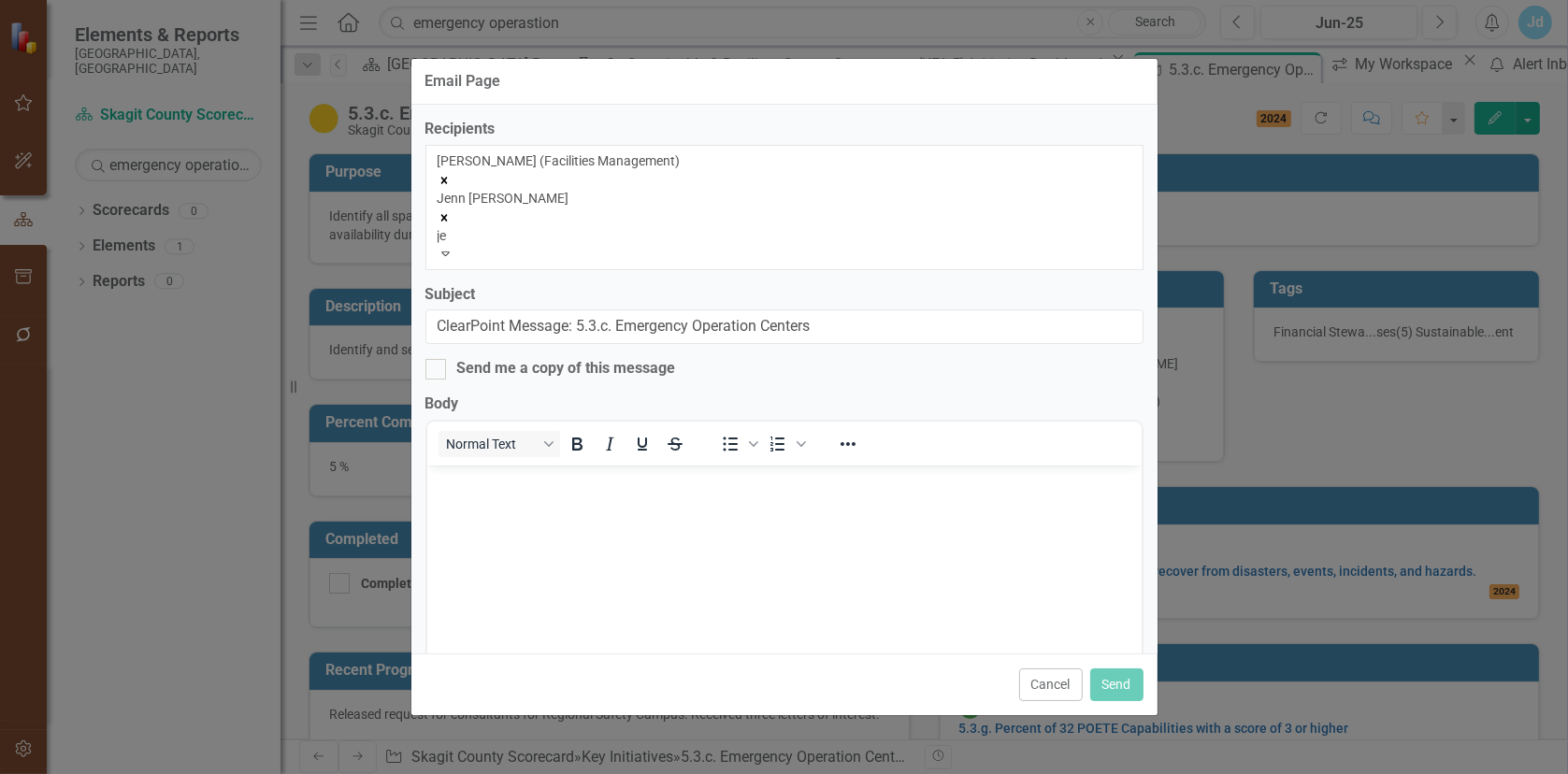 click on "Je [PERSON_NAME] (Central Services)" at bounding box center (123, 783) 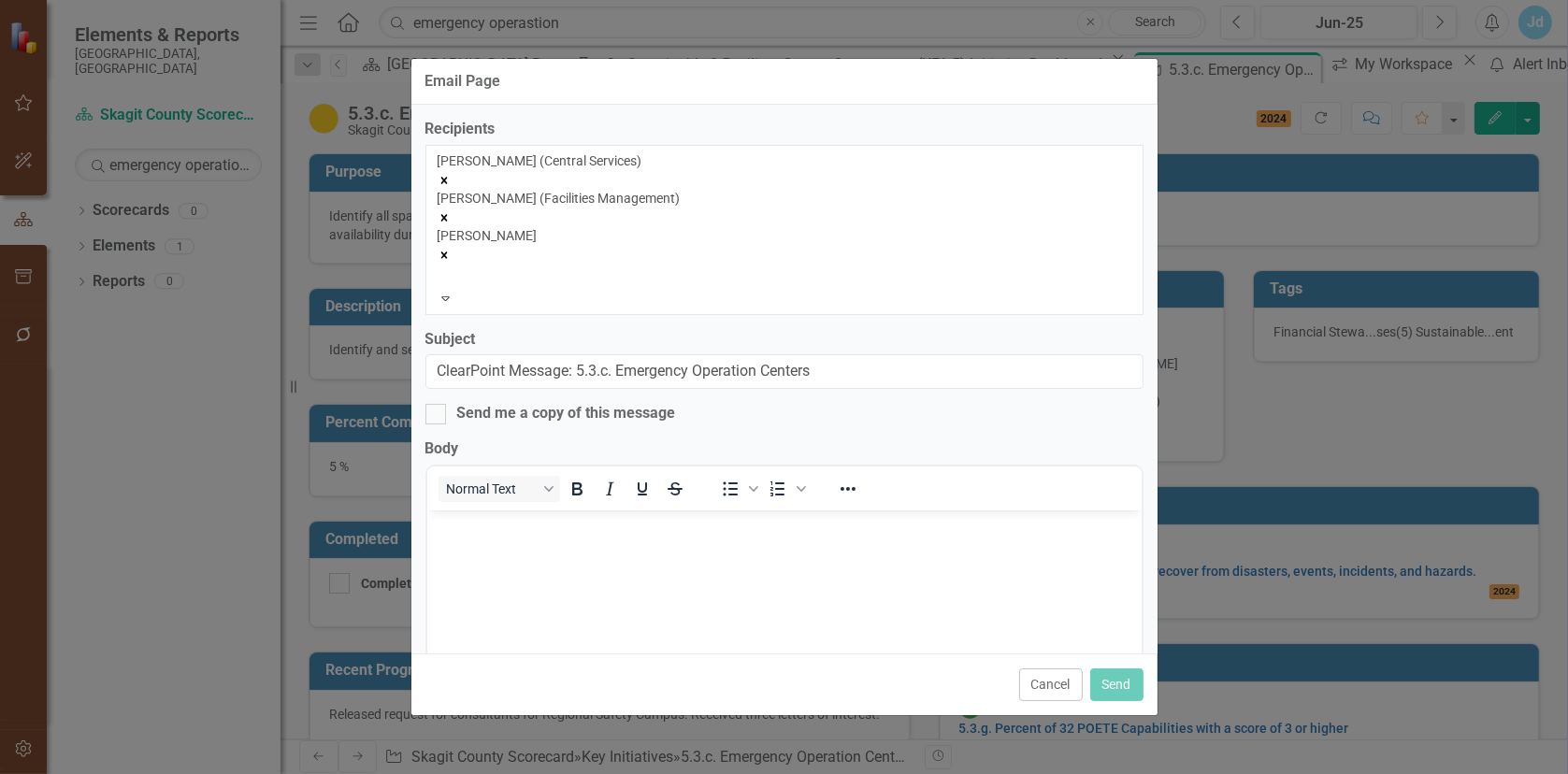 drag, startPoint x: 862, startPoint y: 838, endPoint x: 498, endPoint y: 541, distance: 469.79251 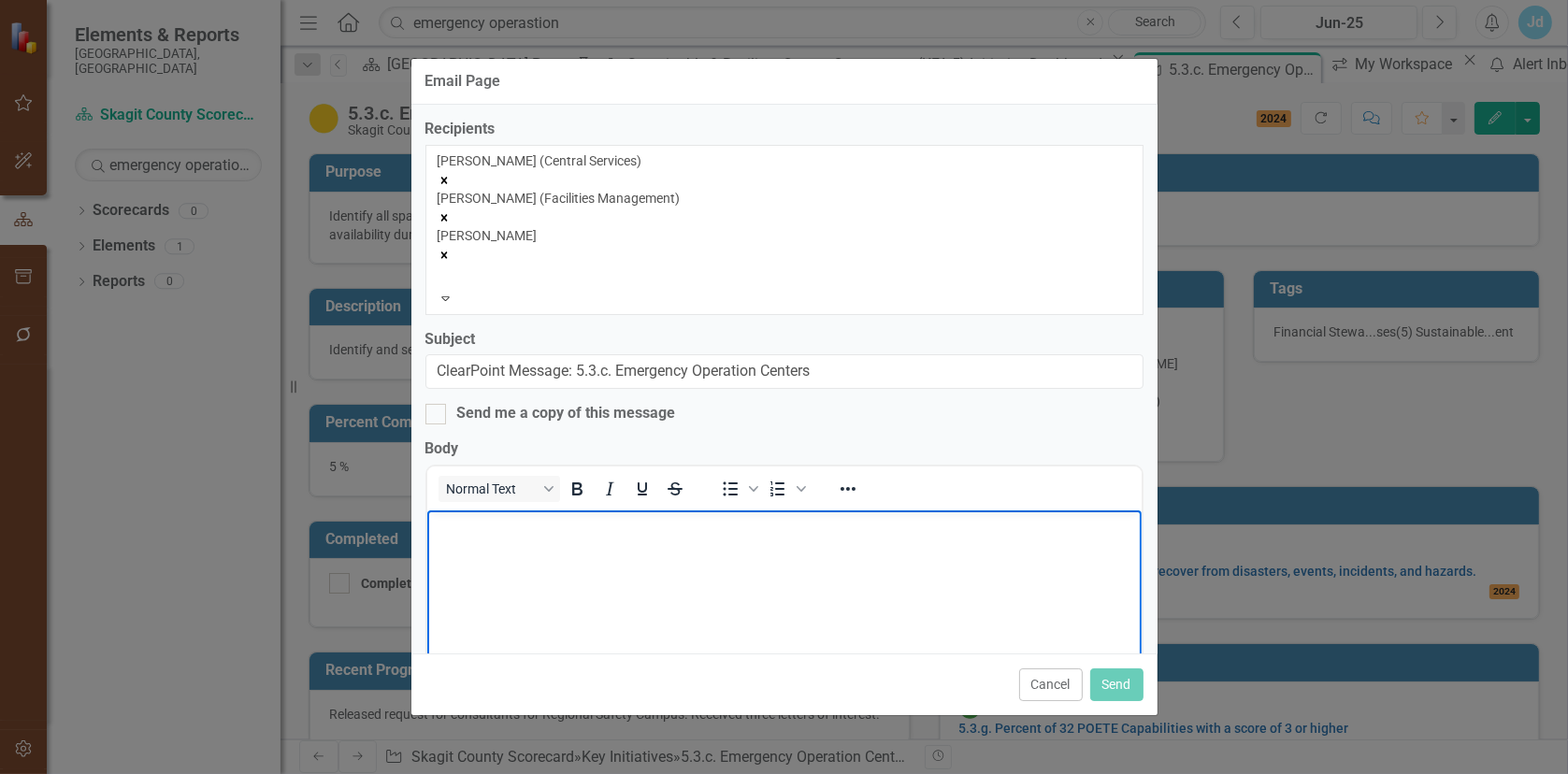 click at bounding box center (784, 525) 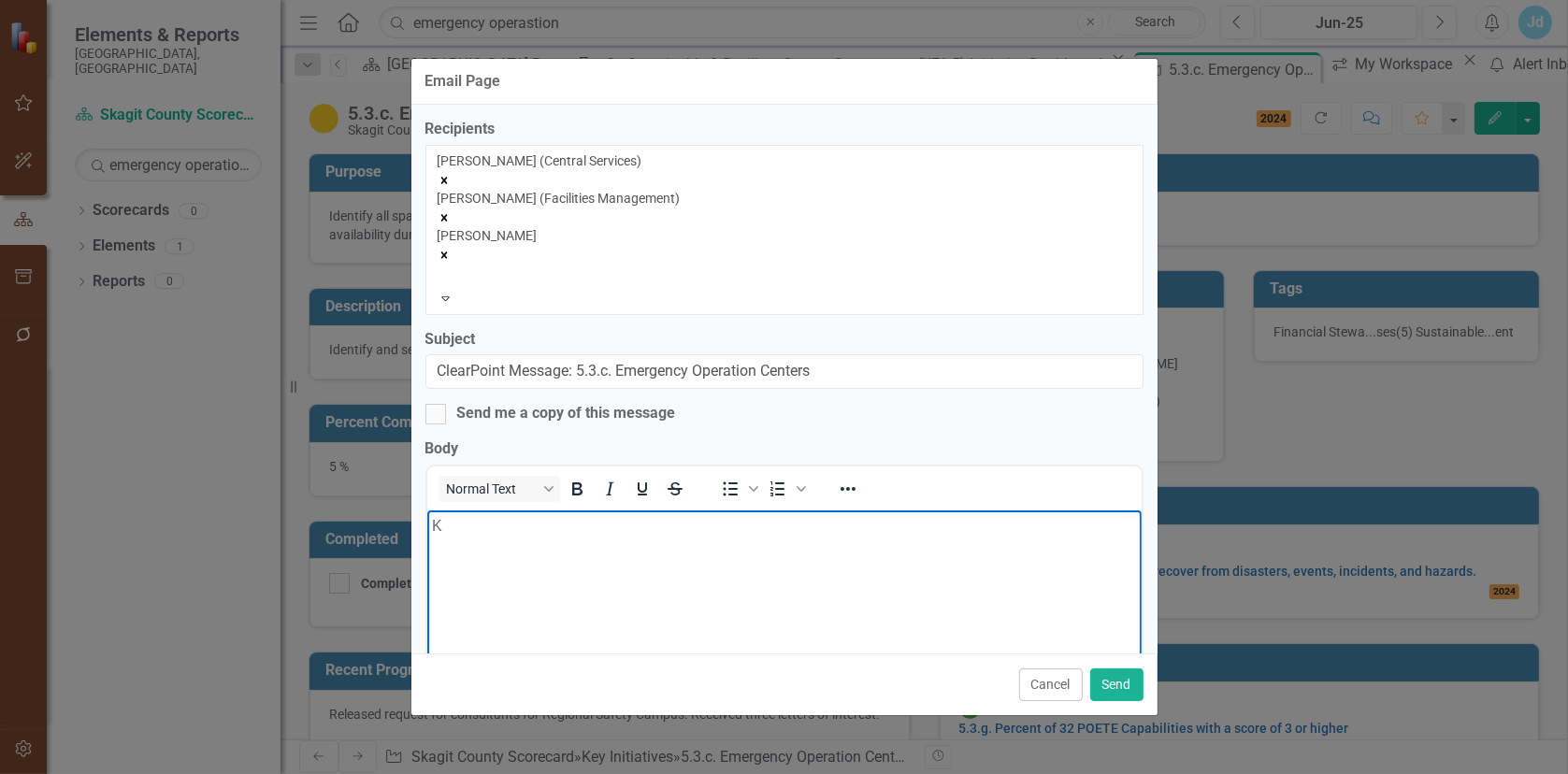 click on "K" at bounding box center [784, 525] 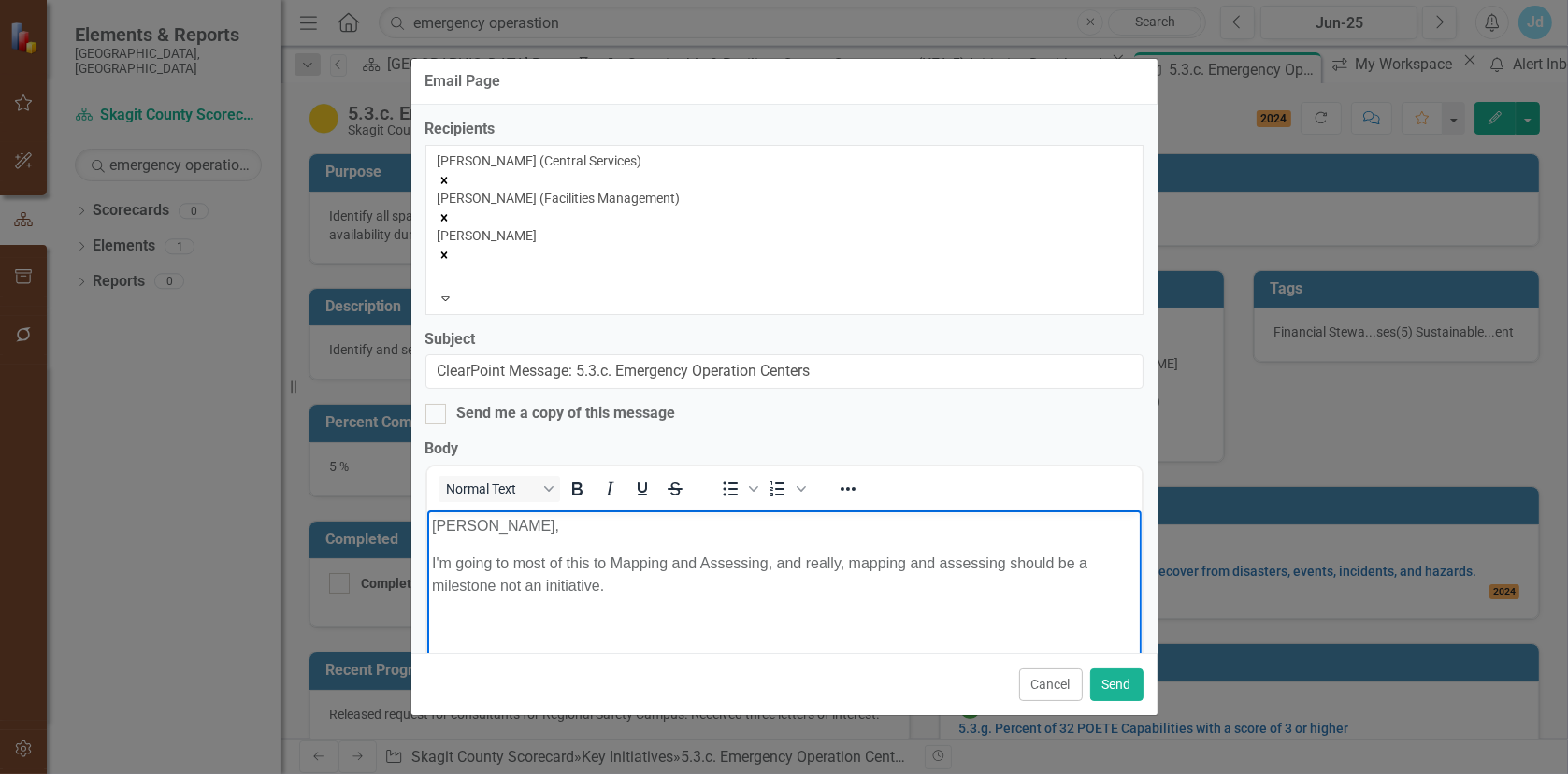 click on "I'm going to most of this to Mapping and Assessing, and really, mapping and assessing should be a milestone not an initiative." at bounding box center (784, 574) 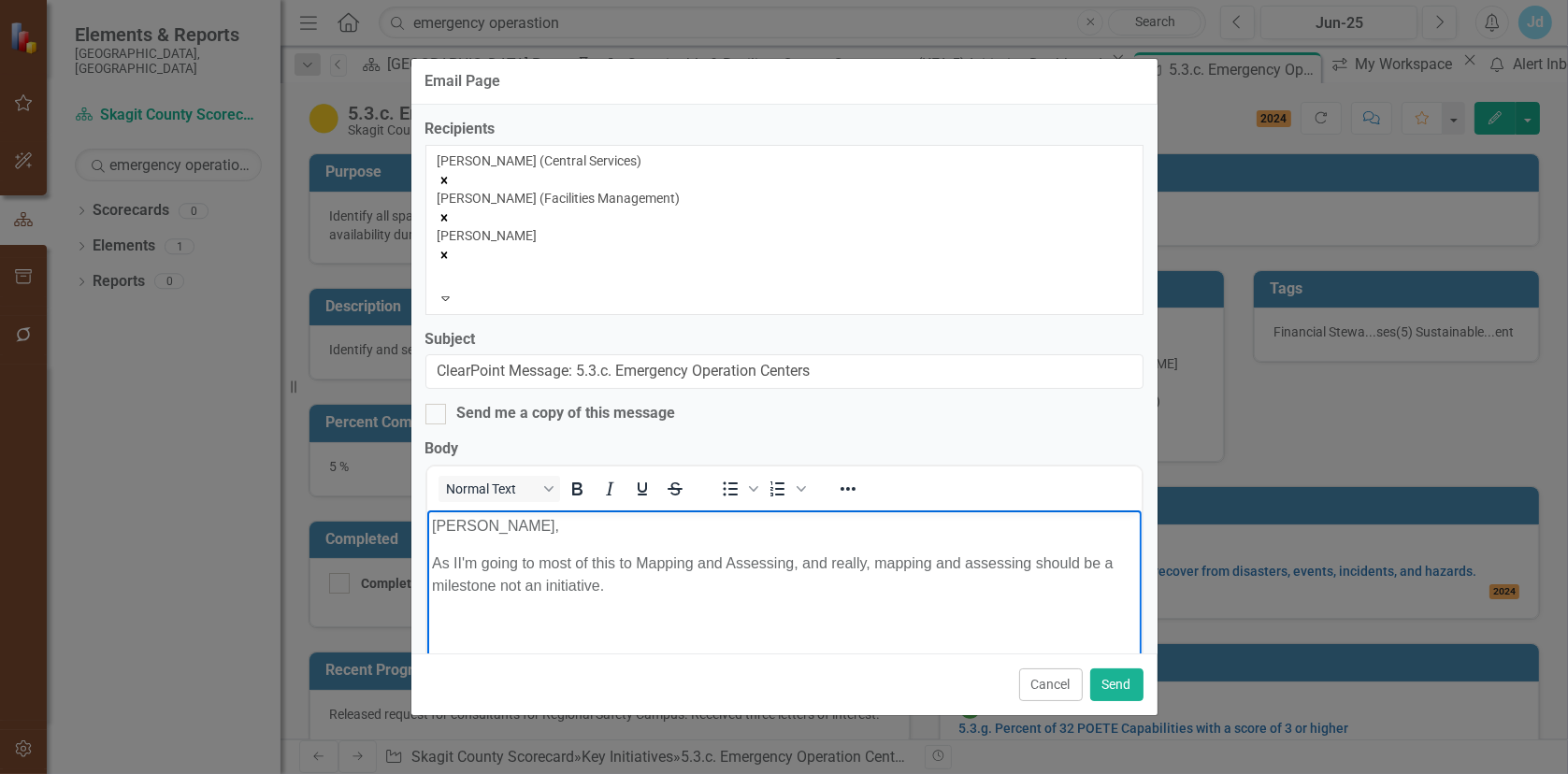 click 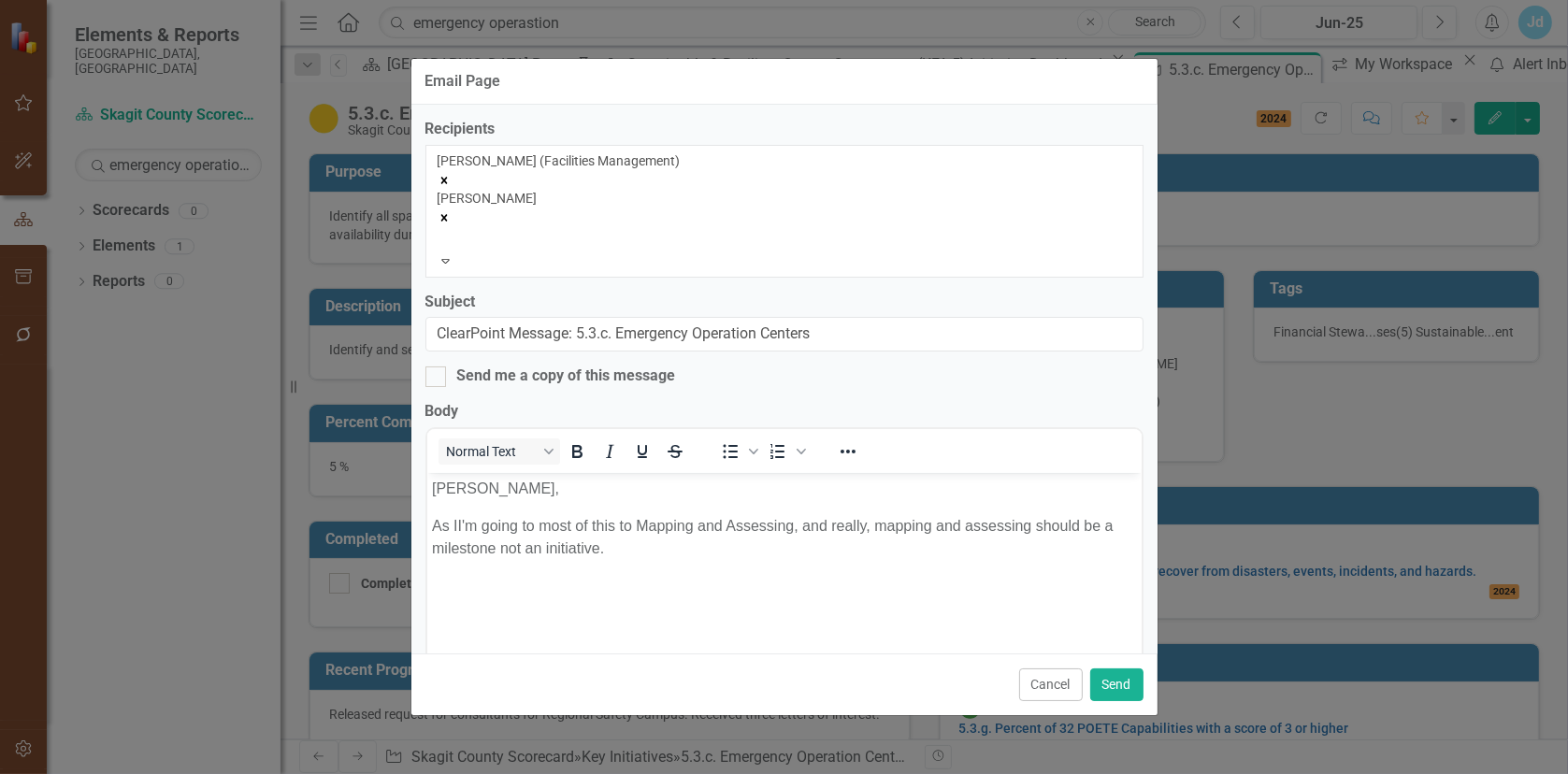 click 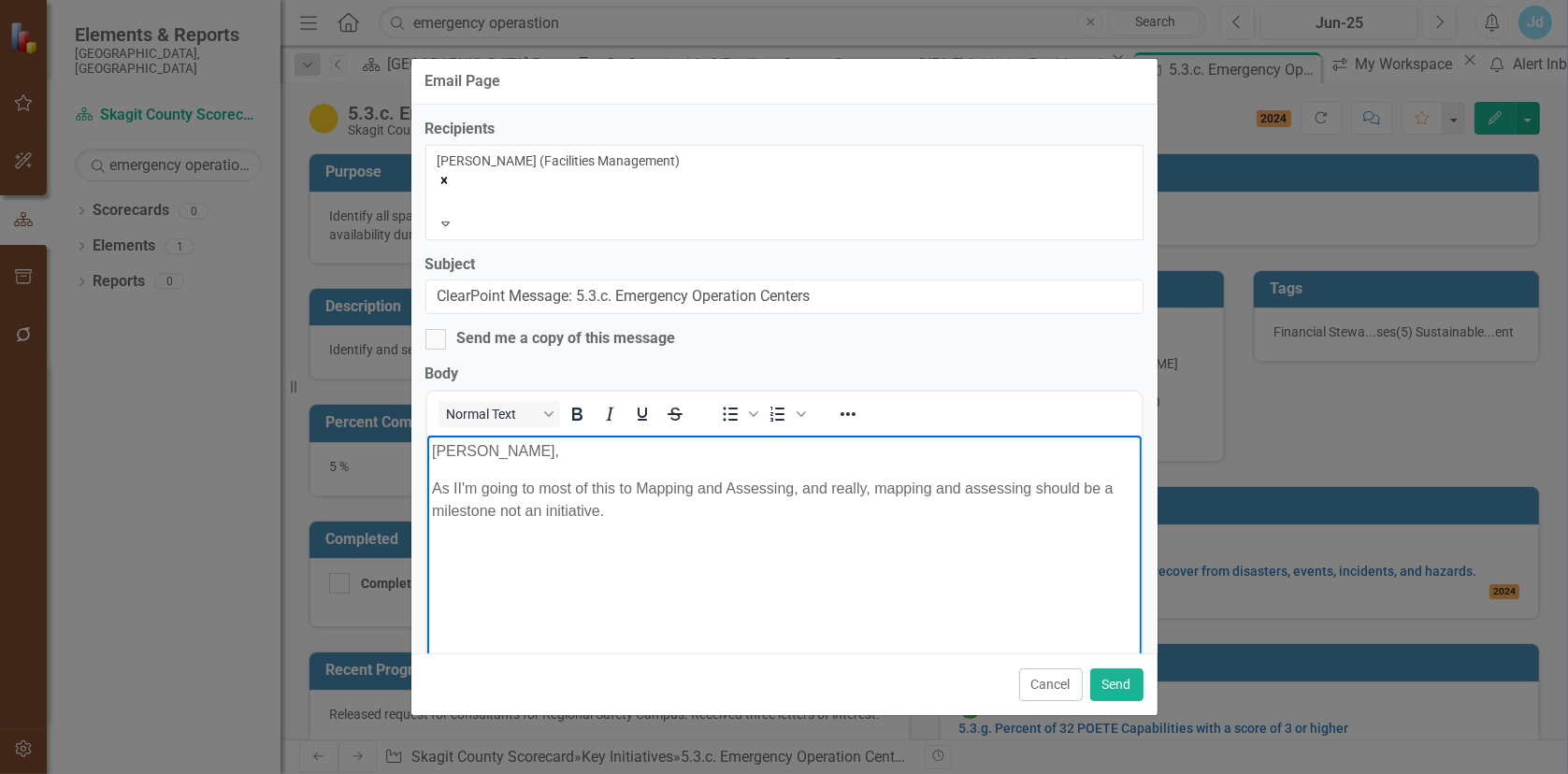 click on "As II'm going to most of this to Mapping and Assessing, and really, mapping and assessing should be a milestone not an initiative." at bounding box center [784, 499] 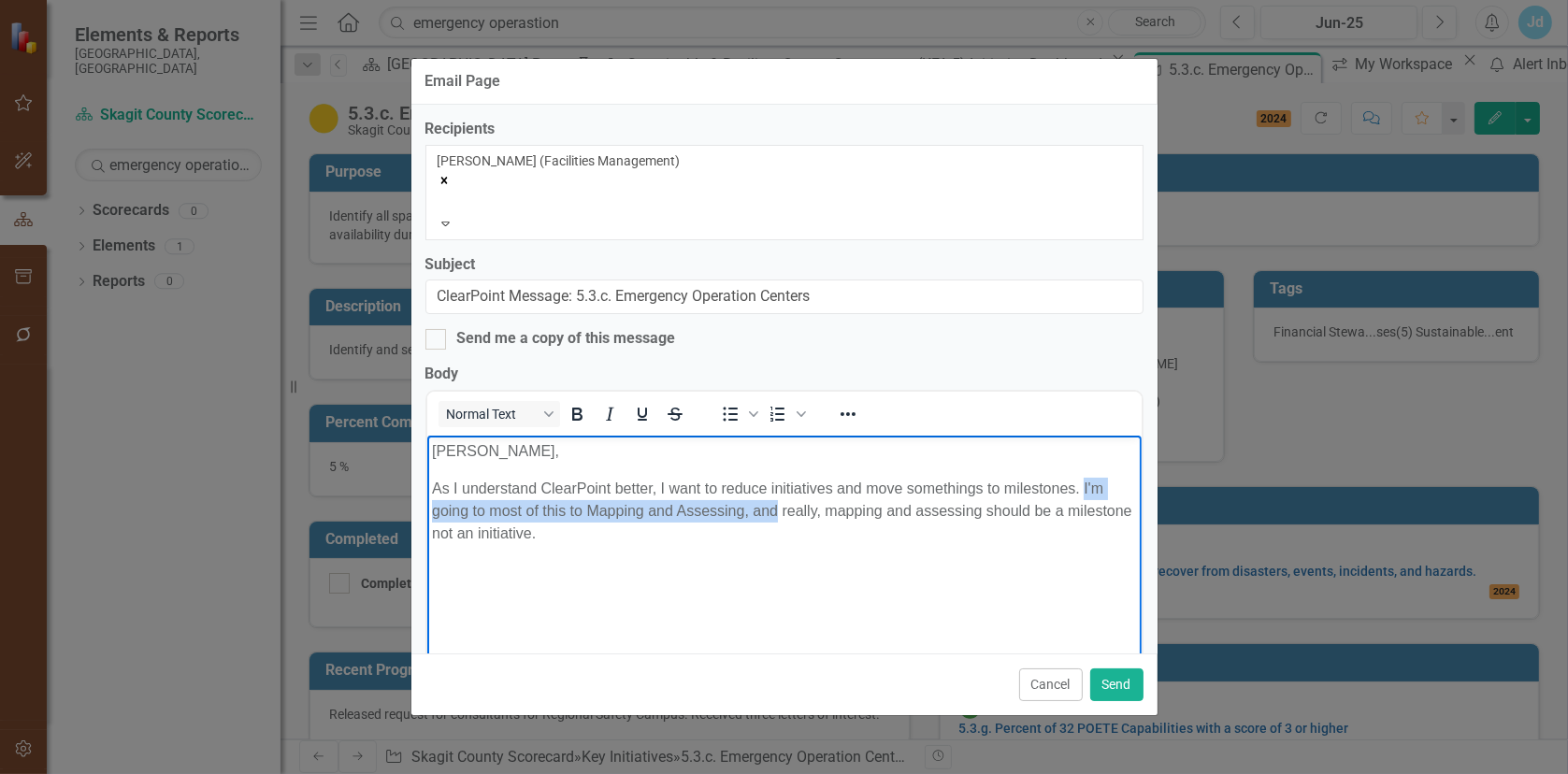 drag, startPoint x: 650, startPoint y: 523, endPoint x: 1114, endPoint y: 534, distance: 464.13037 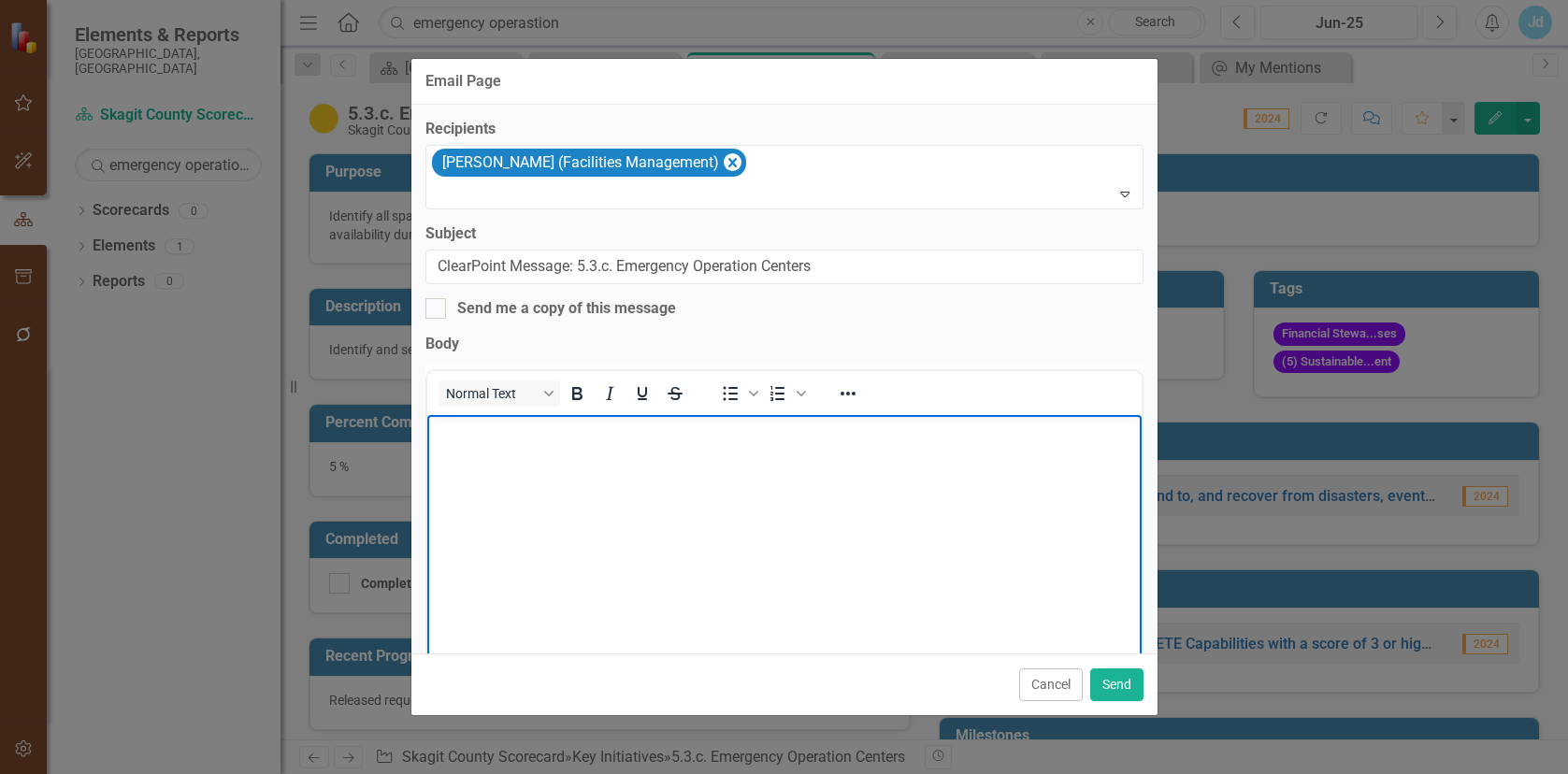 scroll, scrollTop: 0, scrollLeft: 0, axis: both 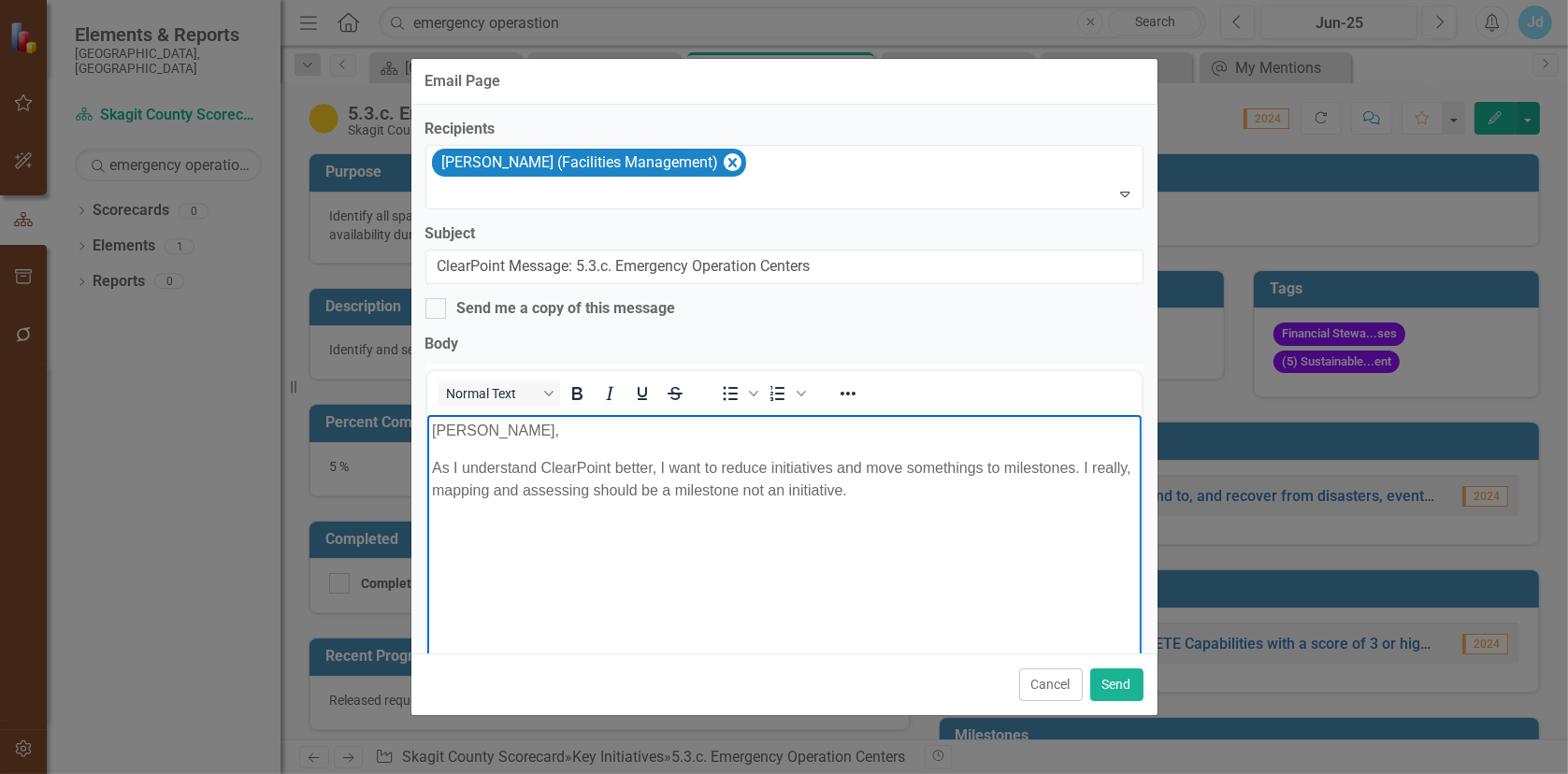 type 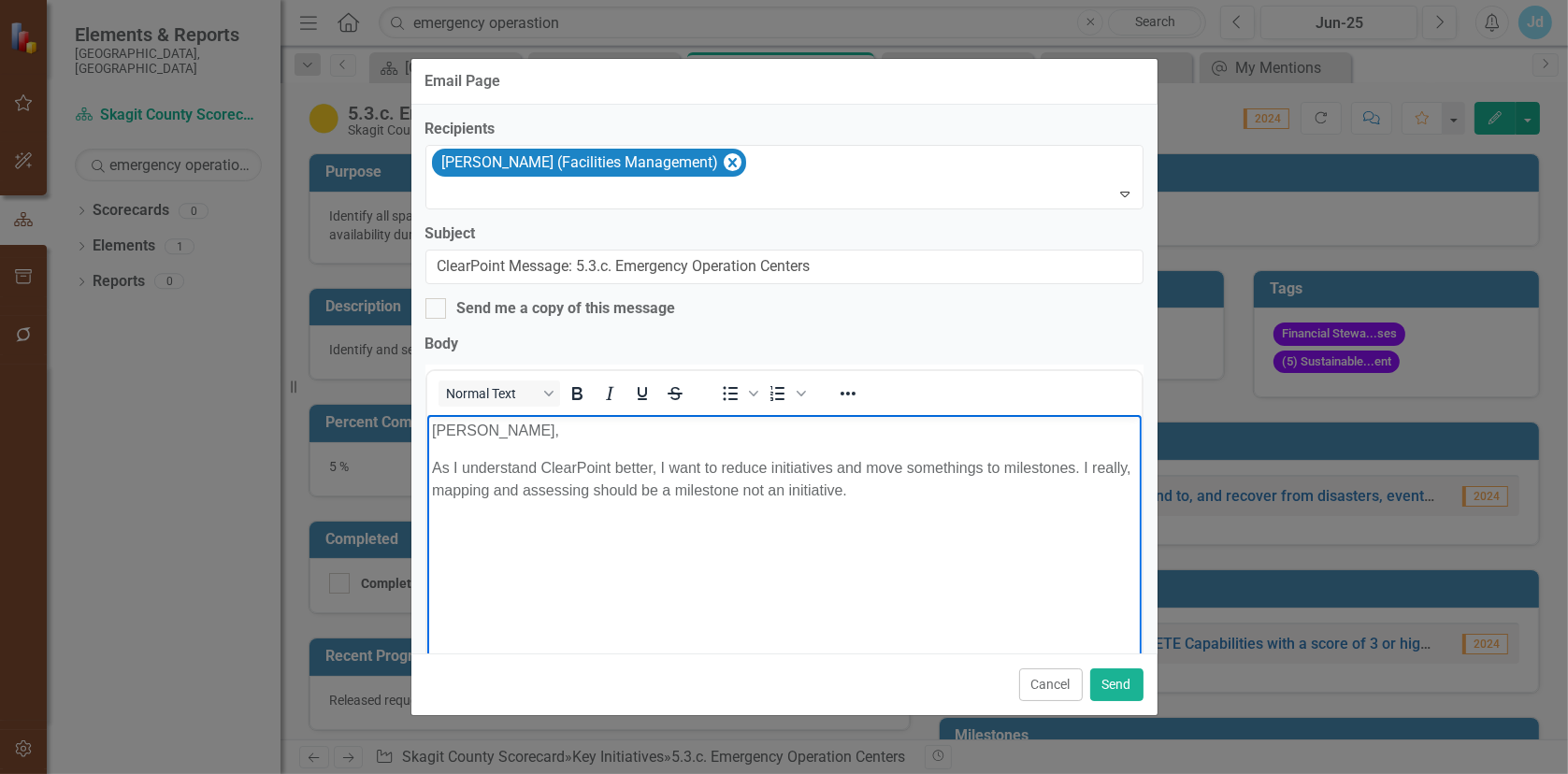 scroll, scrollTop: 0, scrollLeft: 0, axis: both 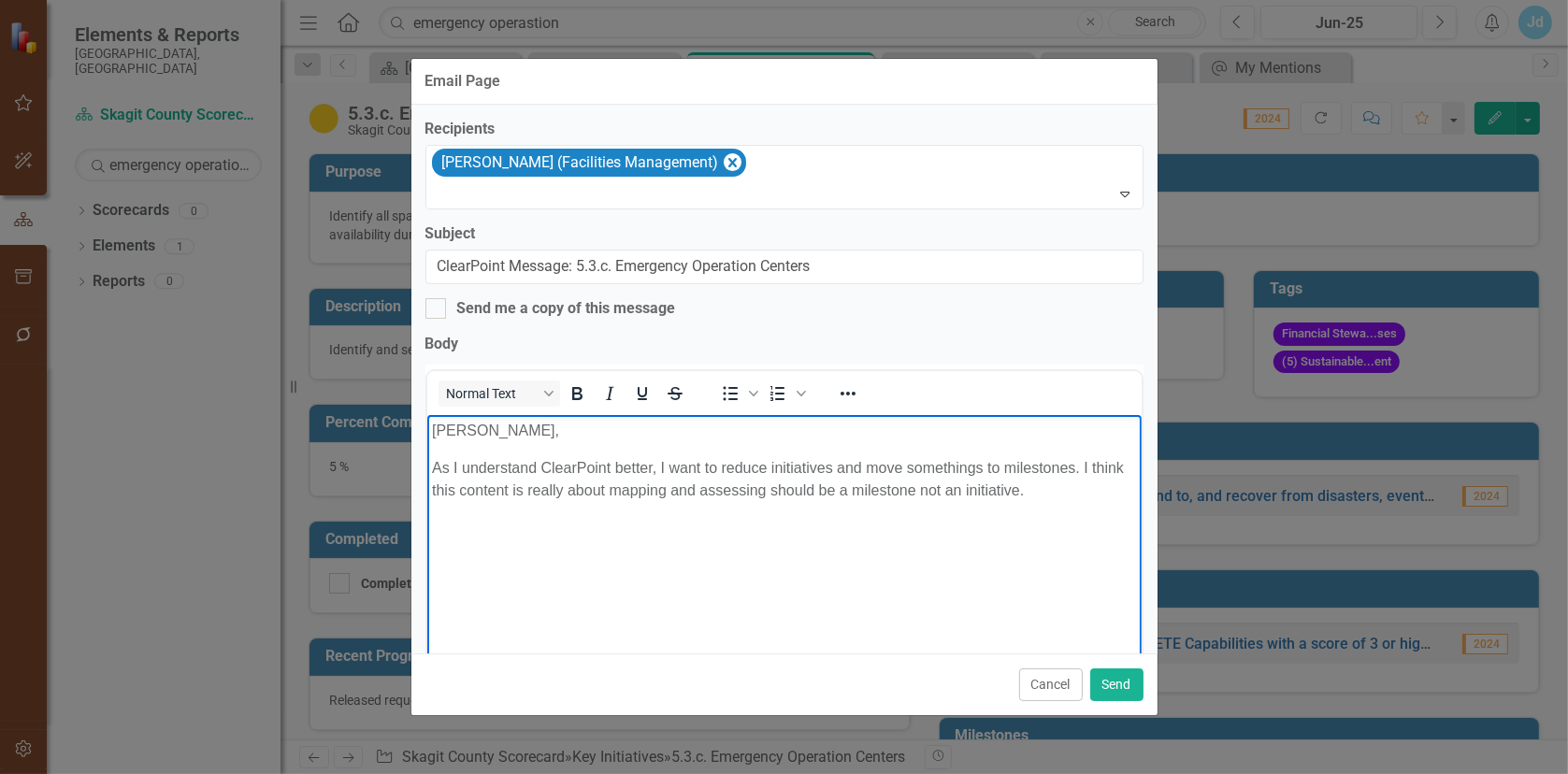 click on "As I understand ClearPoint better, I want to reduce initiatives and move somethings to milestones. I think this content is really about mapping and assessing should be a milestone not an initiative." at bounding box center (784, 479) 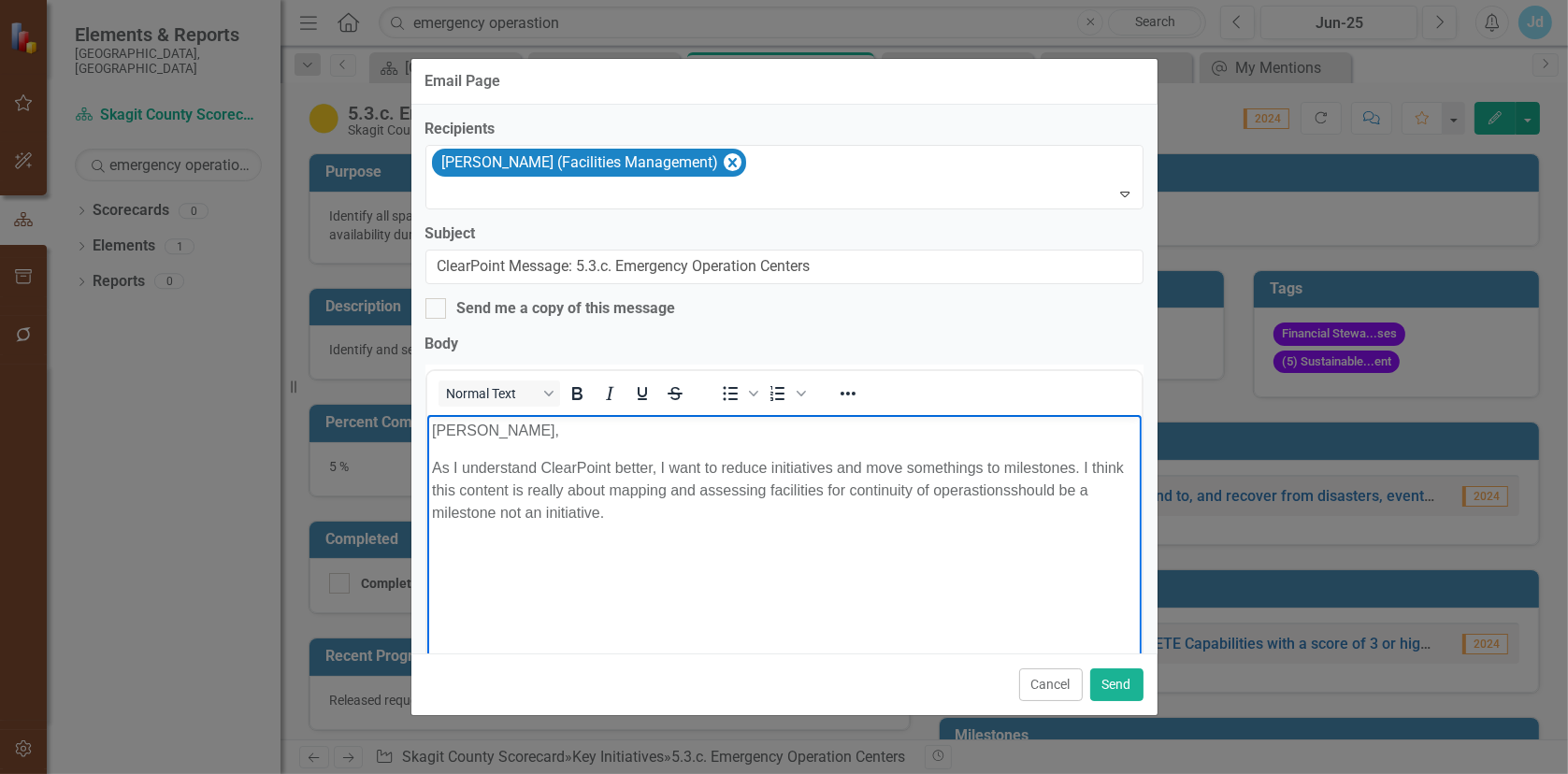 click on "As I understand ClearPoint better, I want to reduce initiatives and move somethings to milestones. I think this content is really about mapping and assessing facilities for continuity of operastionsshould be a milestone not an initiative." at bounding box center (784, 490) 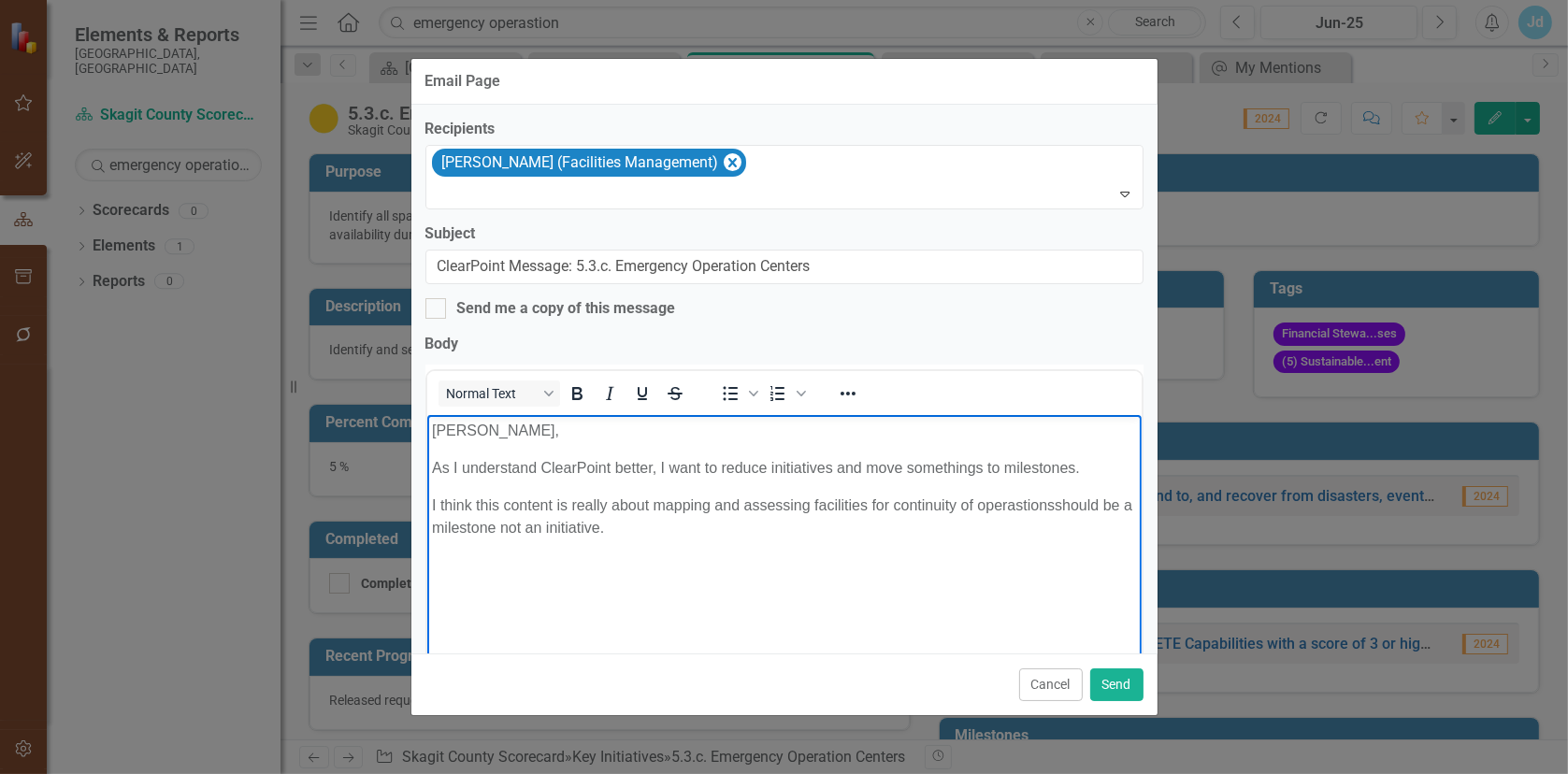 click on "I think this content is really about mapping and assessing facilities for continuity of operastionsshould be a milestone not an initiative." at bounding box center (784, 516) 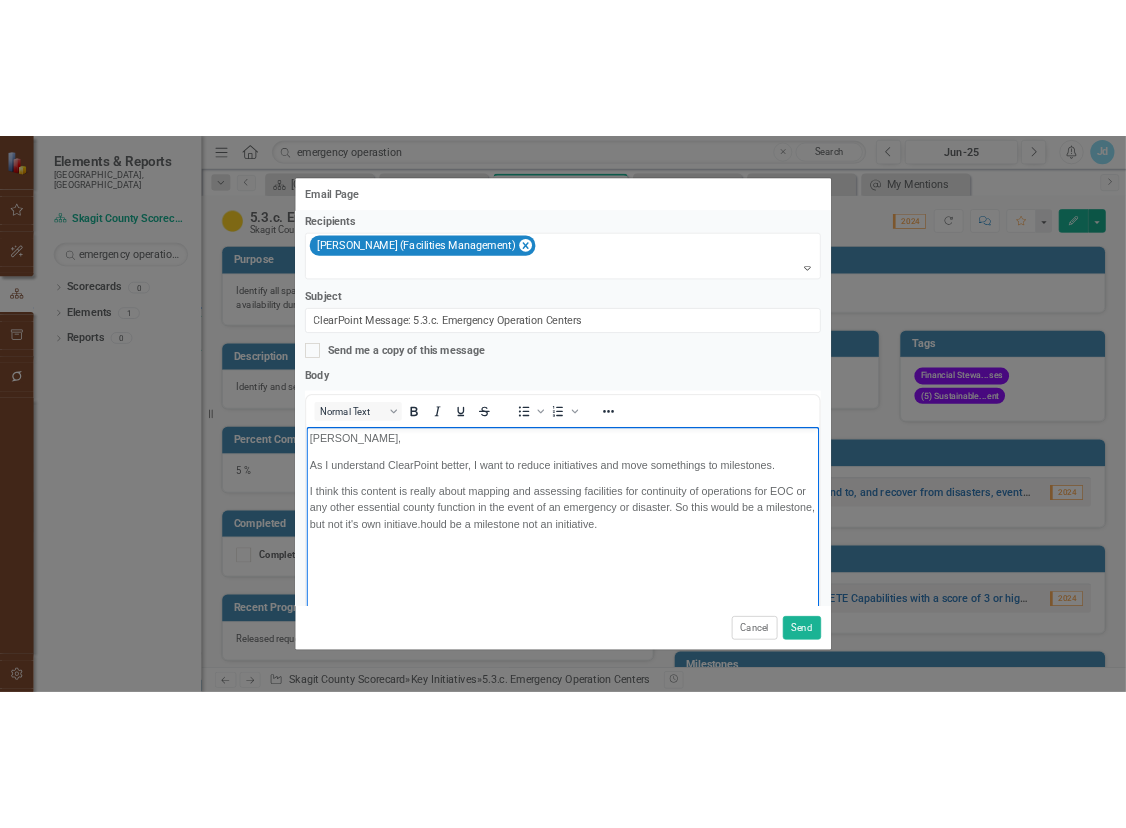scroll, scrollTop: 41, scrollLeft: 0, axis: vertical 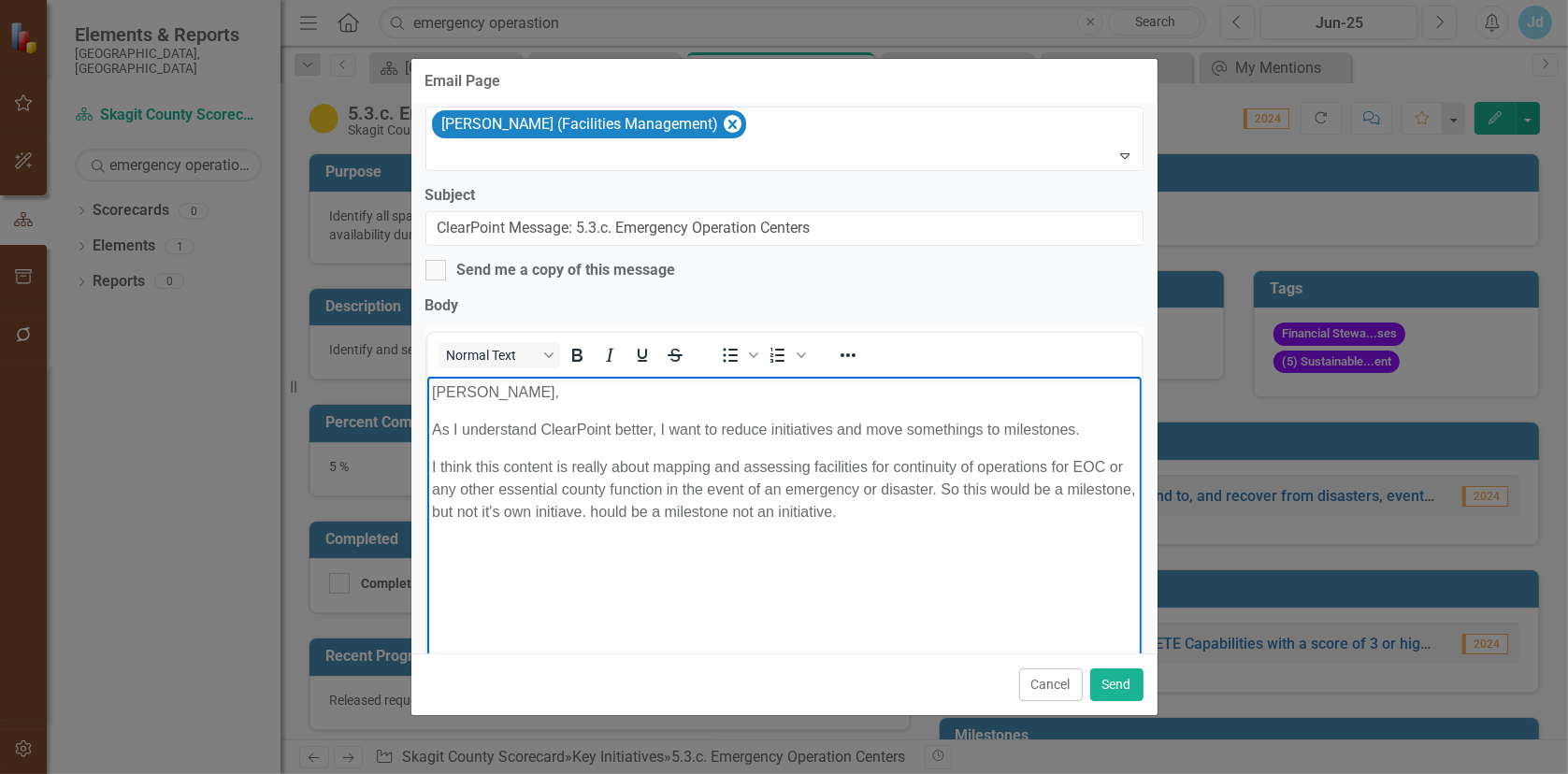 click on "I think this content is really about mapping and assessing facilities for continuity of operations for EOC or any other essential county function in the event of an emergency or disaster. So this would be a milestone, but not it's own initiave. hould be a milestone not an initiative." at bounding box center [784, 489] 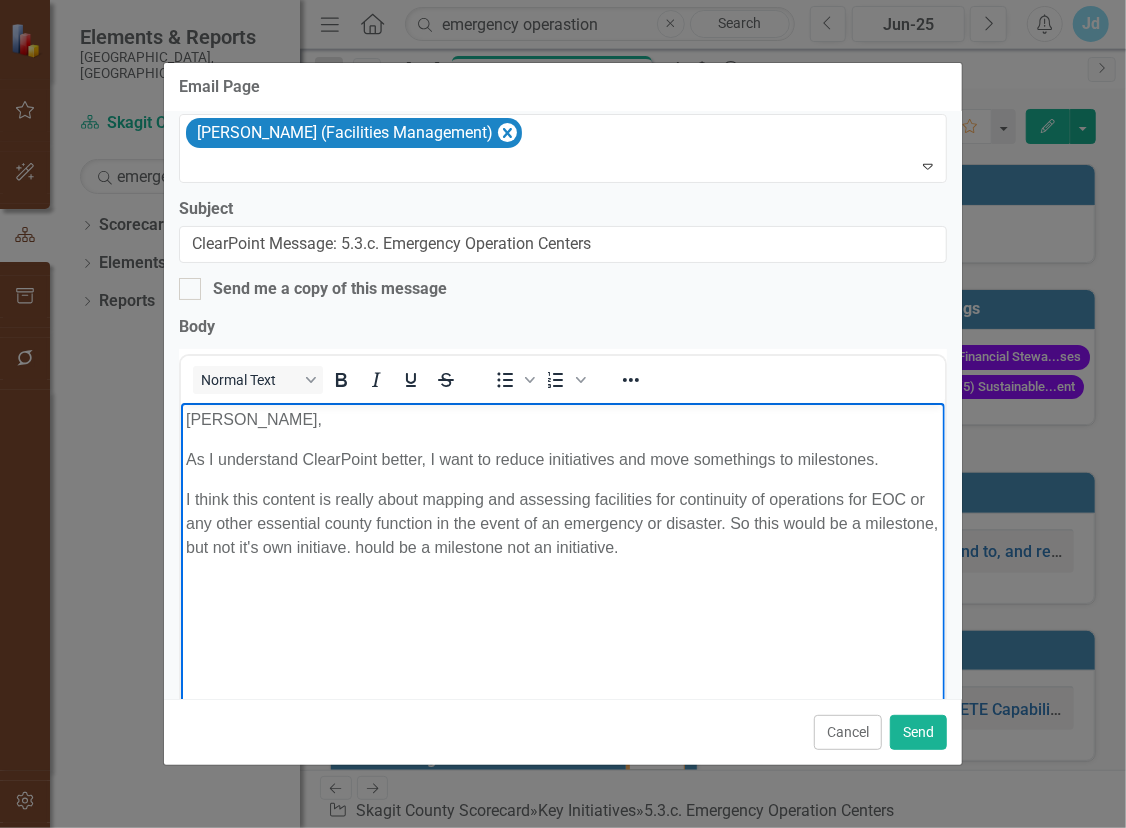 click on "I think this content is really about mapping and assessing facilities for continuity of operations for EOC or any other essential county function in the event of an emergency or disaster. So this would be a milestone, but not it's own initiave. hould be a milestone not an initiative." at bounding box center (562, 523) 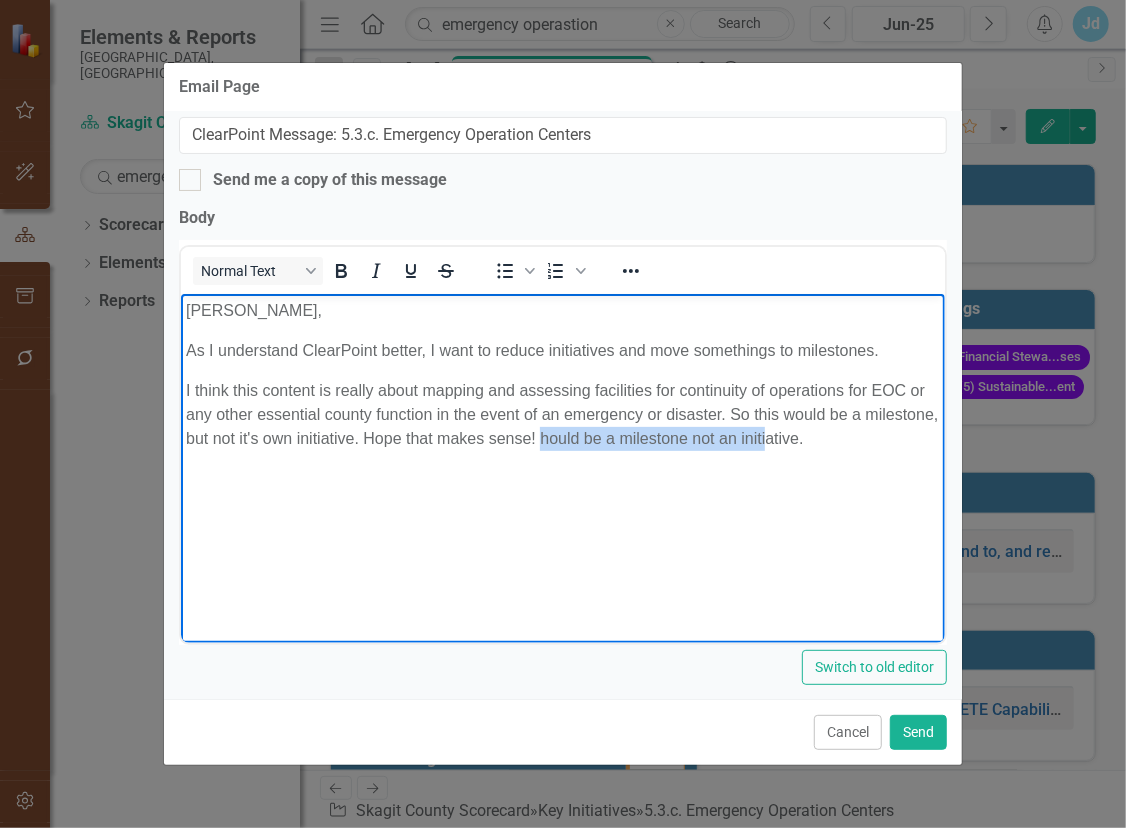 scroll, scrollTop: 160, scrollLeft: 0, axis: vertical 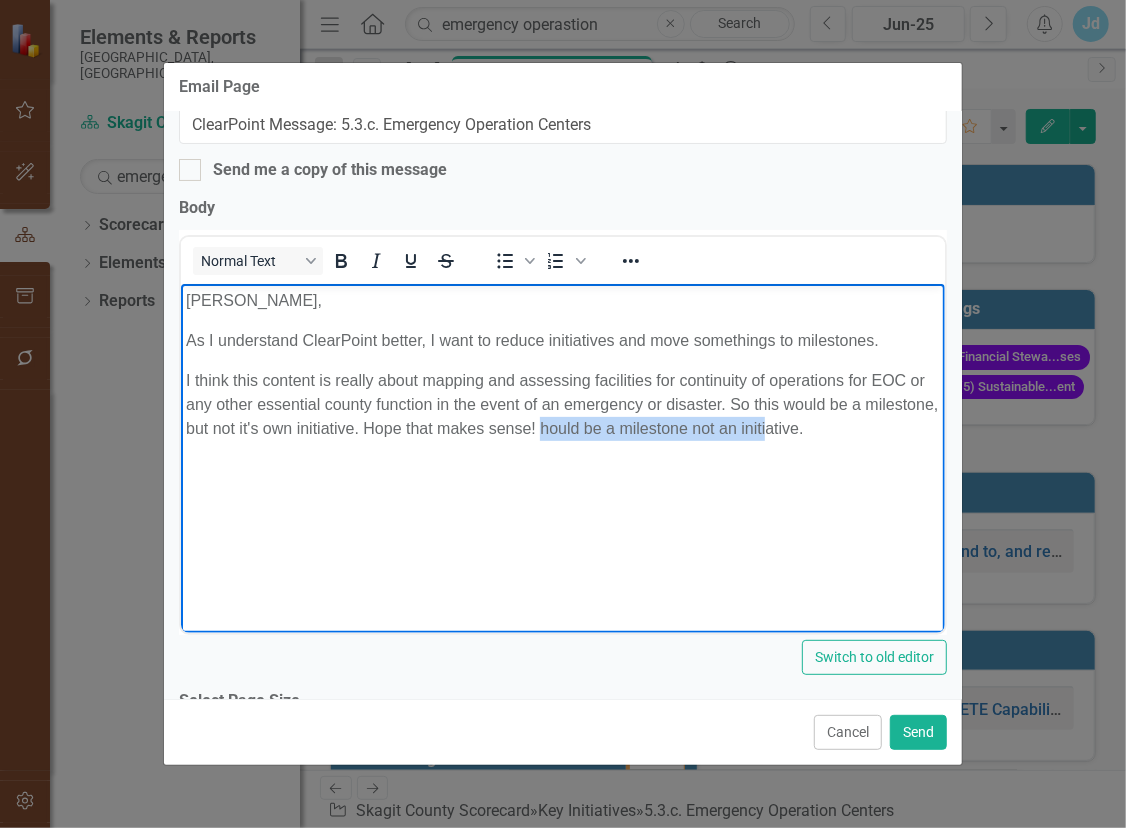 drag, startPoint x: 409, startPoint y: 522, endPoint x: 778, endPoint y: 556, distance: 370.56308 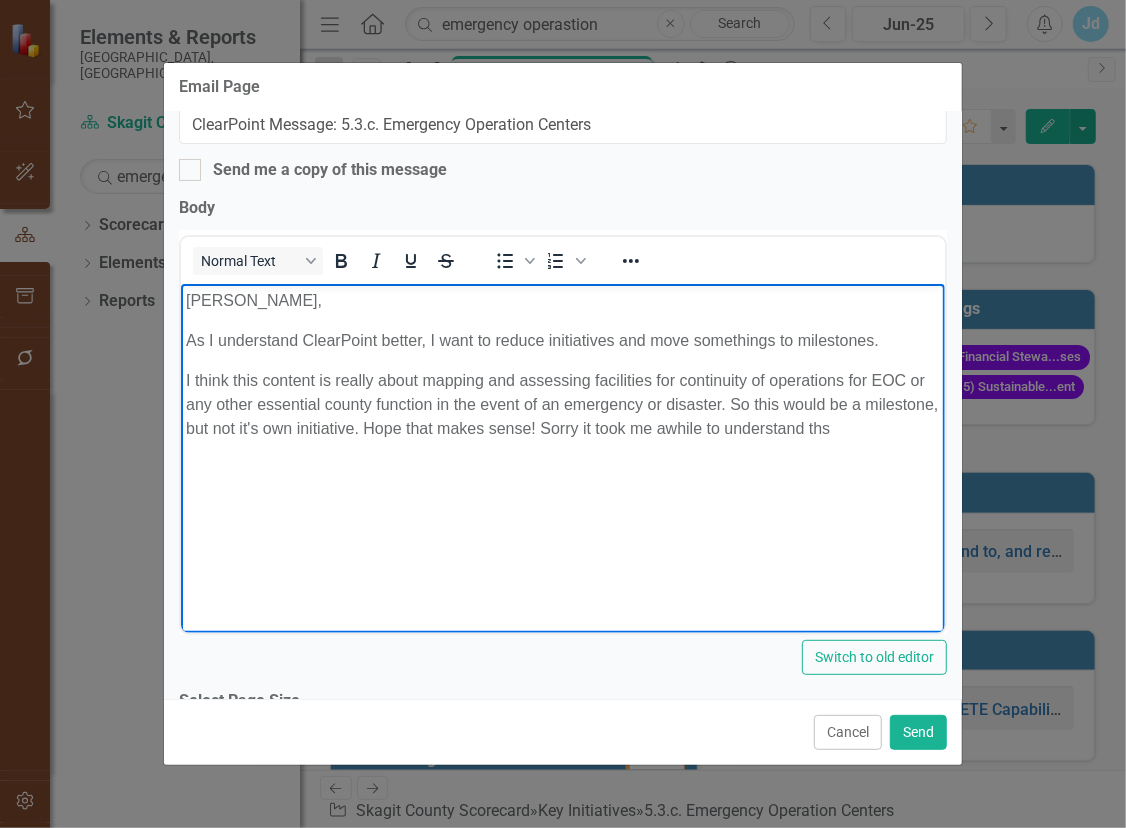 click on "I think this content is really about mapping and assessing facilities for continuity of operations for EOC or any other essential county function in the event of an emergency or disaster. So this would be a milestone, but not it's own initiative. Hope that makes sense! Sorry it took me awhile to understand ths" at bounding box center (562, 404) 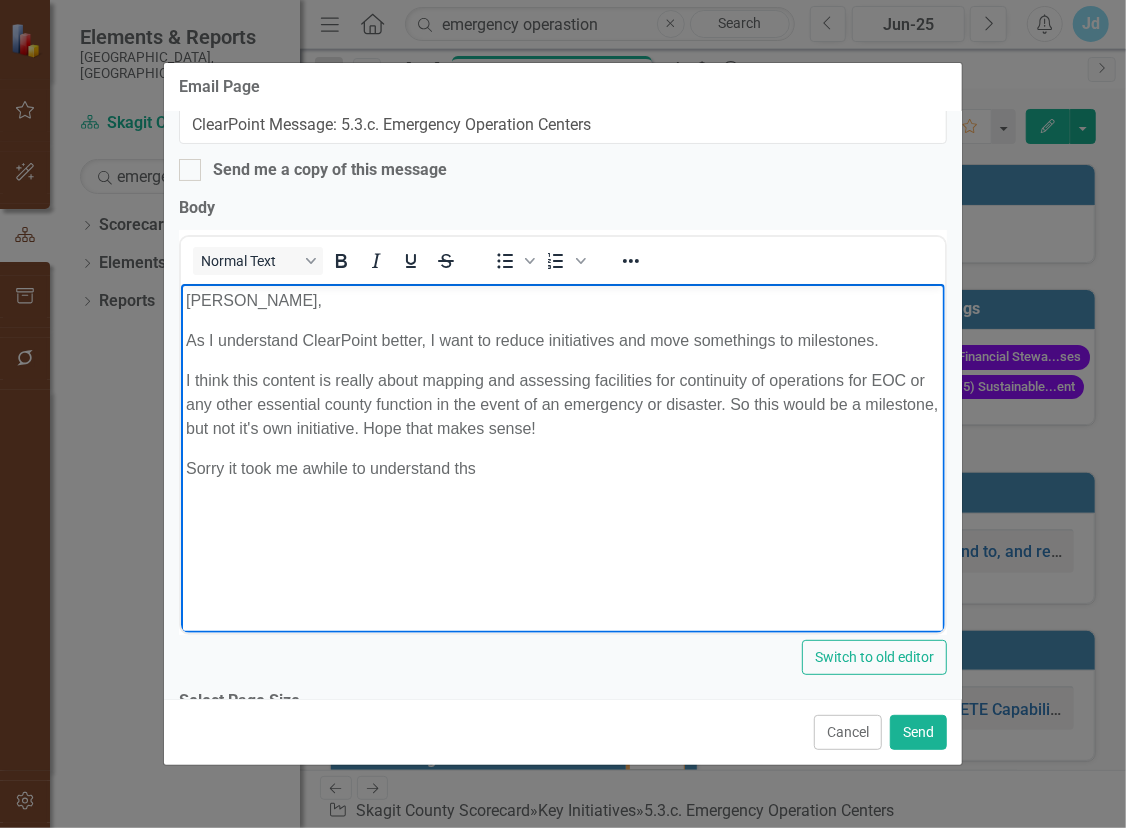 click on "Sorry it took me awhile to understand ths" at bounding box center (562, 468) 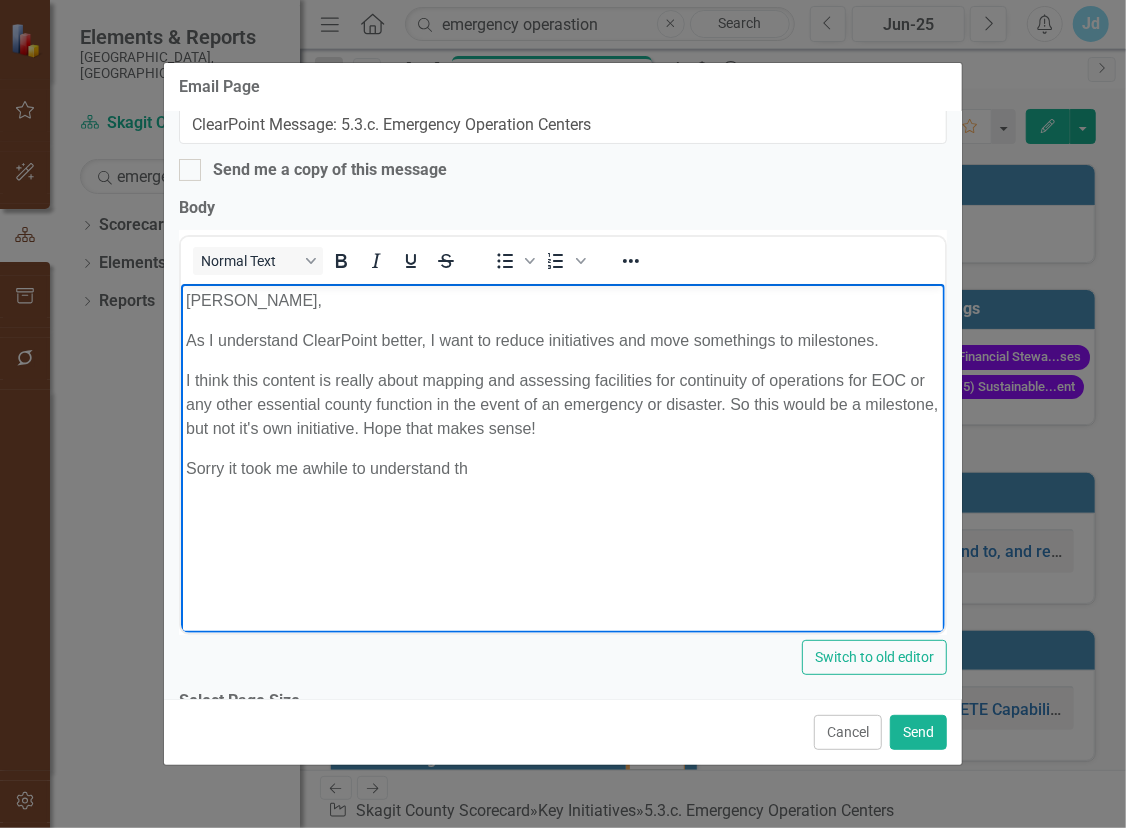 click on "I think this content is really about mapping and assessing facilities for continuity of operations for EOC or any other essential county function in the event of an emergency or disaster. So this would be a milestone, but not it's own initiative. Hope that makes sense!" at bounding box center (562, 404) 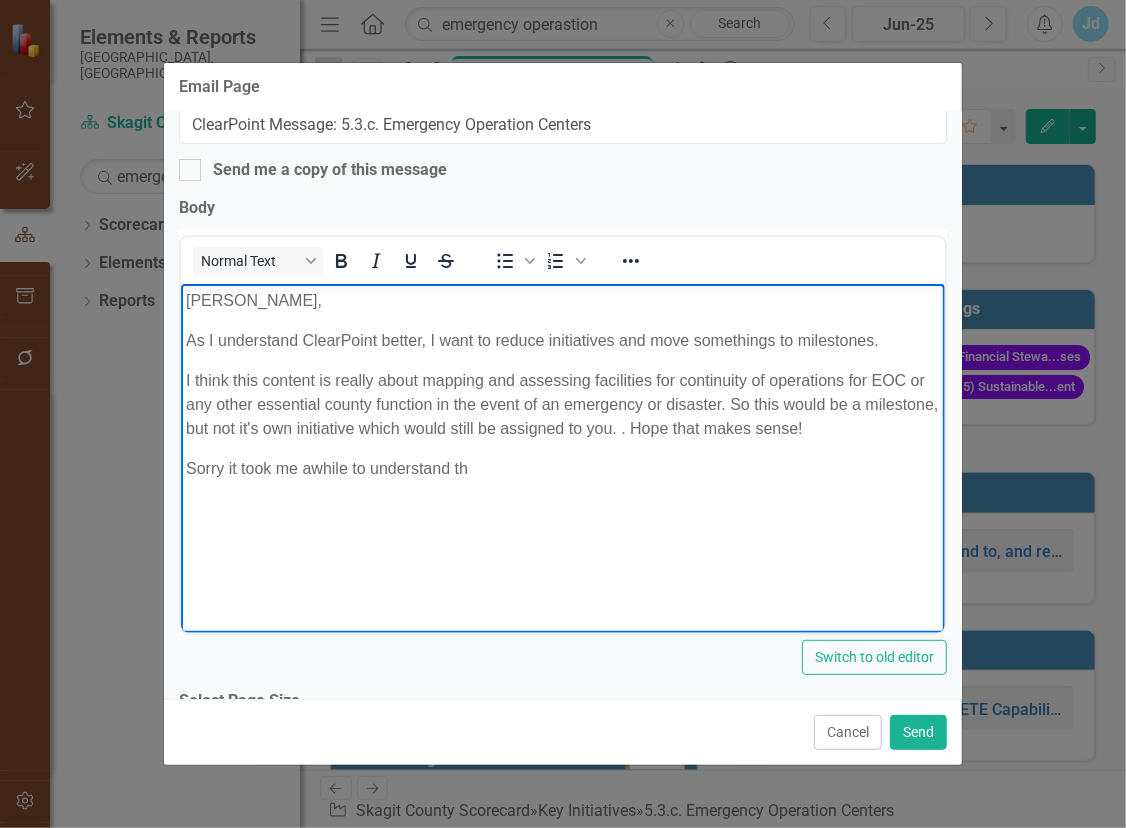 click on "I think this content is really about mapping and assessing facilities for continuity of operations for EOC or any other essential county function in the event of an emergency or disaster. So this would be a milestone, but not it's own initiative which would still be assigned to you. . Hope that makes sense!" at bounding box center [562, 404] 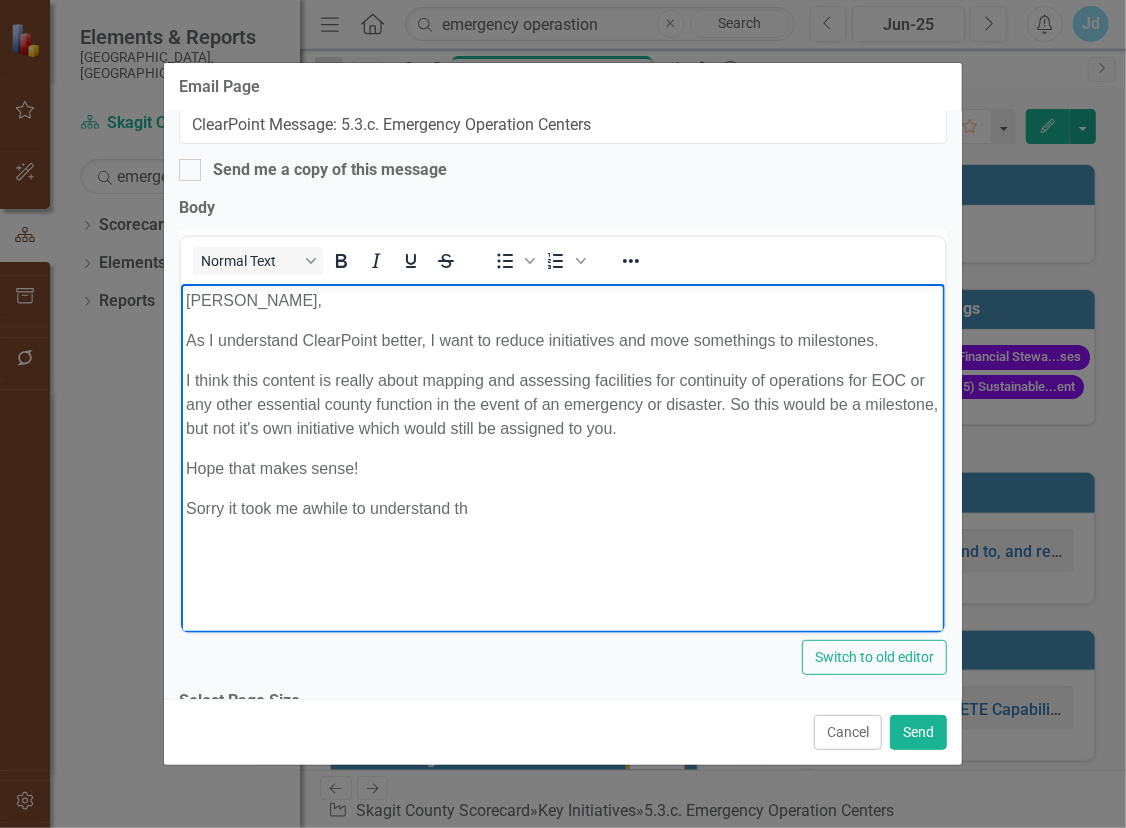 click on "Sorry it took me awhile to understand th" at bounding box center [562, 508] 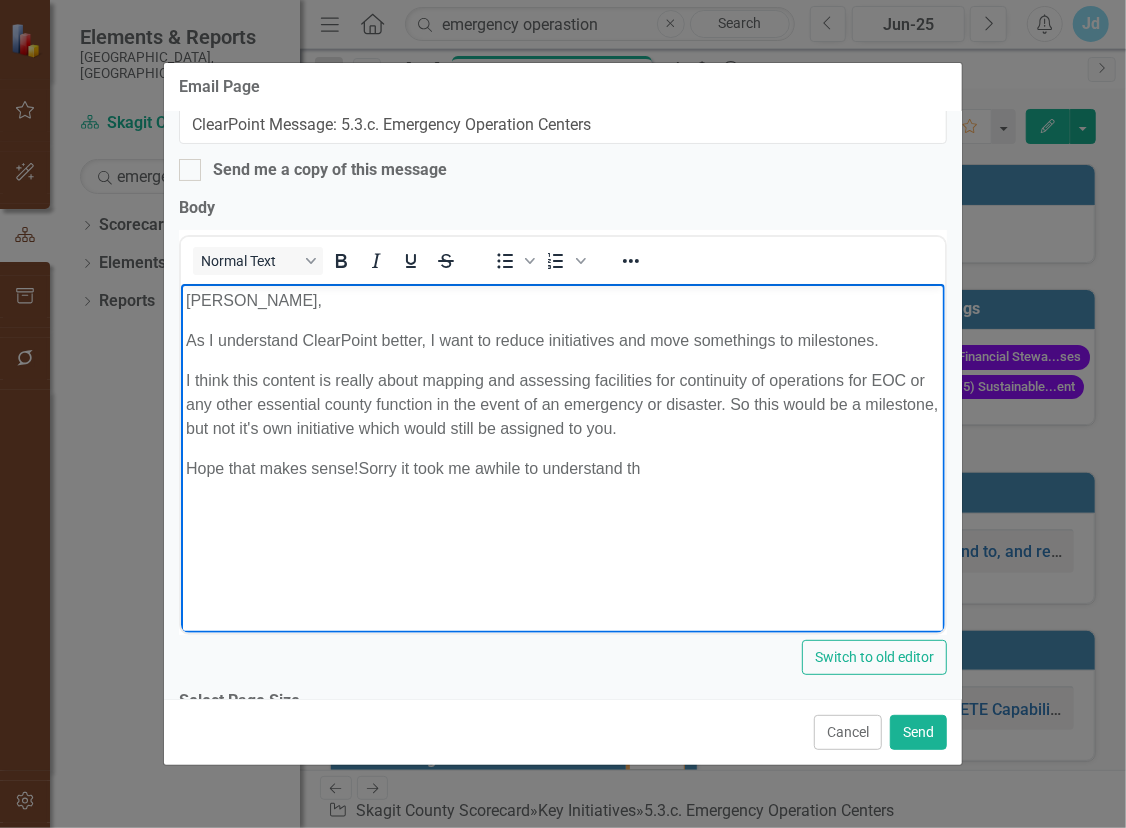 click on "Hope that makes sense!  Sorry it took me awhile to understand th" at bounding box center (562, 468) 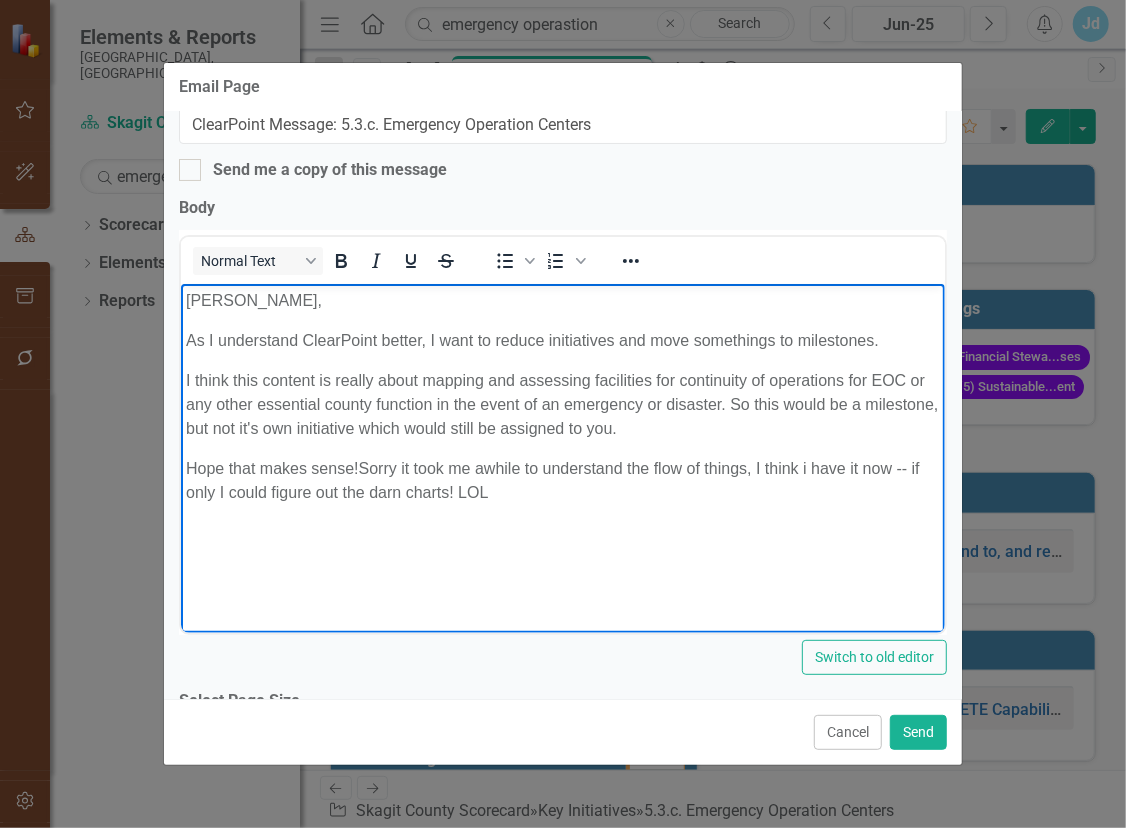 scroll, scrollTop: 10, scrollLeft: 0, axis: vertical 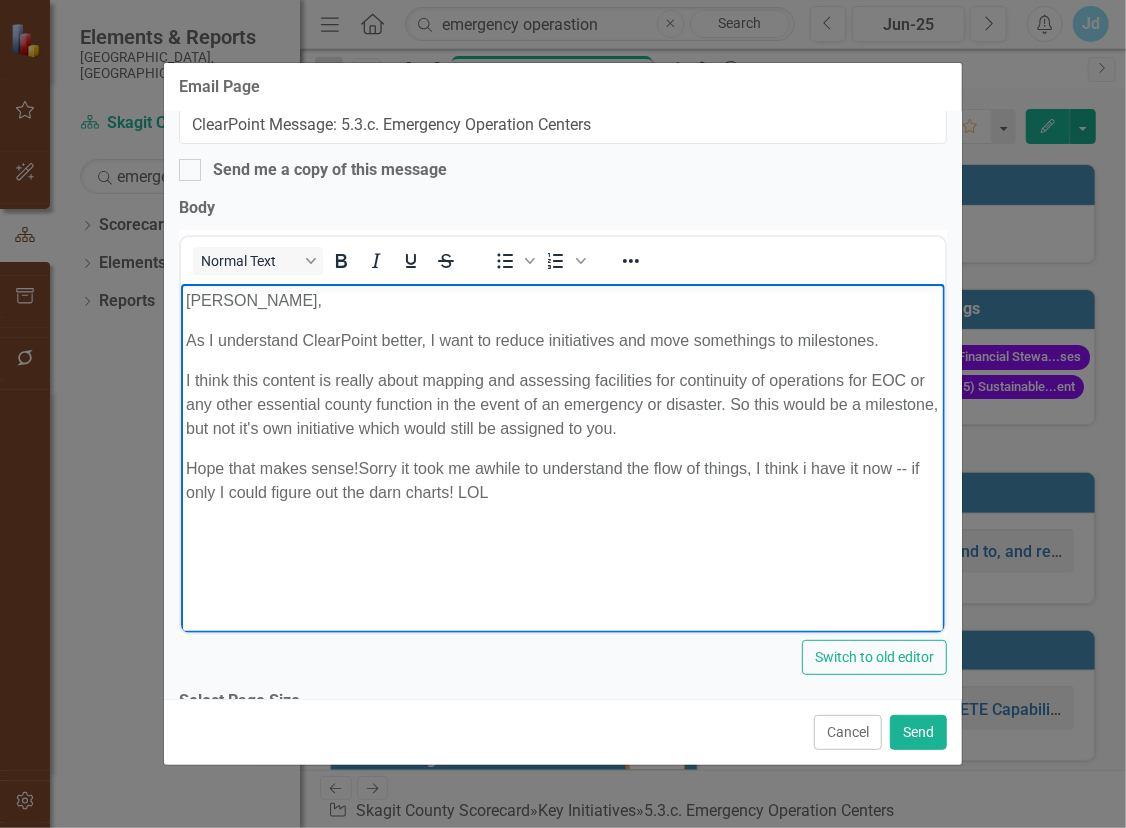 click on "Hope that makes sense!  Sorry it took me awhile to understand the flow of things, I think i have it now -- if only I could figure out the darn charts! LOL" at bounding box center [562, 480] 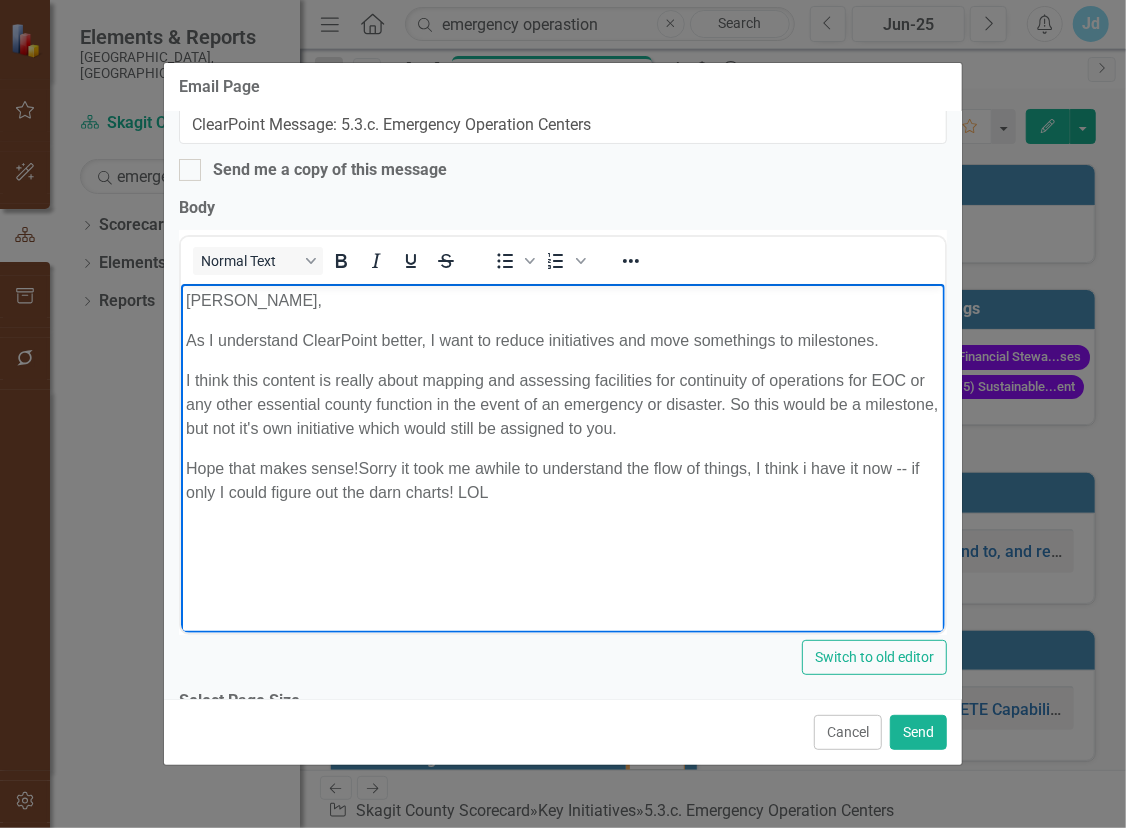 scroll, scrollTop: 35, scrollLeft: 0, axis: vertical 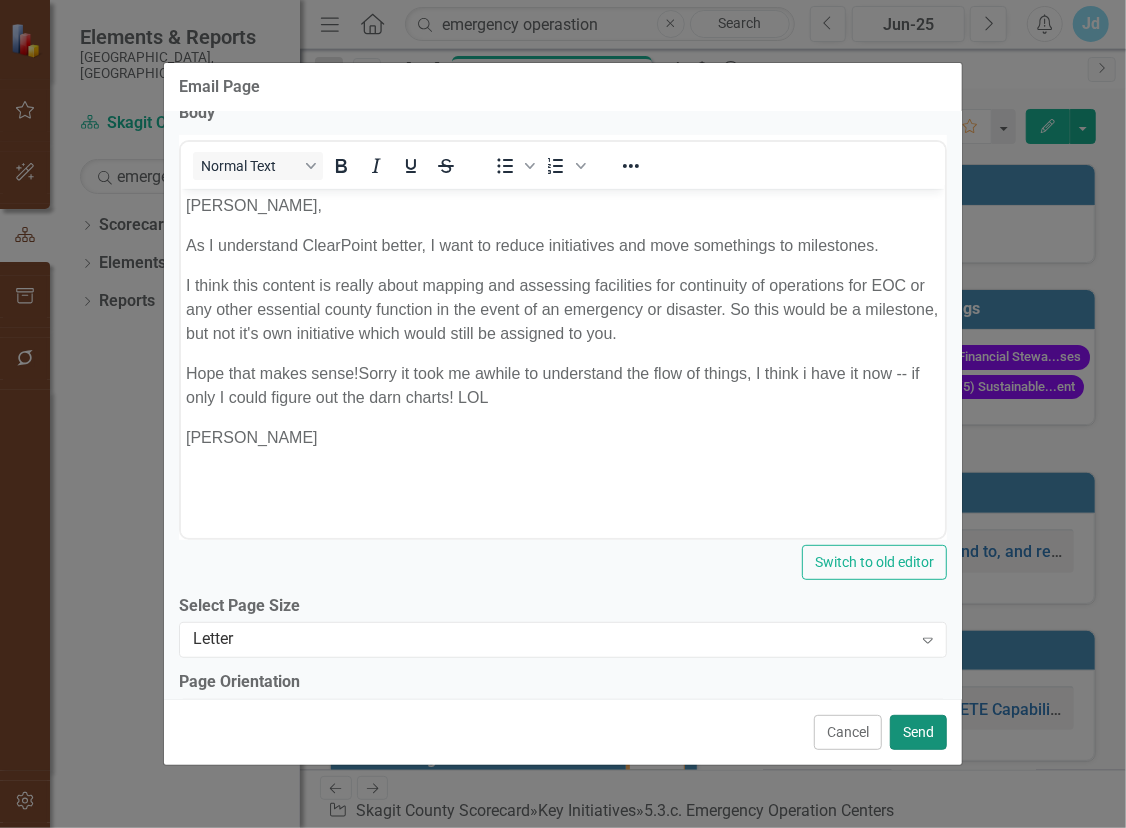 click on "Send" at bounding box center [918, 732] 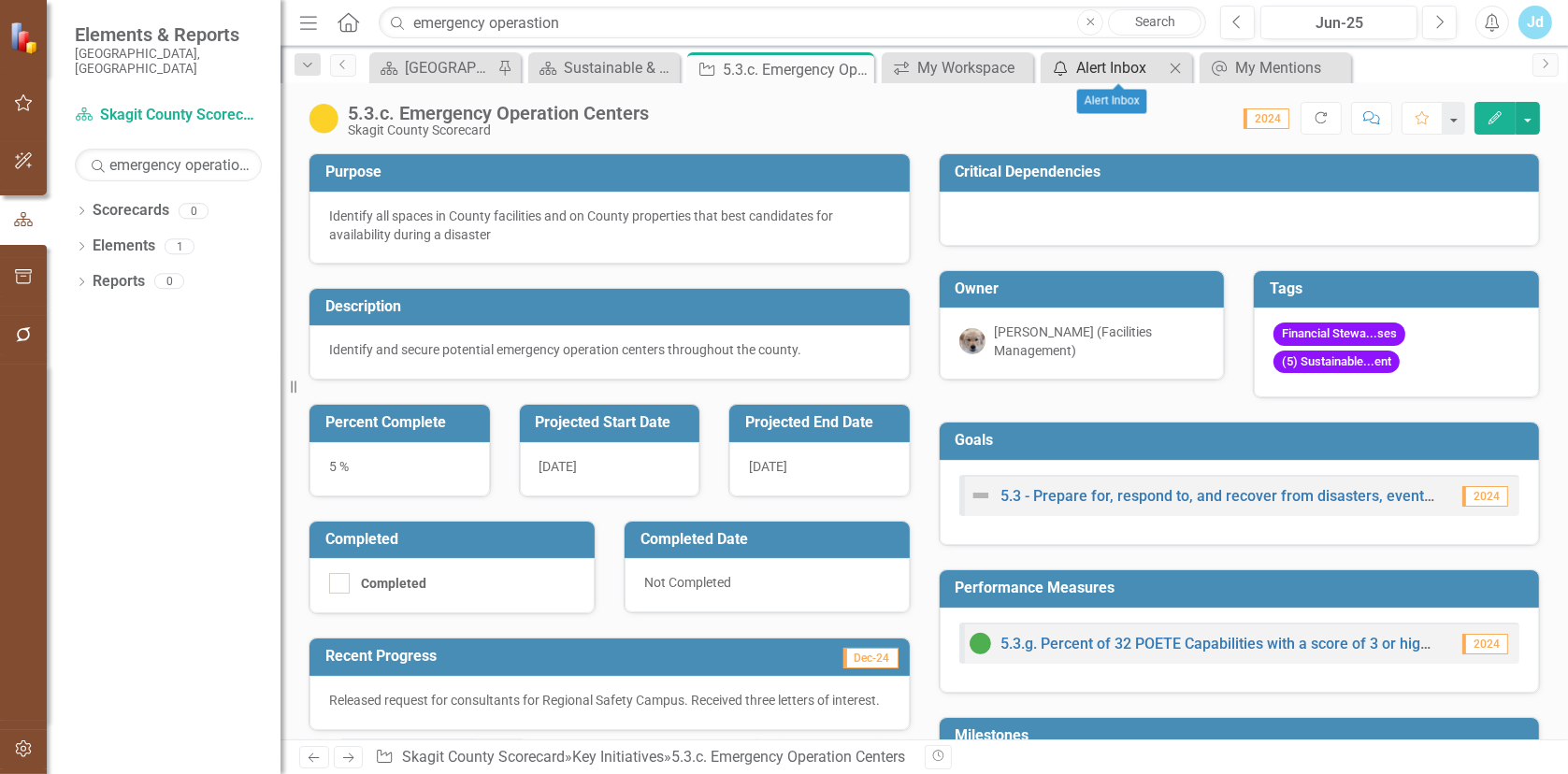 click on "Alert Inbox" at bounding box center (1120, 67) 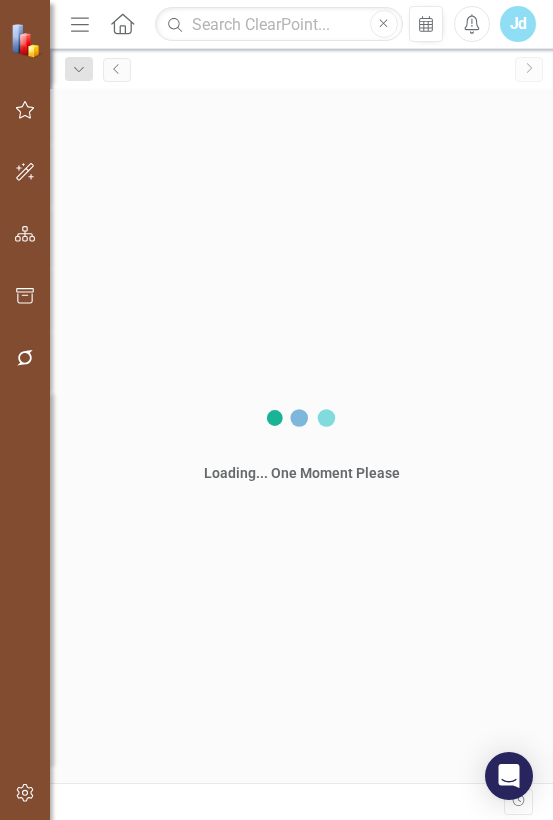 scroll, scrollTop: 0, scrollLeft: 0, axis: both 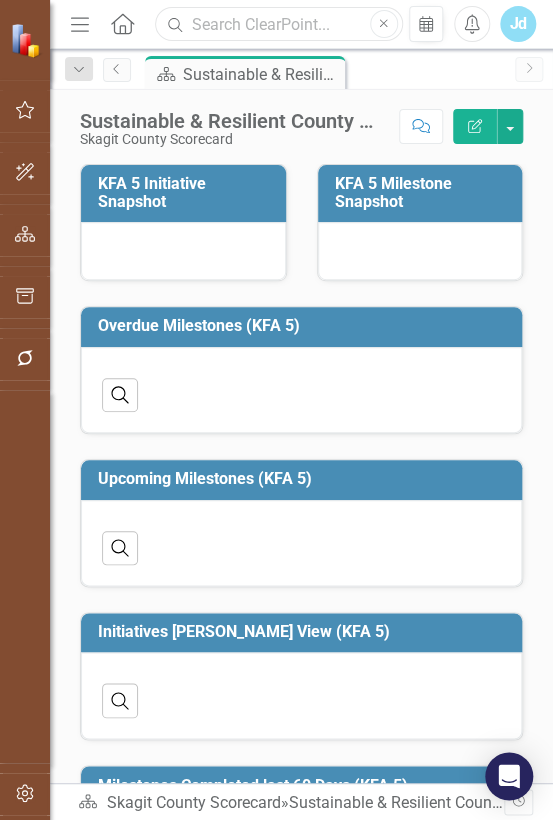click at bounding box center [278, 24] 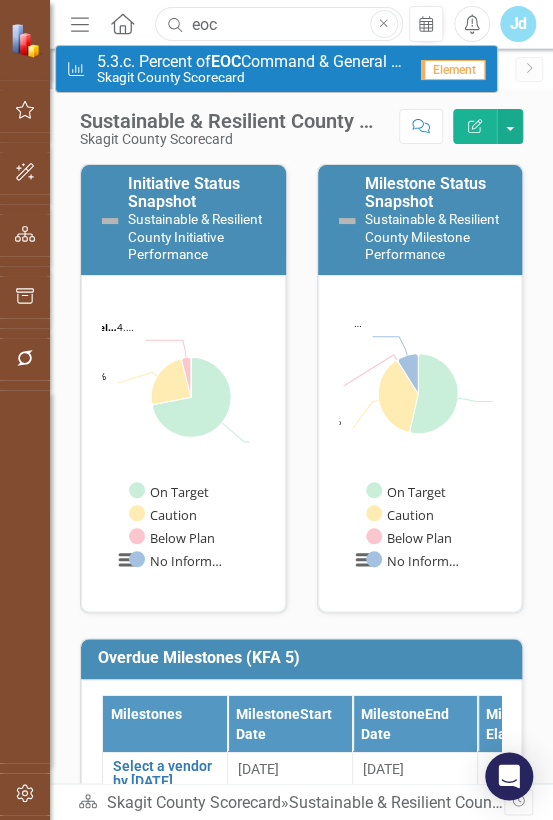 click on "eoc" at bounding box center [278, 24] 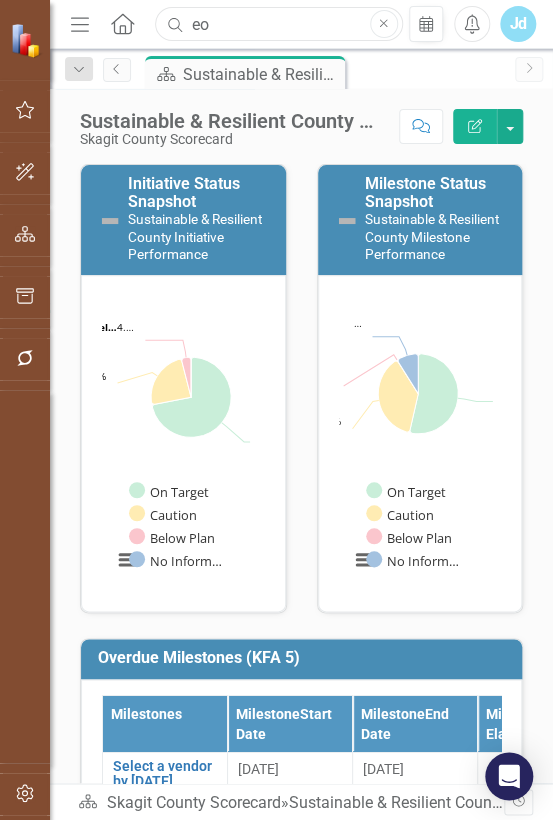 type on "e" 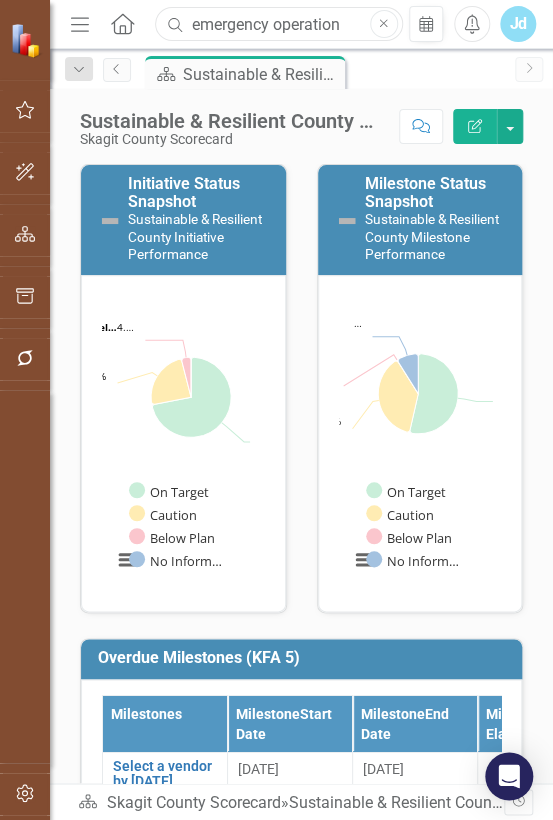 click on "emergency operation" at bounding box center [278, 24] 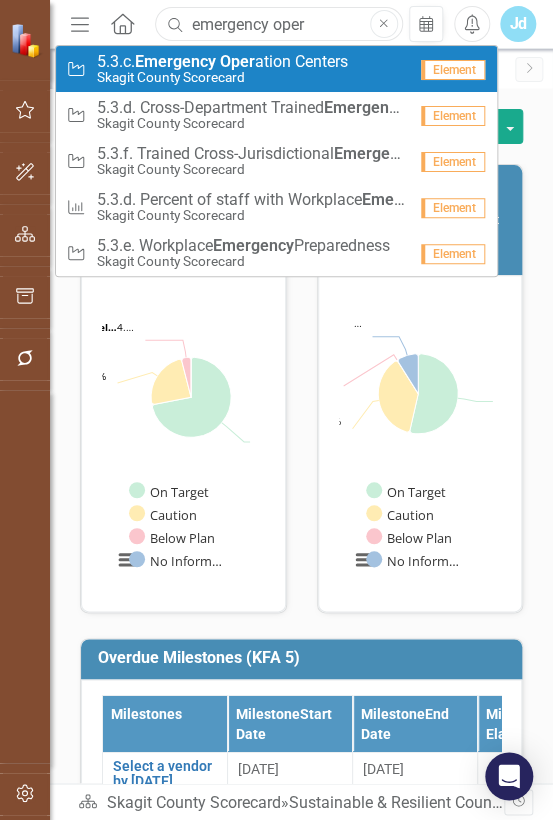 type on "emergency oper" 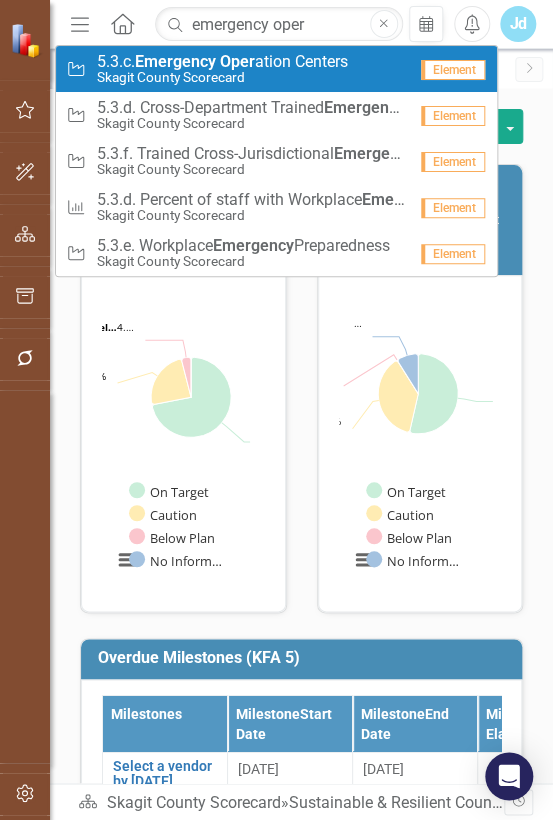 click on "Skagit County Scorecard" at bounding box center [222, 77] 